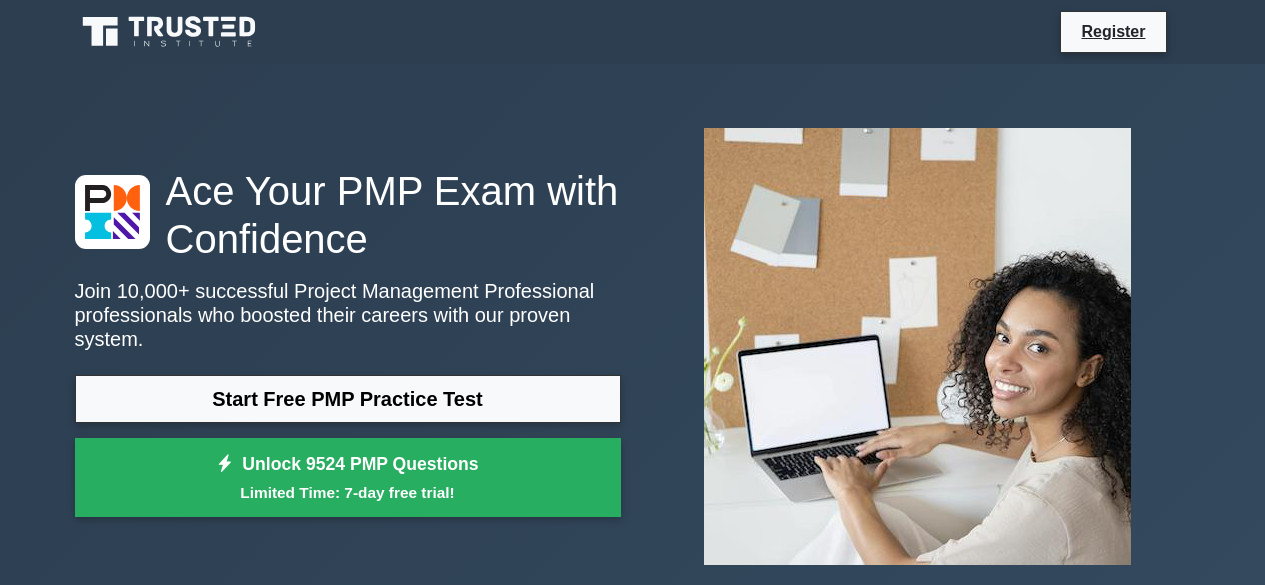 scroll, scrollTop: 0, scrollLeft: 0, axis: both 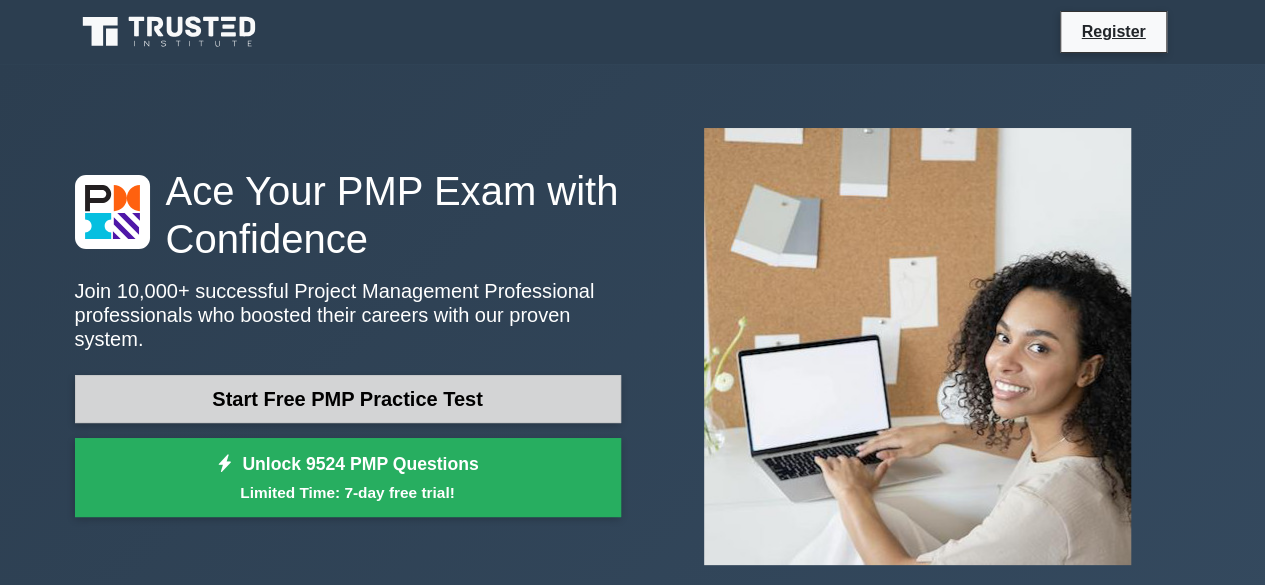 click on "Start Free PMP Practice Test" at bounding box center (348, 399) 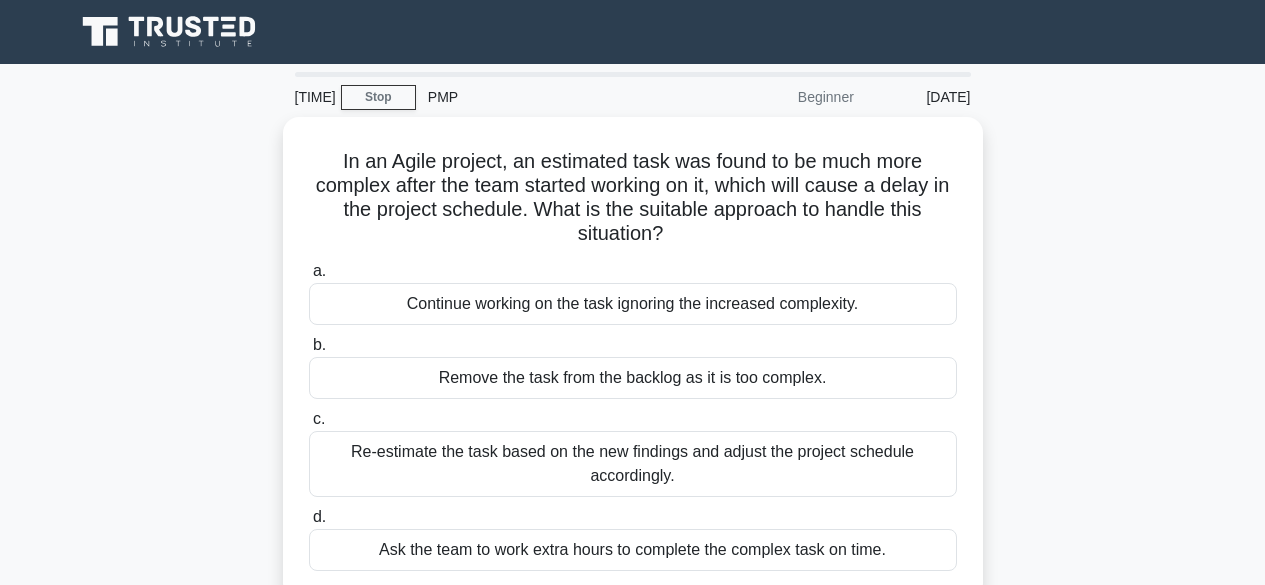 scroll, scrollTop: 0, scrollLeft: 0, axis: both 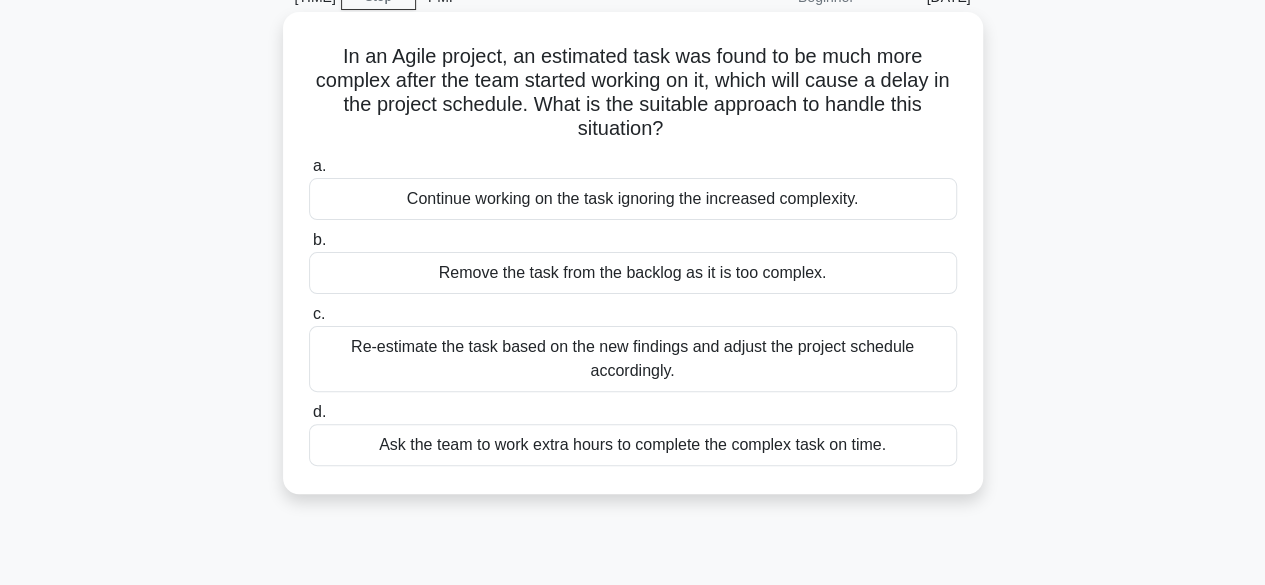 click on "Re-estimate the task based on the new findings and adjust the project schedule accordingly." at bounding box center [633, 359] 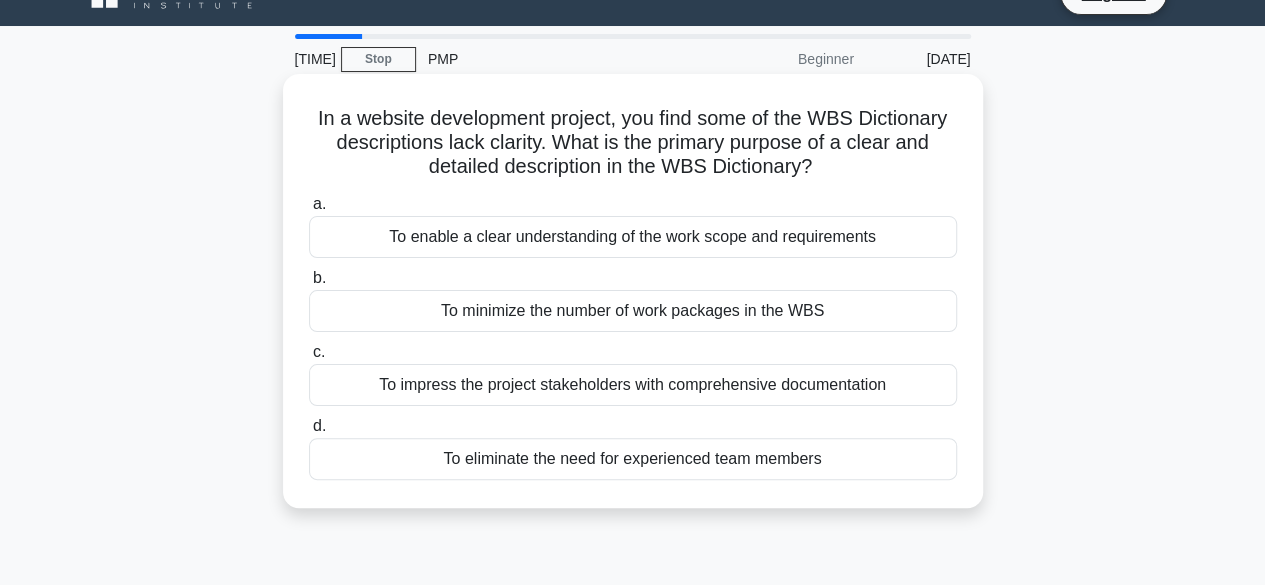 scroll, scrollTop: 0, scrollLeft: 0, axis: both 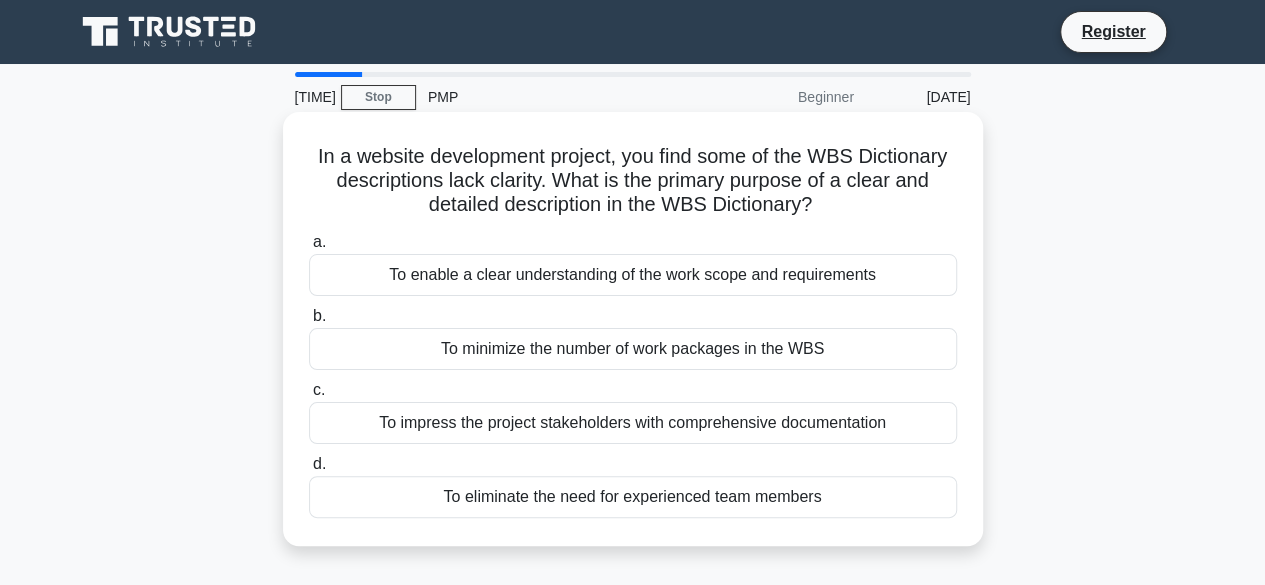 click on "To enable a clear understanding of the work scope and requirements" at bounding box center [633, 275] 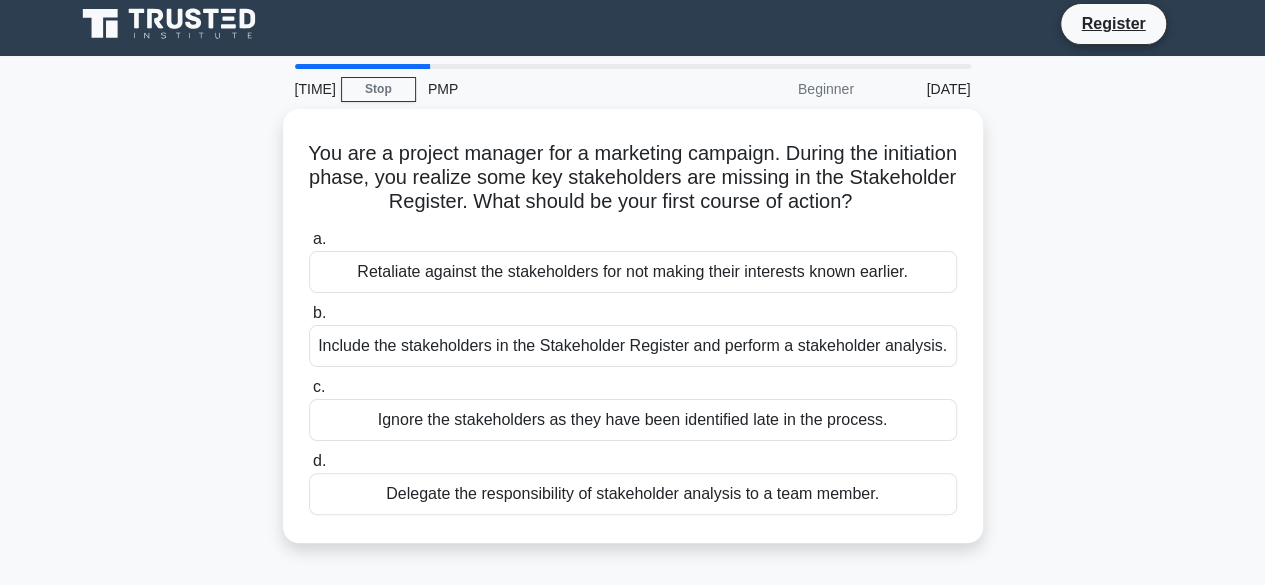 scroll, scrollTop: 0, scrollLeft: 0, axis: both 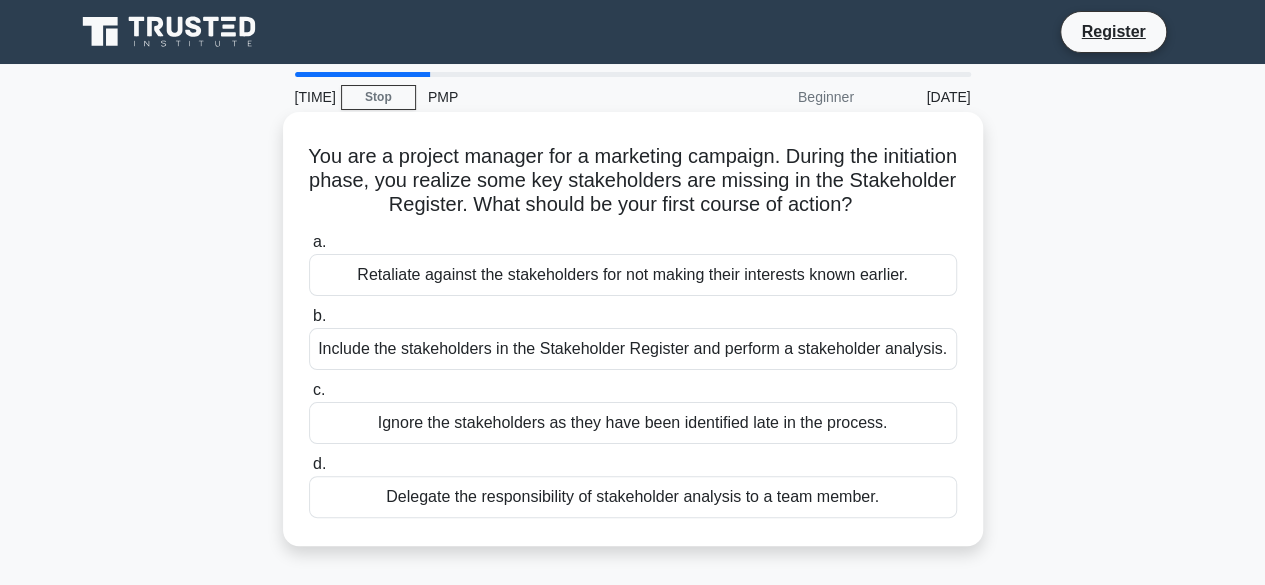 click on "Include the stakeholders in the Stakeholder Register and perform a stakeholder analysis." at bounding box center [633, 349] 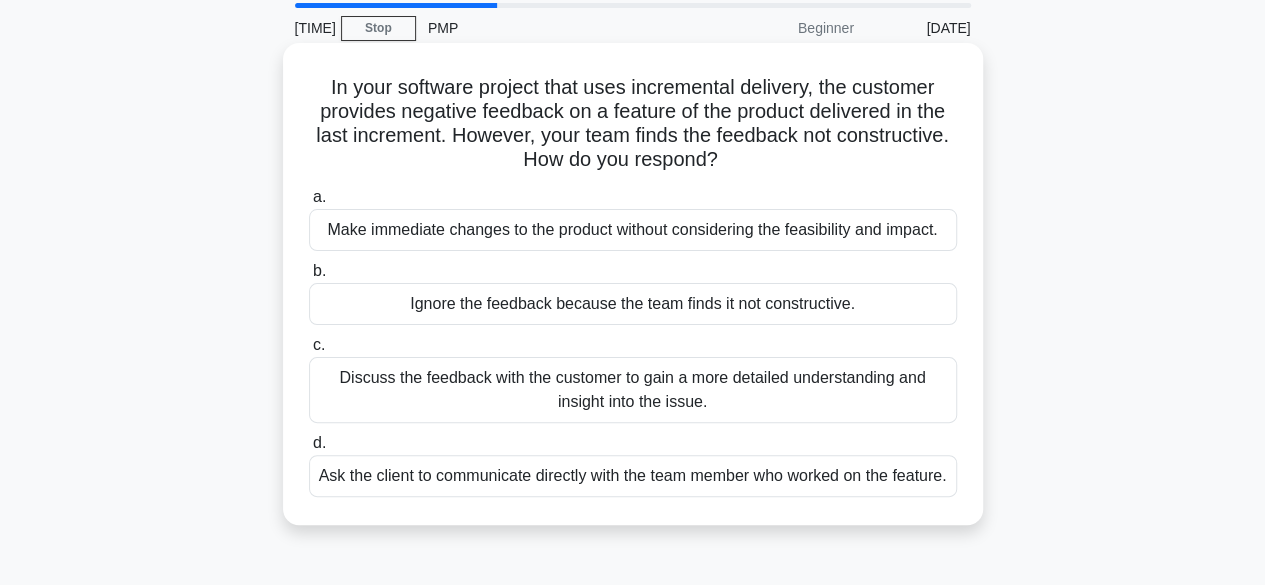 scroll, scrollTop: 100, scrollLeft: 0, axis: vertical 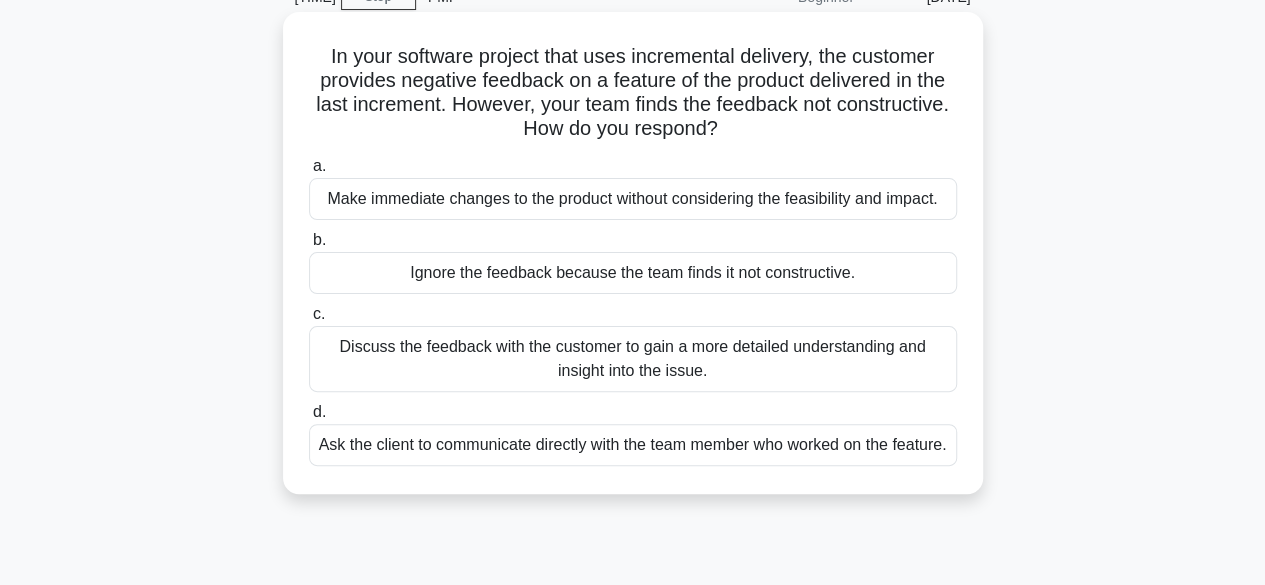click on "Discuss the feedback with the customer to gain a more detailed understanding and insight into the issue." at bounding box center (633, 359) 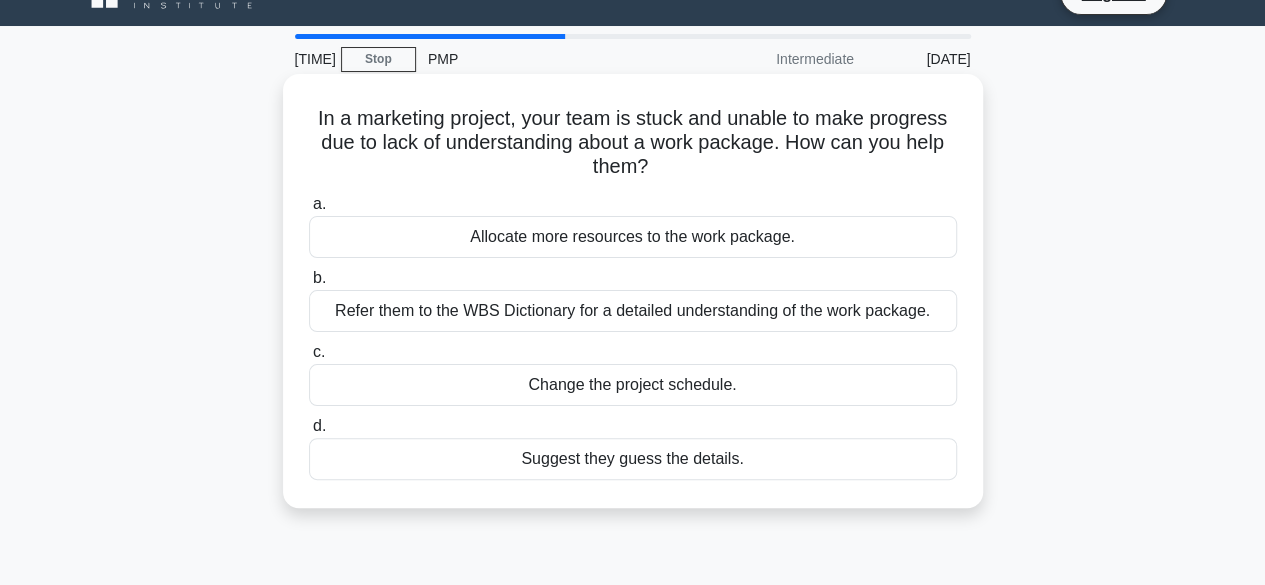 scroll, scrollTop: 0, scrollLeft: 0, axis: both 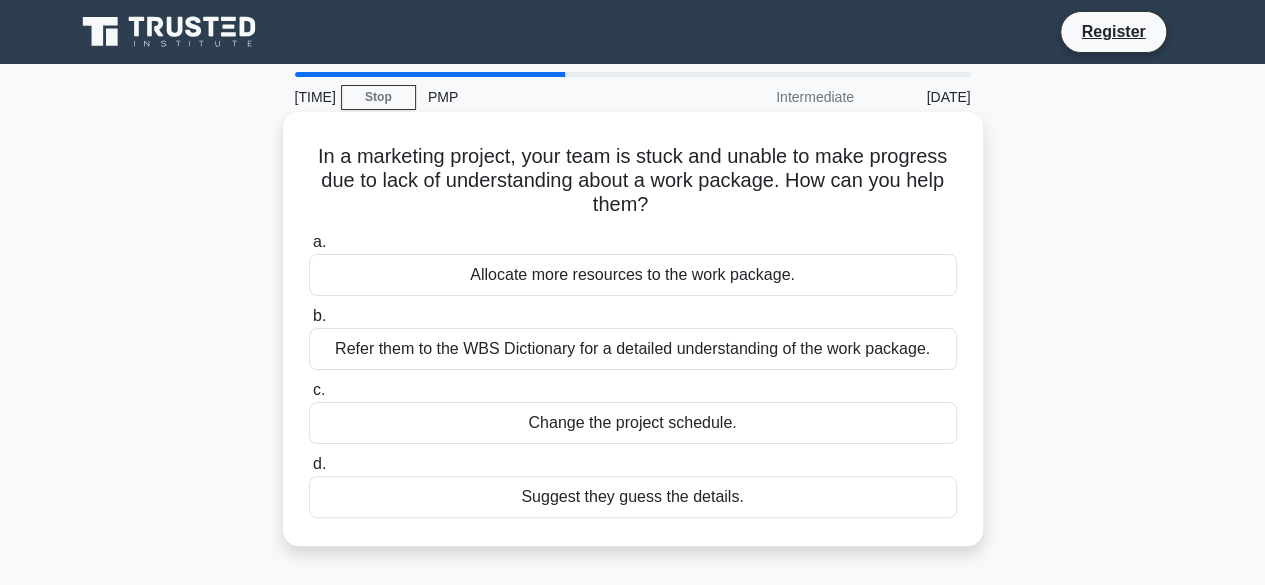 click on "Refer them to the WBS Dictionary for a detailed understanding of the work package." at bounding box center (633, 349) 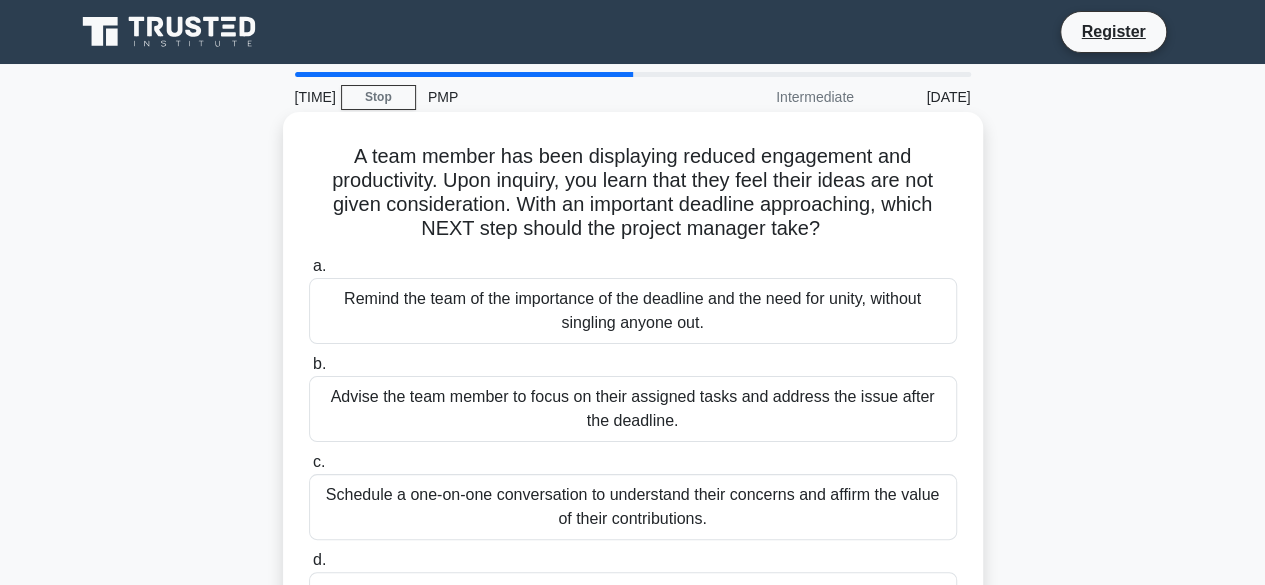 scroll, scrollTop: 100, scrollLeft: 0, axis: vertical 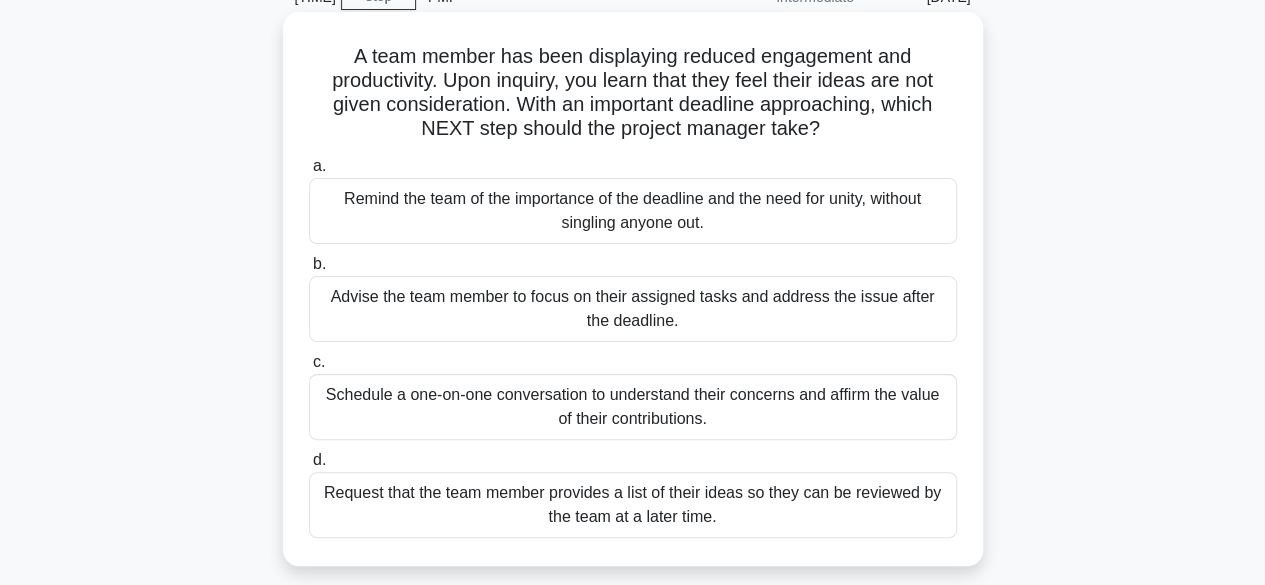 click on "Schedule a one-on-one conversation to understand their concerns and affirm the value of their contributions." at bounding box center [633, 407] 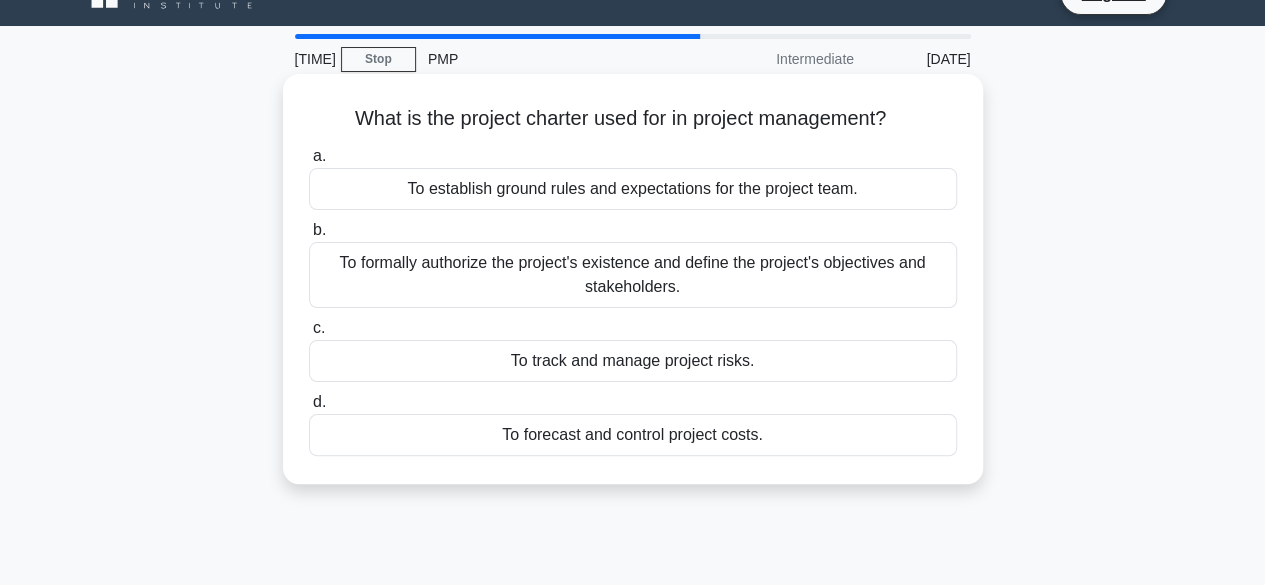 scroll, scrollTop: 0, scrollLeft: 0, axis: both 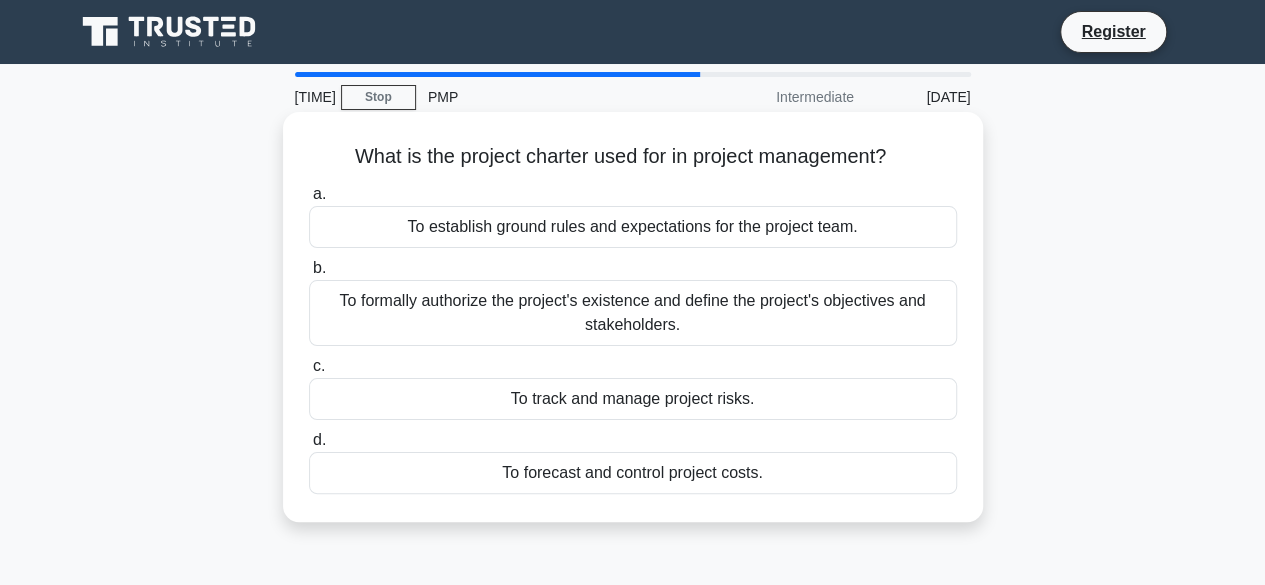 click on "To formally authorize the project's existence and define the project's objectives and stakeholders." at bounding box center [633, 313] 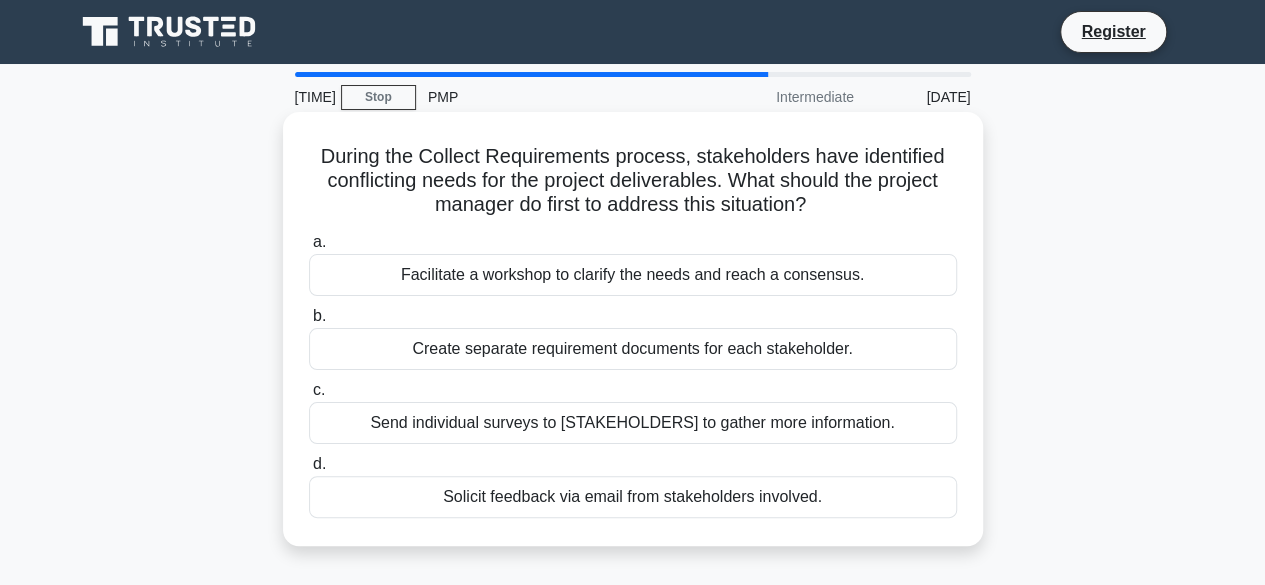 click on "Facilitate a workshop to clarify the needs and reach a consensus." at bounding box center (633, 275) 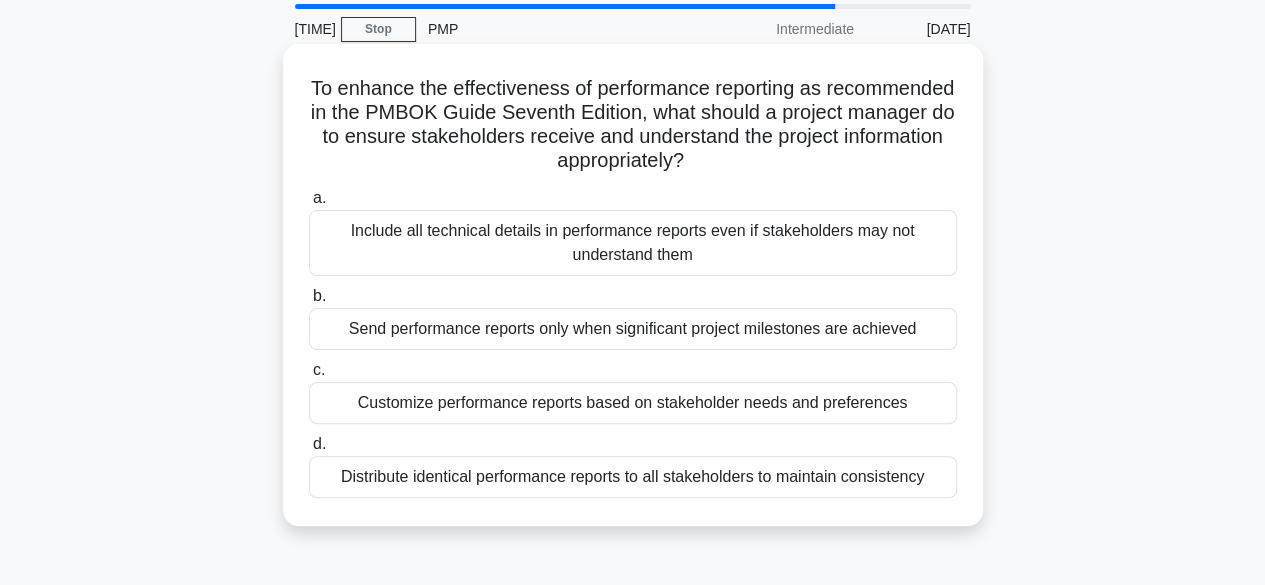scroll, scrollTop: 100, scrollLeft: 0, axis: vertical 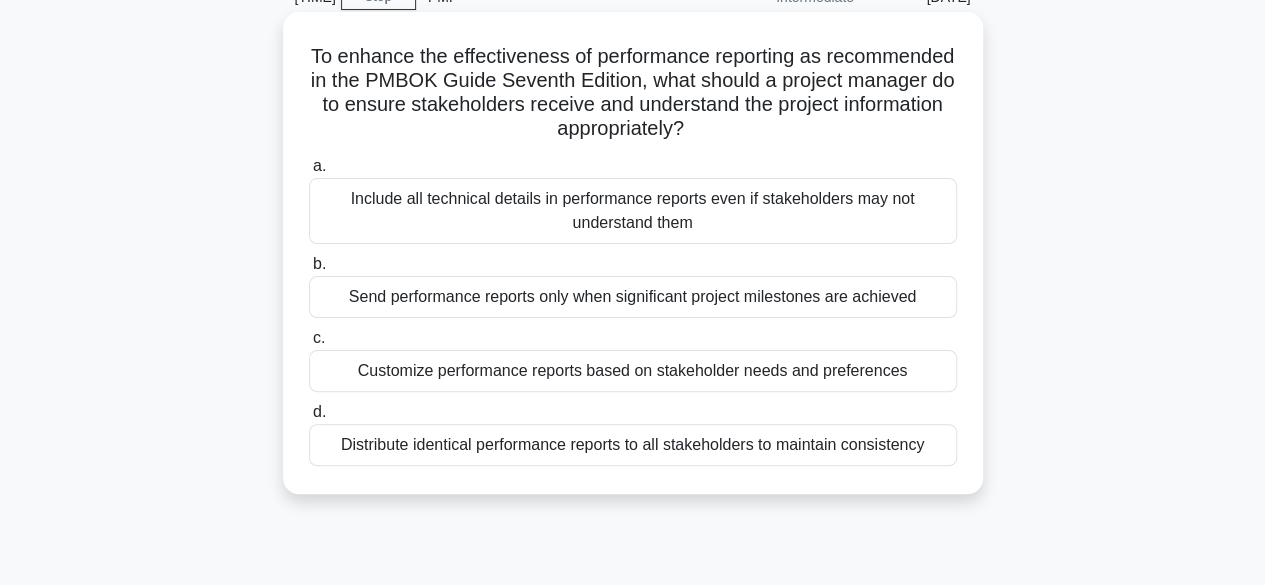 click on "Customize performance reports based on stakeholder needs and preferences" at bounding box center [633, 371] 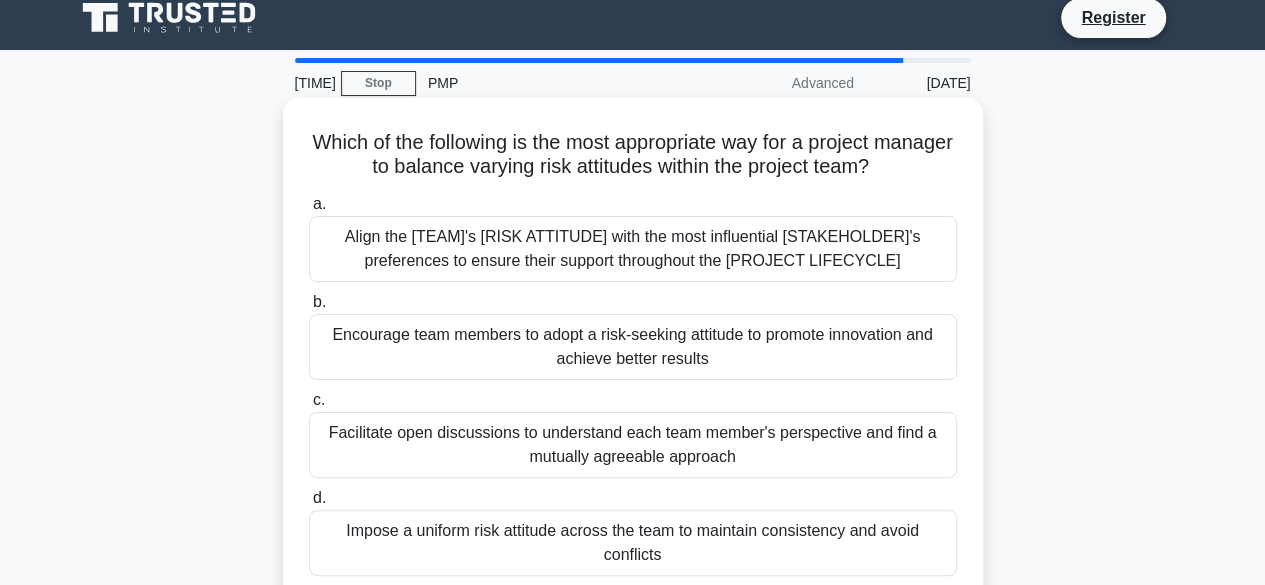 scroll, scrollTop: 100, scrollLeft: 0, axis: vertical 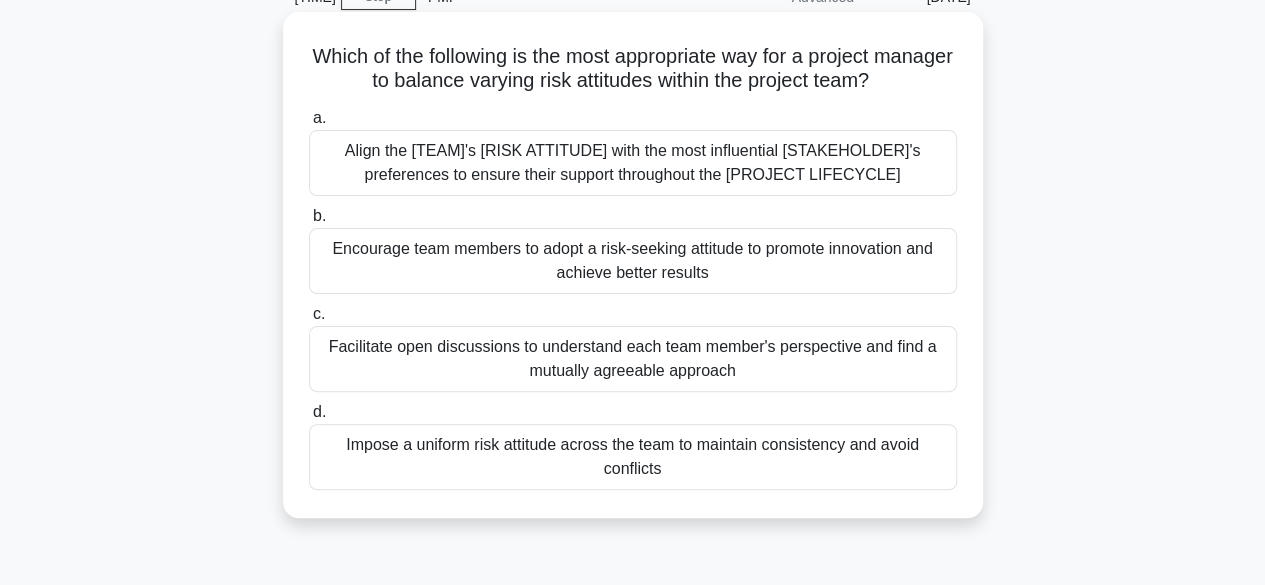 click on "Facilitate open discussions to understand each team member's perspective and find a mutually agreeable approach" at bounding box center [633, 359] 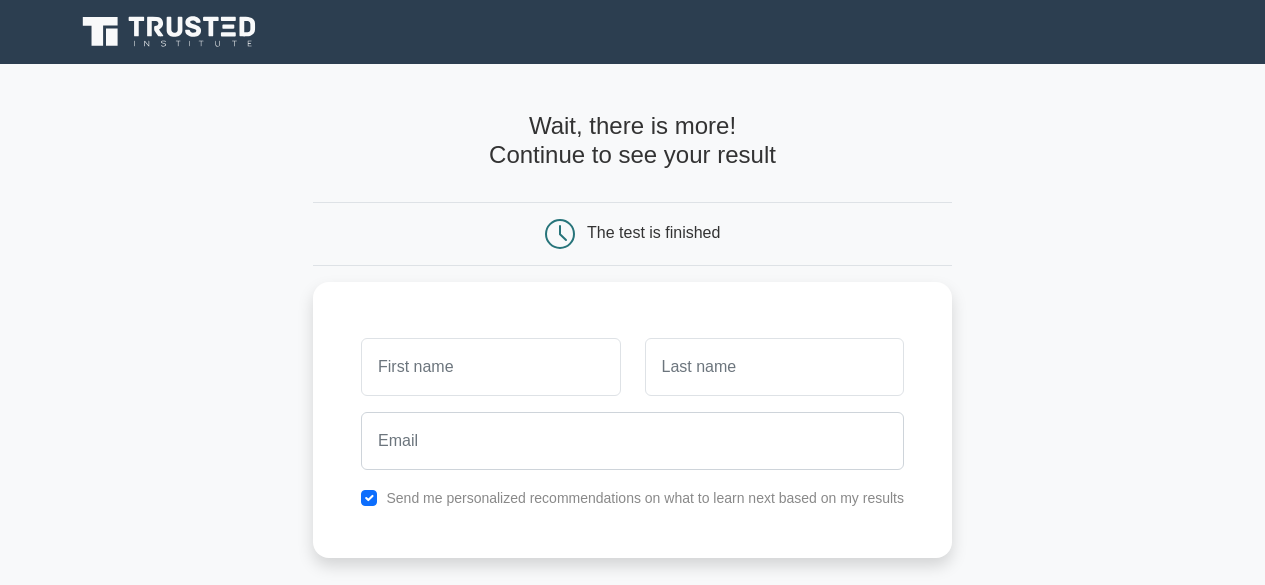 scroll, scrollTop: 0, scrollLeft: 0, axis: both 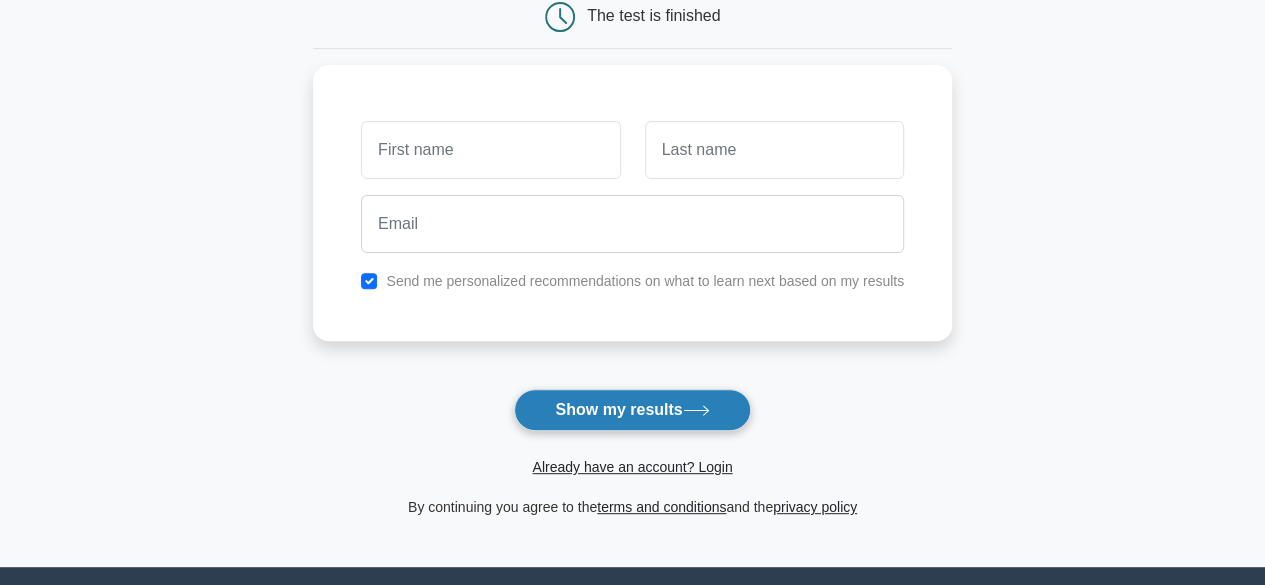 click on "Show my results" at bounding box center [632, 410] 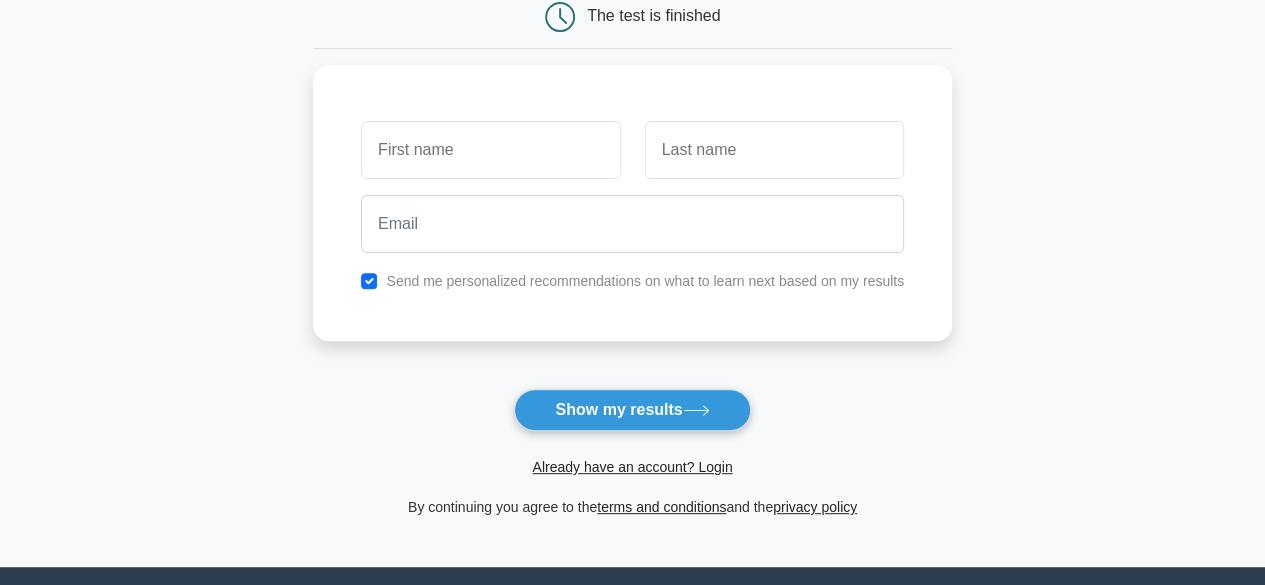 click on "Wait, there is more! Continue to see your result
The test is finished
and the" at bounding box center [632, 207] 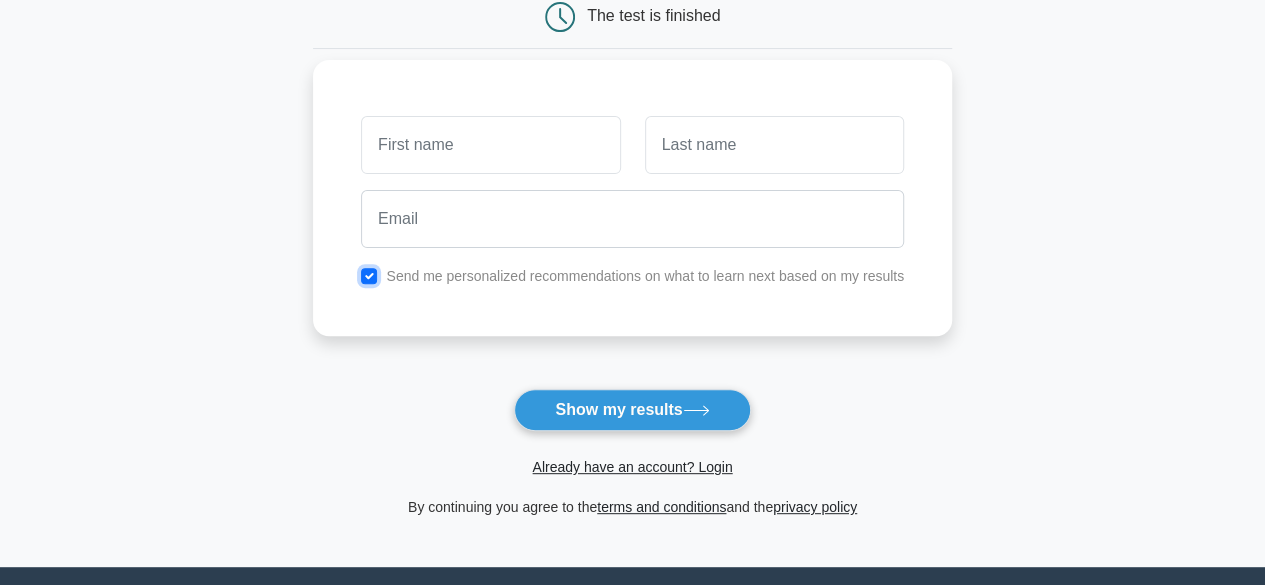 click at bounding box center (369, 276) 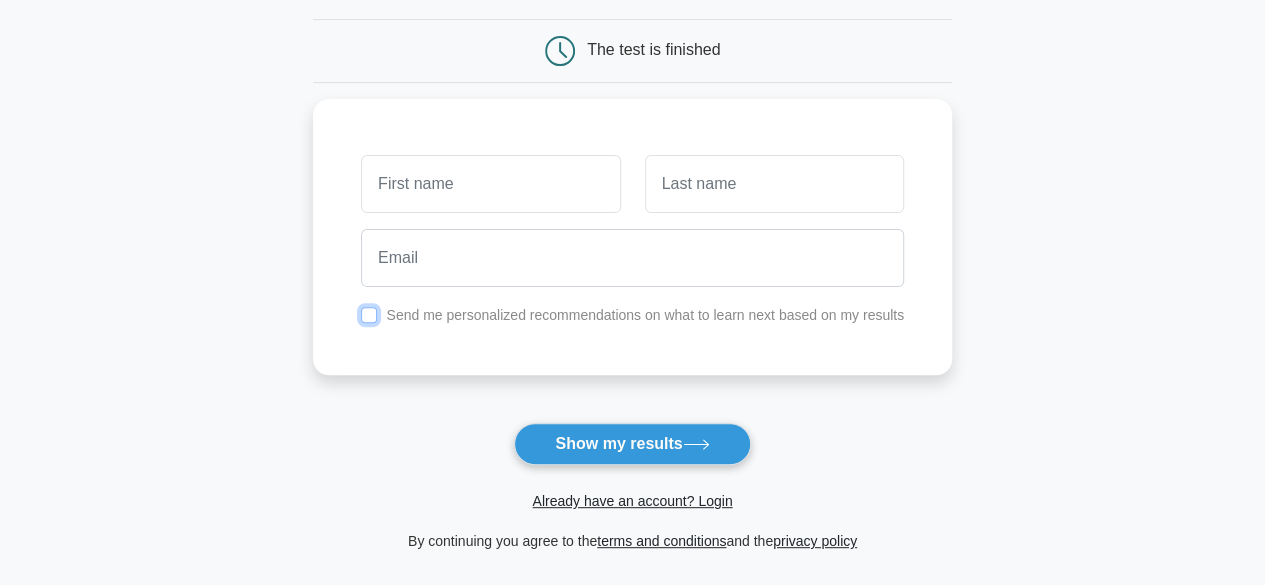 scroll, scrollTop: 0, scrollLeft: 0, axis: both 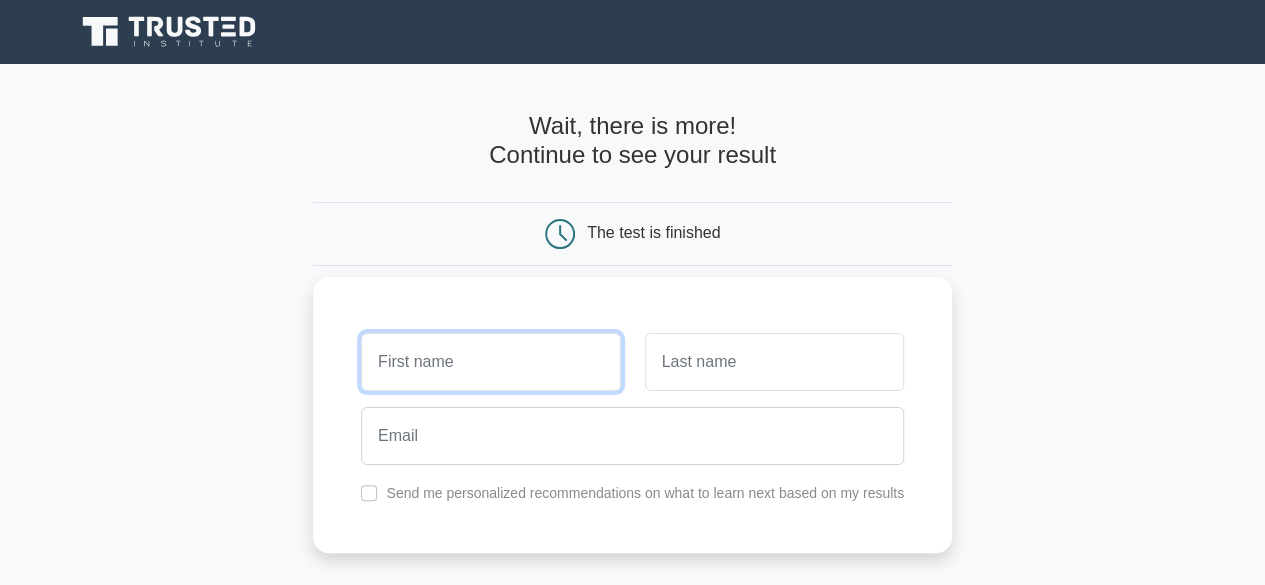 click at bounding box center (490, 362) 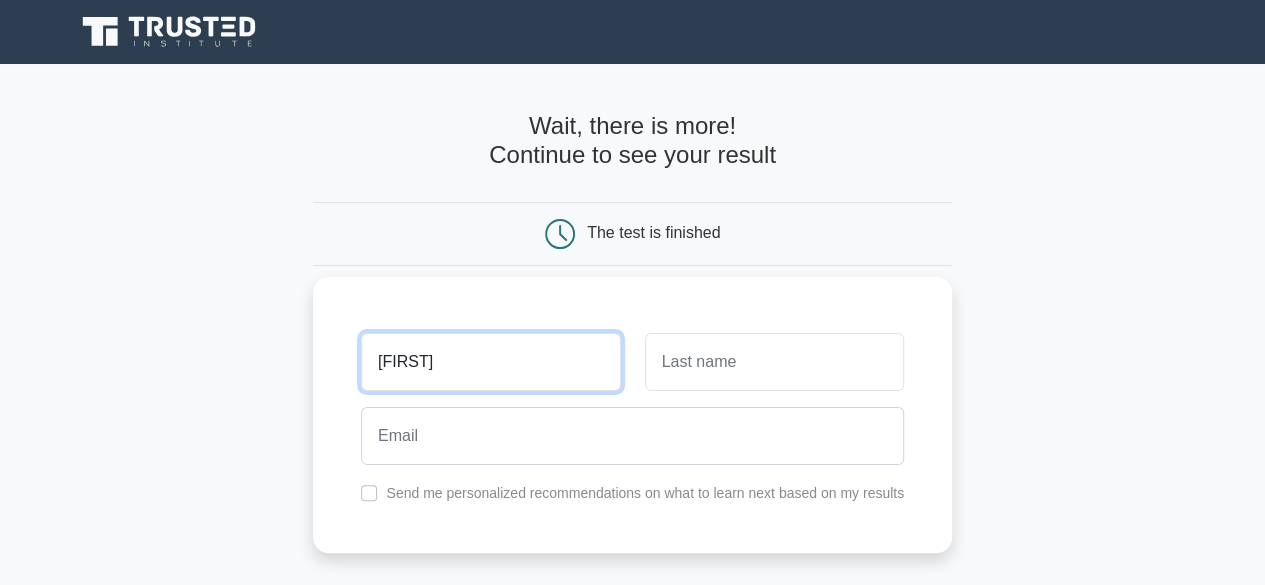 type on "Vani" 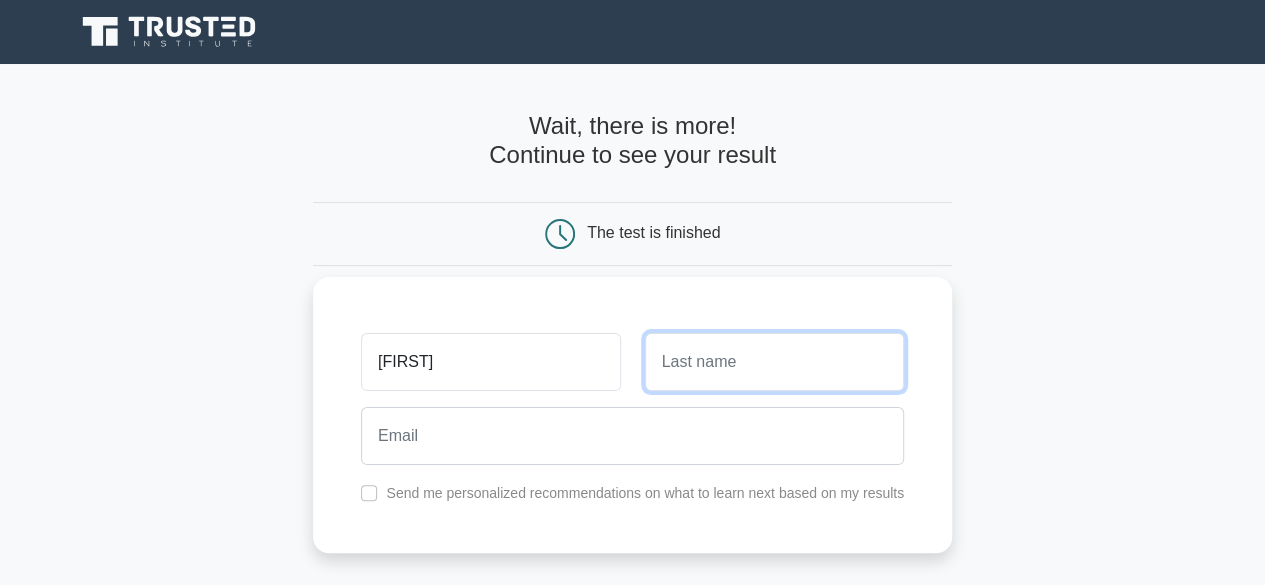 click at bounding box center [774, 362] 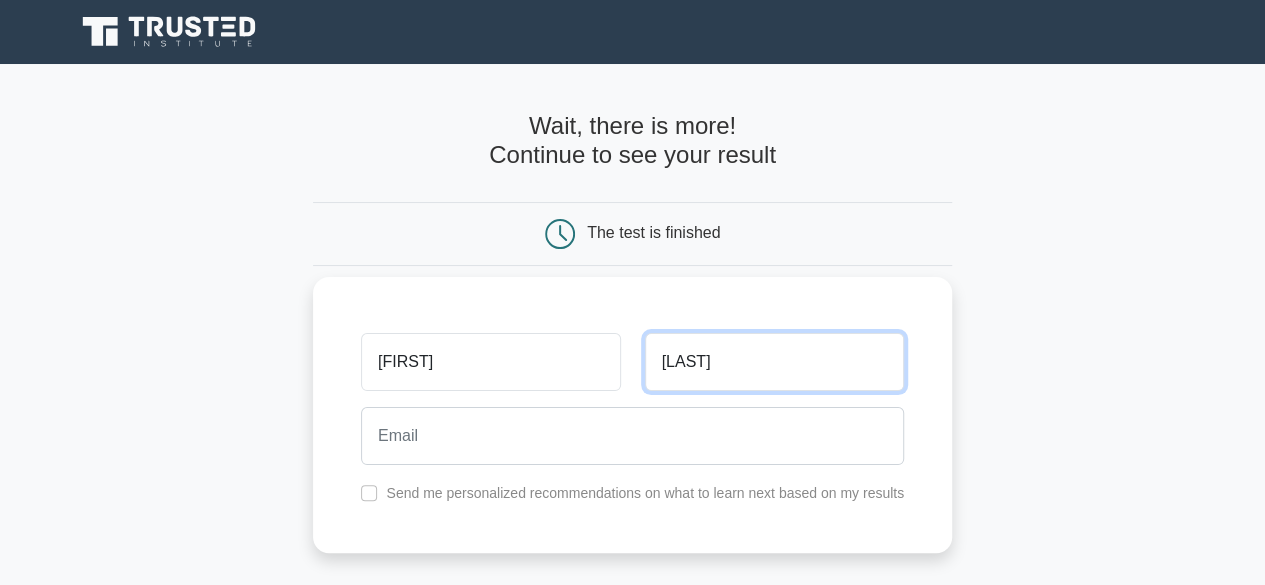 type on "sharma" 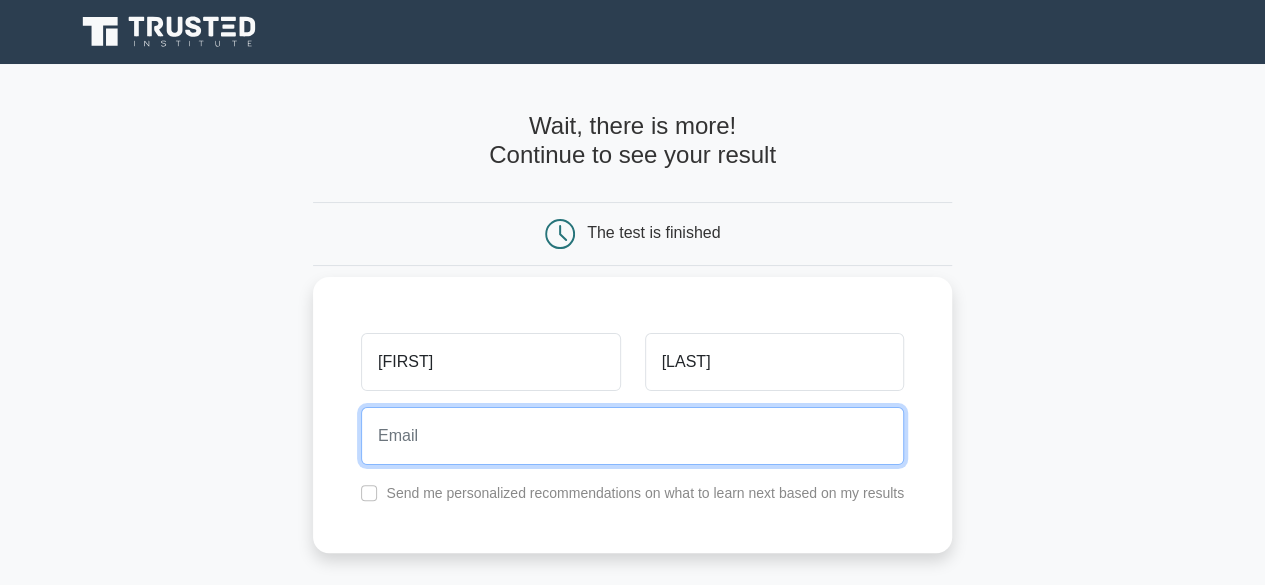click at bounding box center (632, 436) 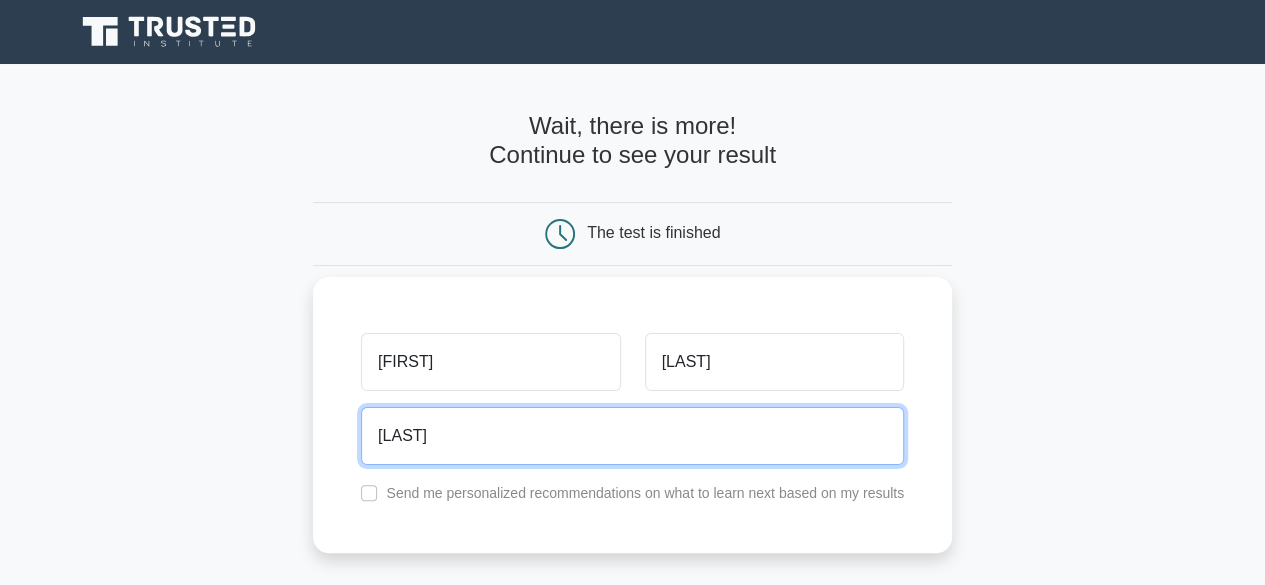 type on "vani.sharma@healthedge.com" 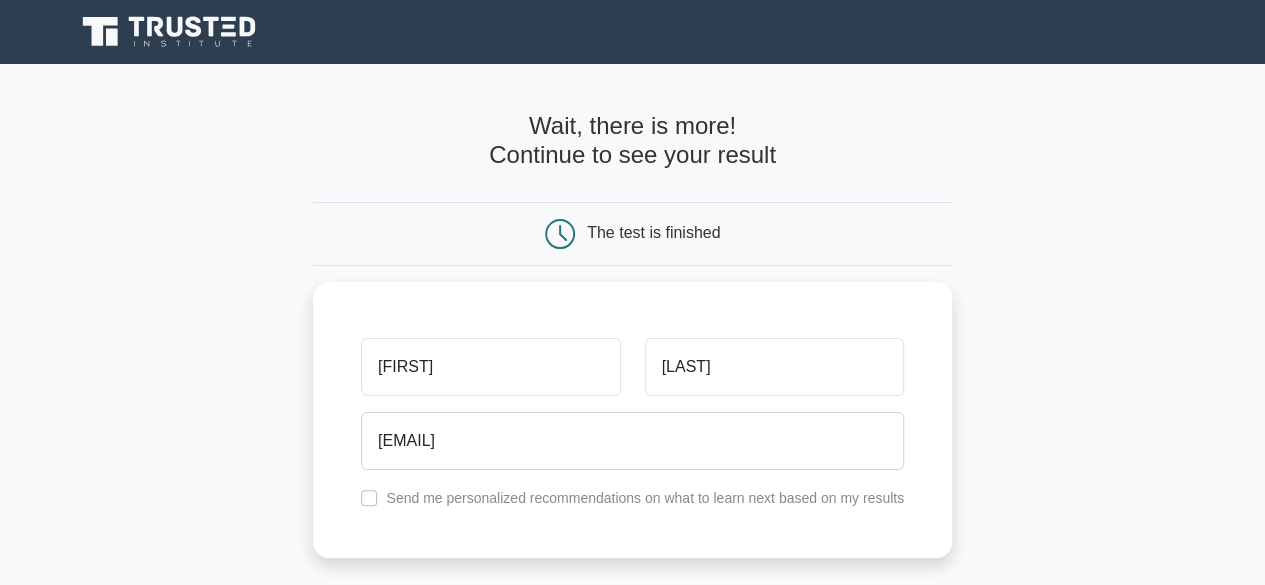 click on "Wait, there is more! Continue to see your result
The test is finished
Vani sharma" at bounding box center [632, 424] 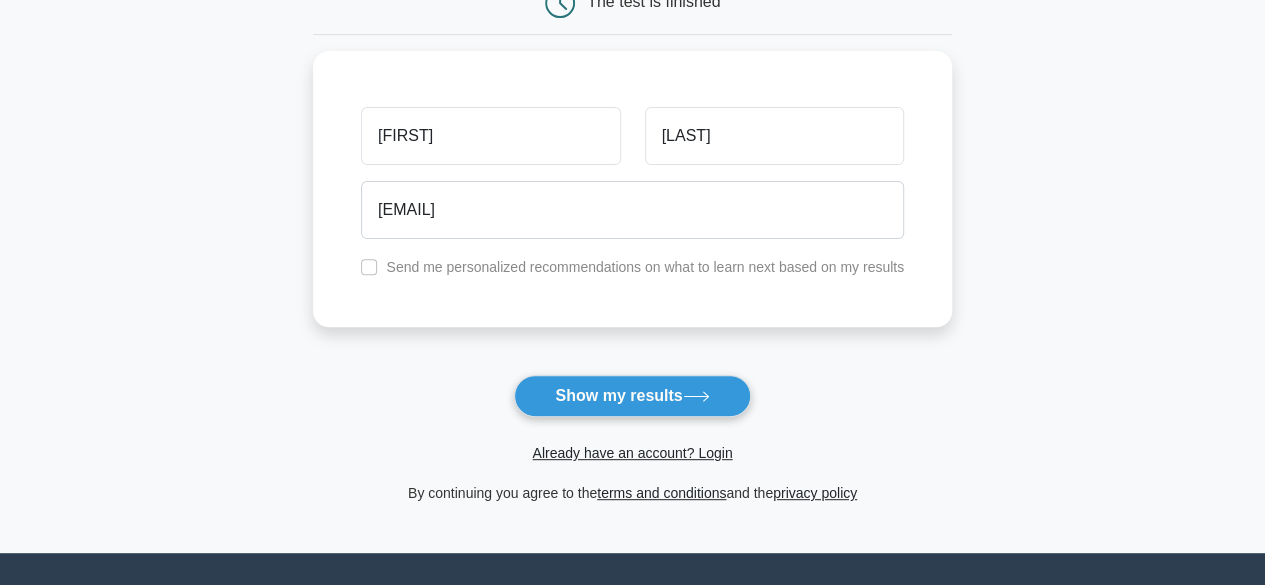 scroll, scrollTop: 200, scrollLeft: 0, axis: vertical 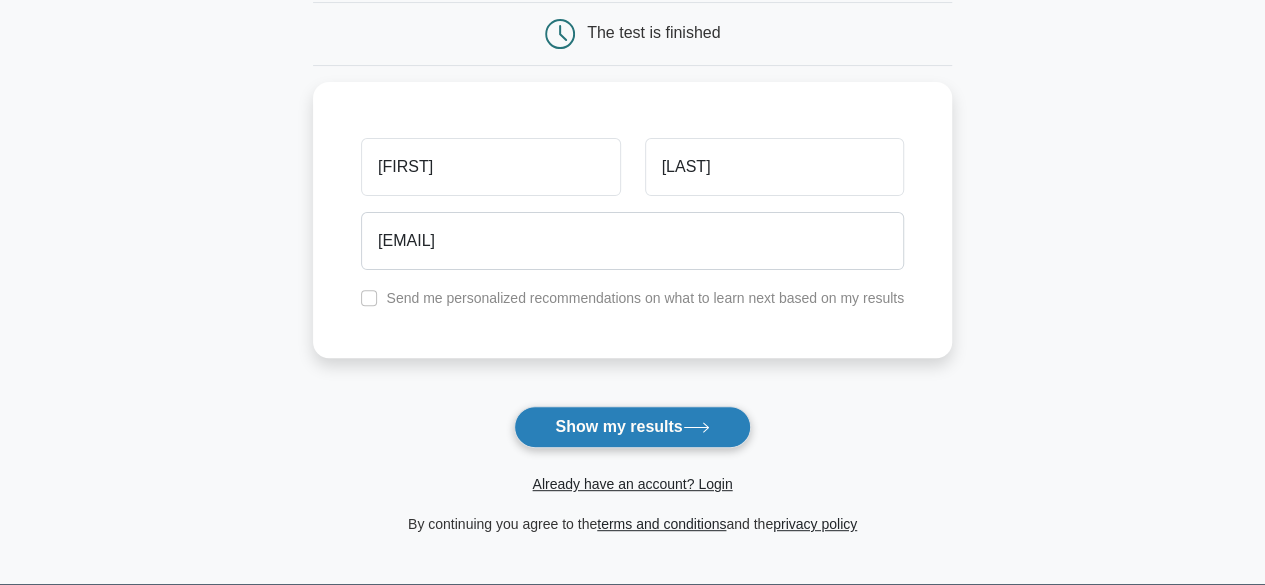 click on "Show my results" at bounding box center [632, 427] 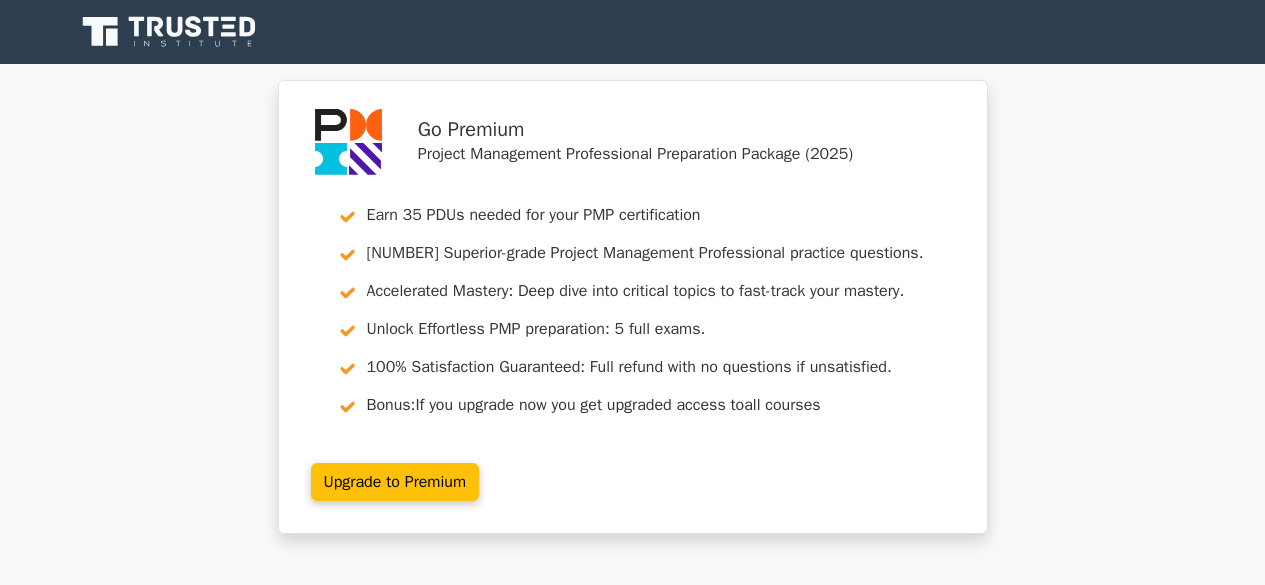 scroll, scrollTop: 0, scrollLeft: 0, axis: both 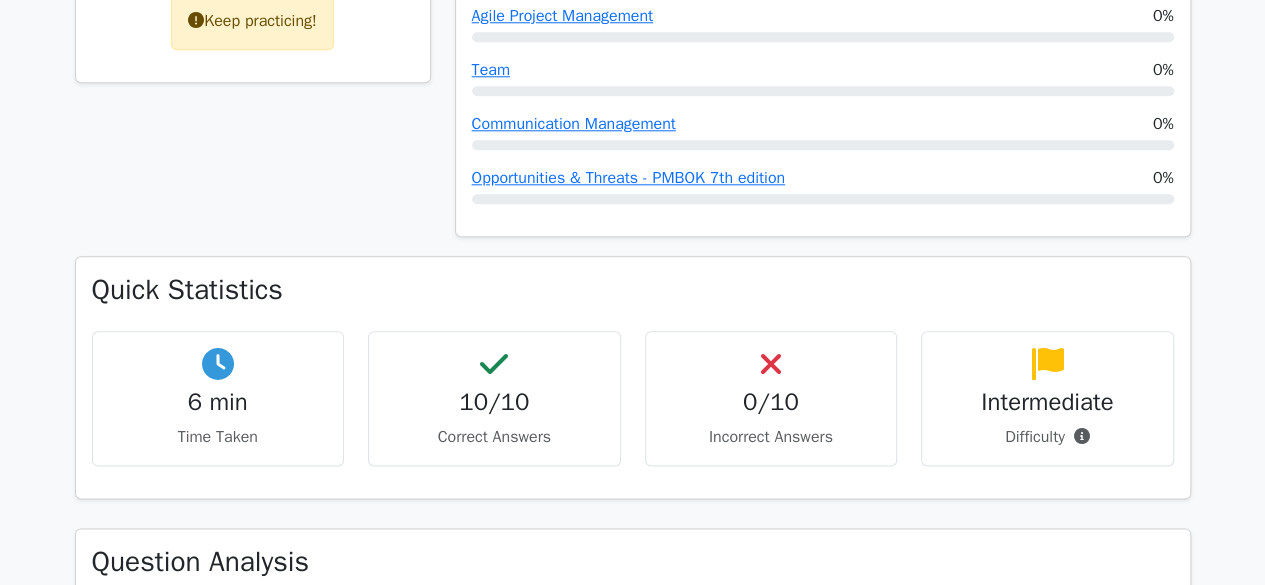 click at bounding box center [1047, 364] 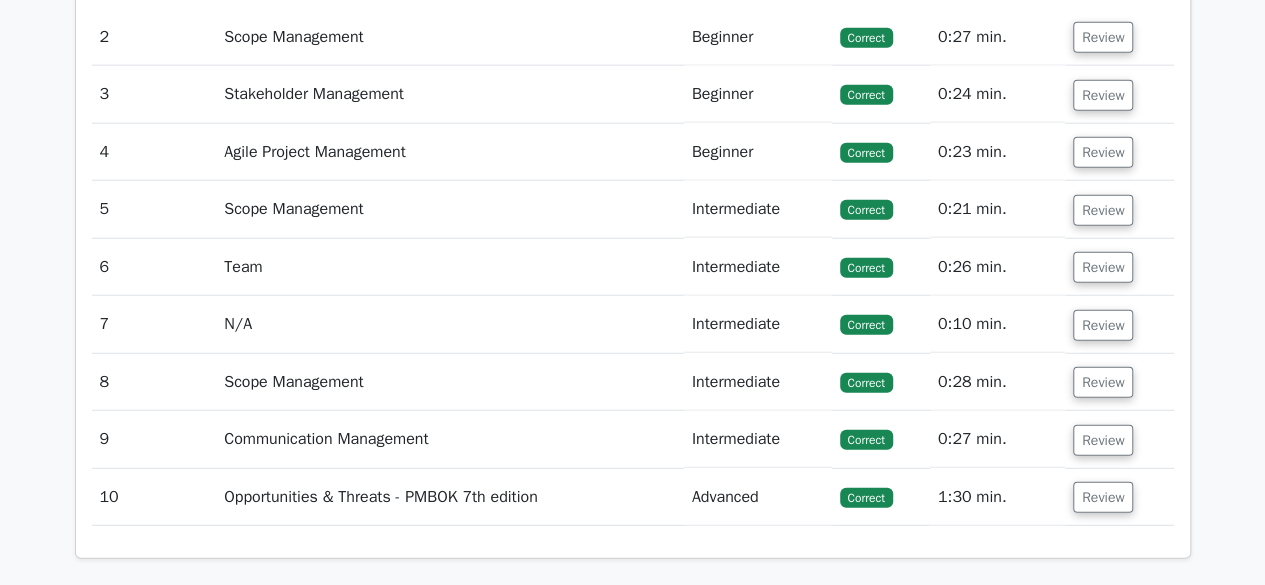 scroll, scrollTop: 3160, scrollLeft: 0, axis: vertical 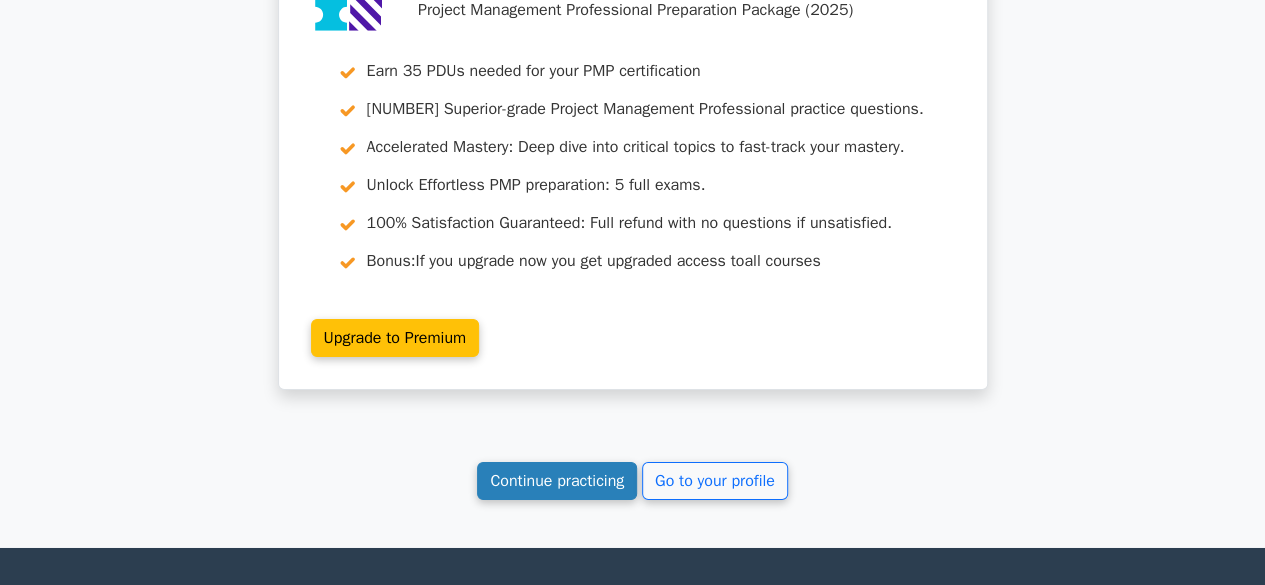 click on "Continue practicing" at bounding box center [557, 481] 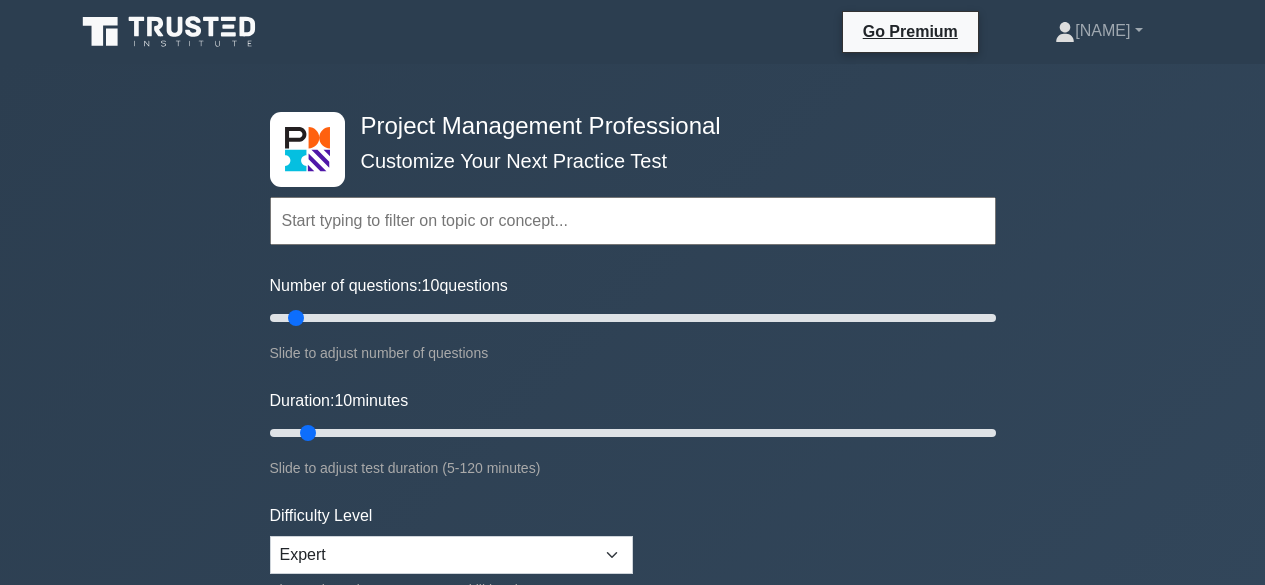 scroll, scrollTop: 0, scrollLeft: 0, axis: both 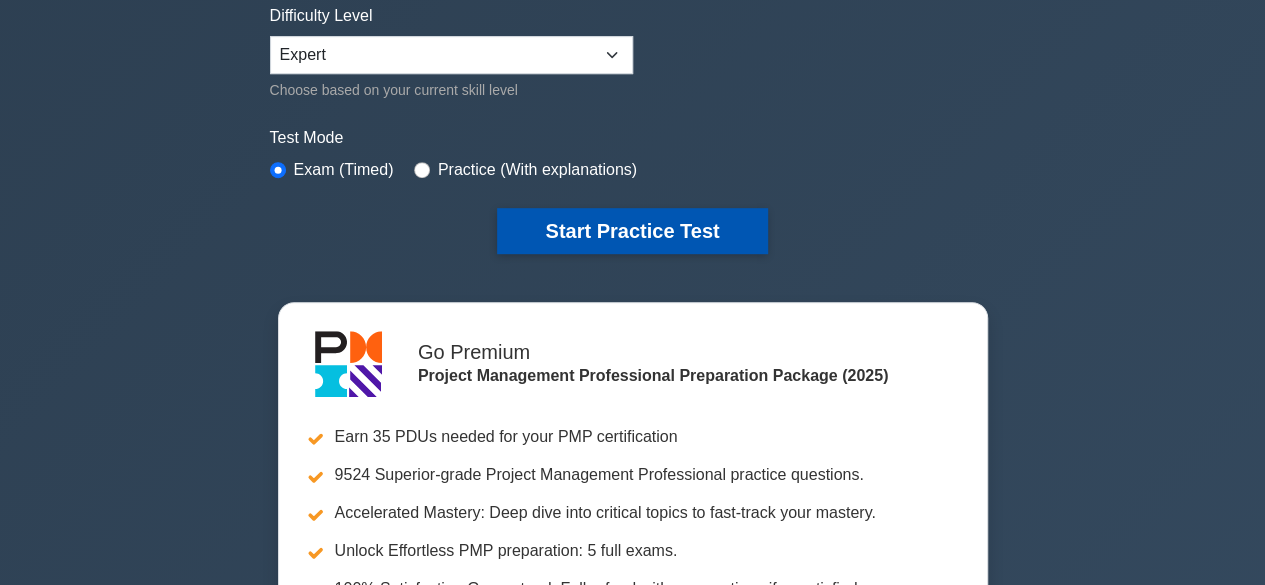 click on "Start Practice Test" at bounding box center [632, 231] 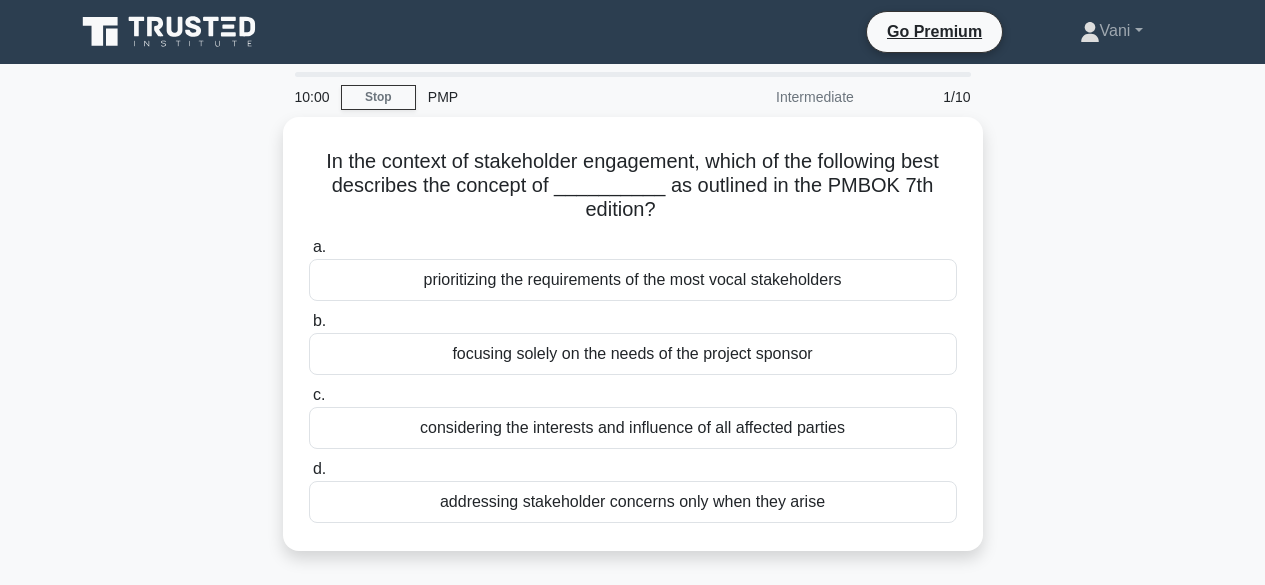 scroll, scrollTop: 0, scrollLeft: 0, axis: both 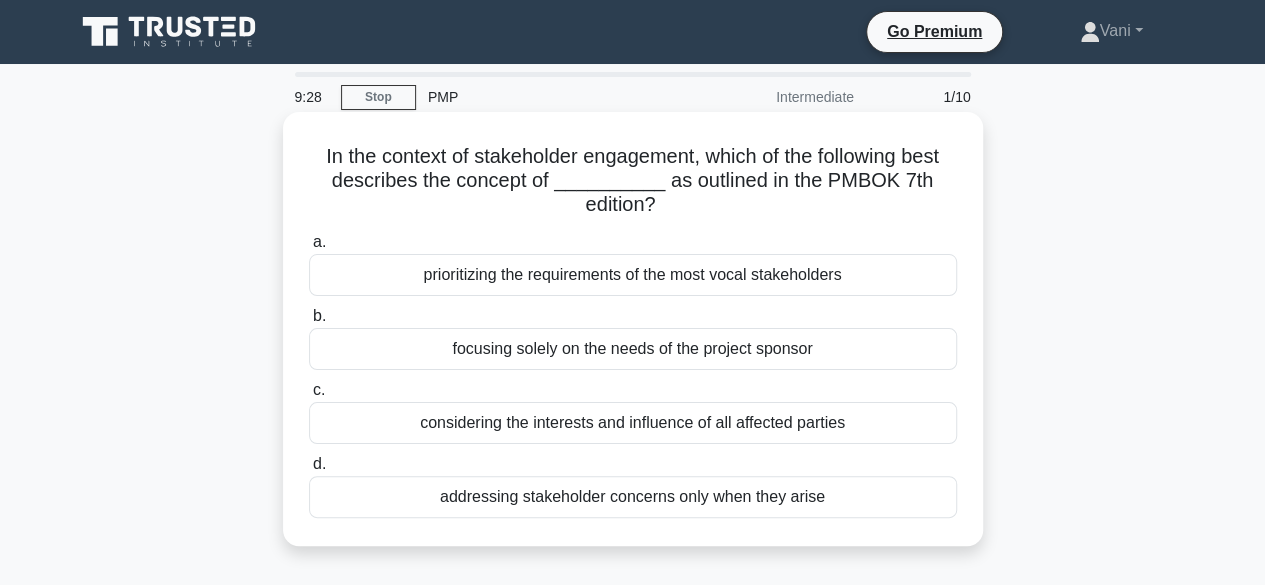click on "considering the interests and influence of all affected parties" at bounding box center [633, 423] 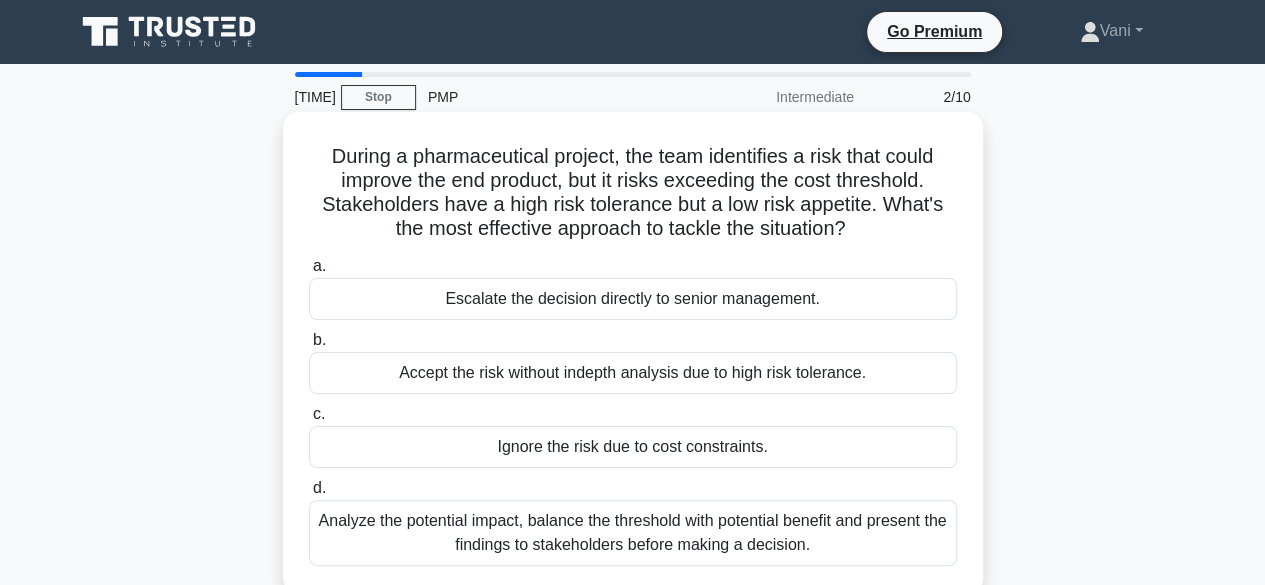 click on "Analyze the potential impact, balance the threshold with potential benefit and present the findings to stakeholders before making a decision." at bounding box center [633, 533] 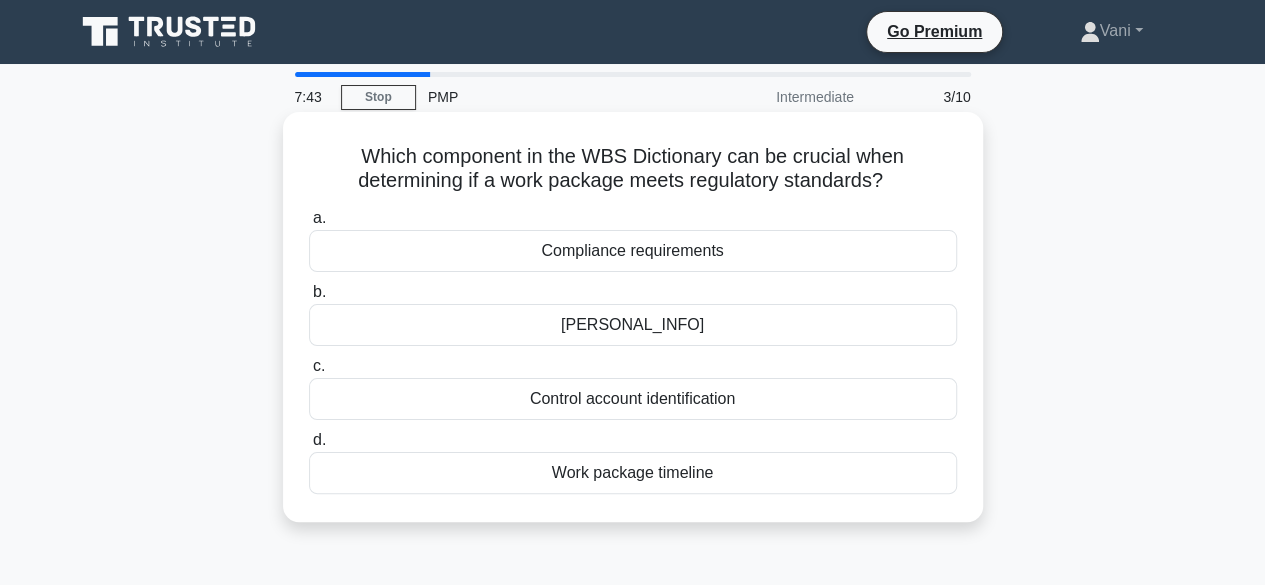 click on "Compliance requirements" at bounding box center (633, 251) 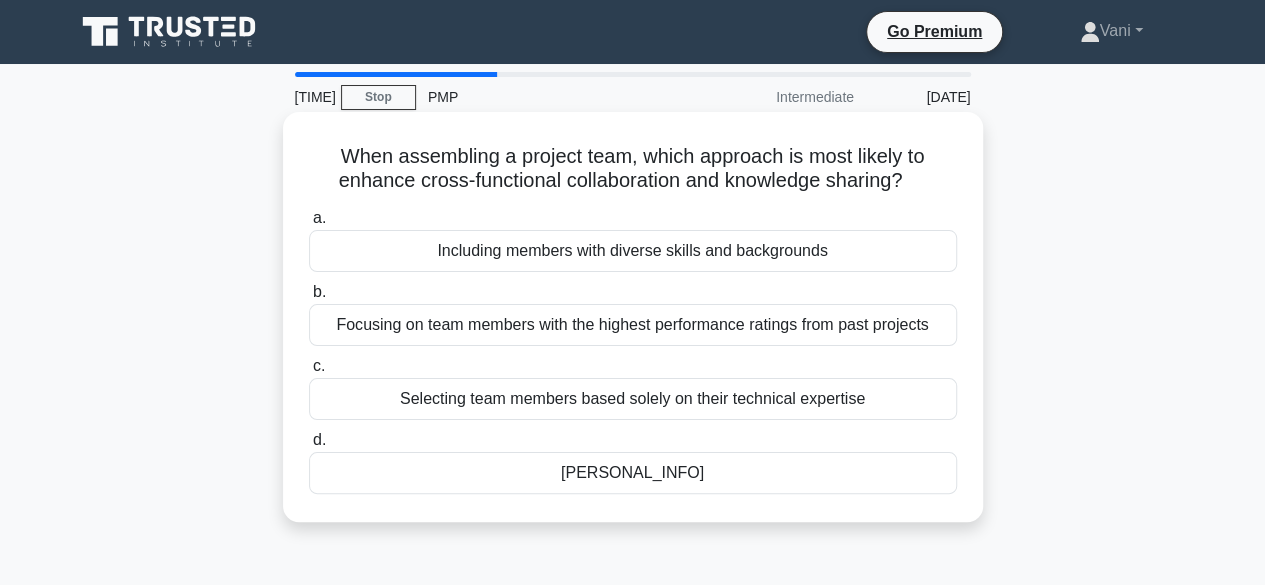 click on "Including members with diverse skills and backgrounds" at bounding box center [633, 251] 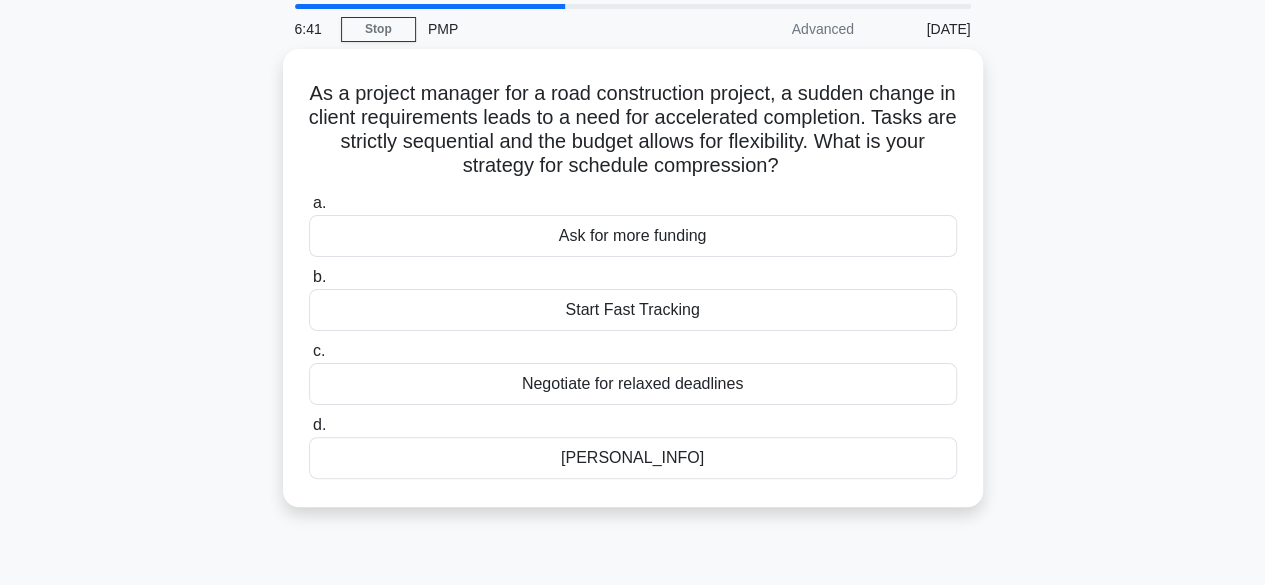 scroll, scrollTop: 100, scrollLeft: 0, axis: vertical 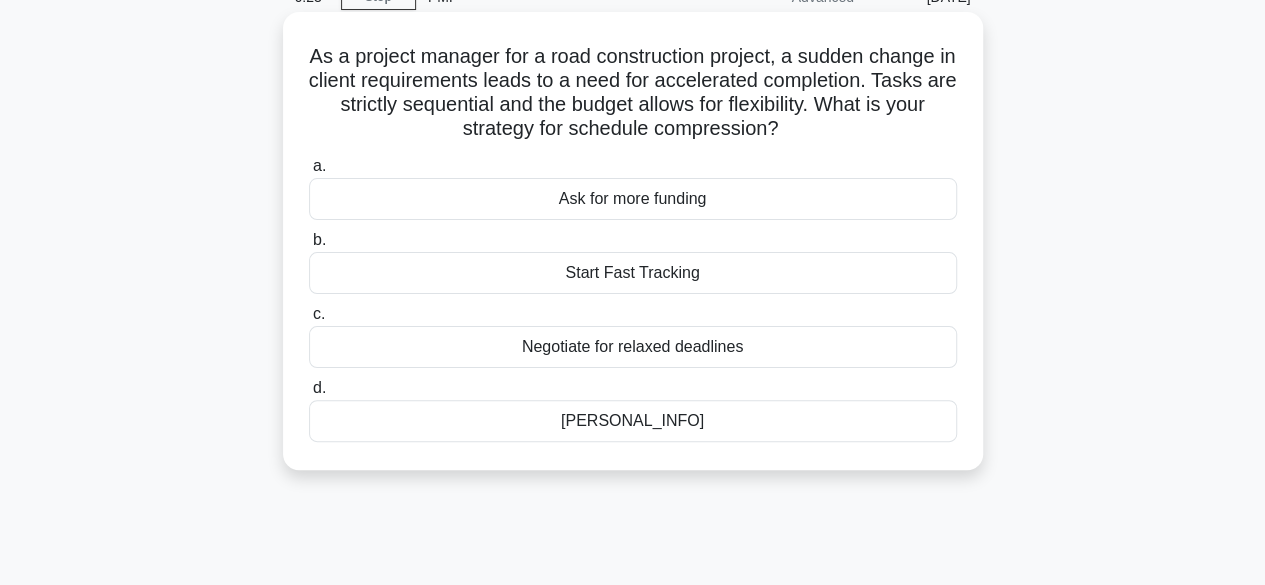 click on "Implement Crashing" at bounding box center (633, 421) 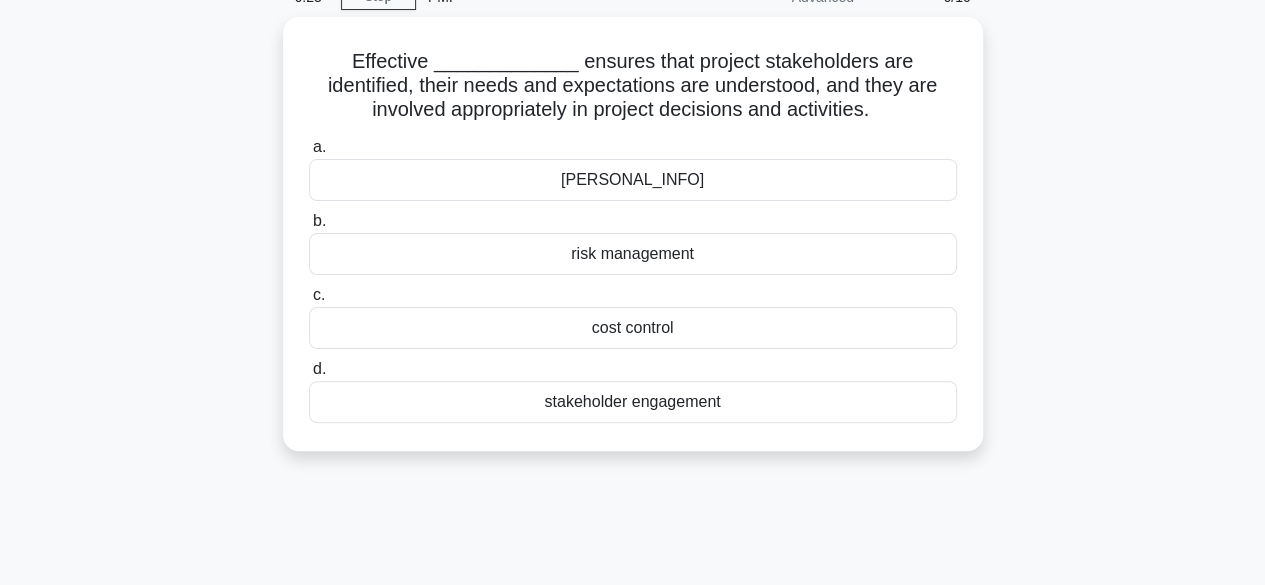 scroll, scrollTop: 0, scrollLeft: 0, axis: both 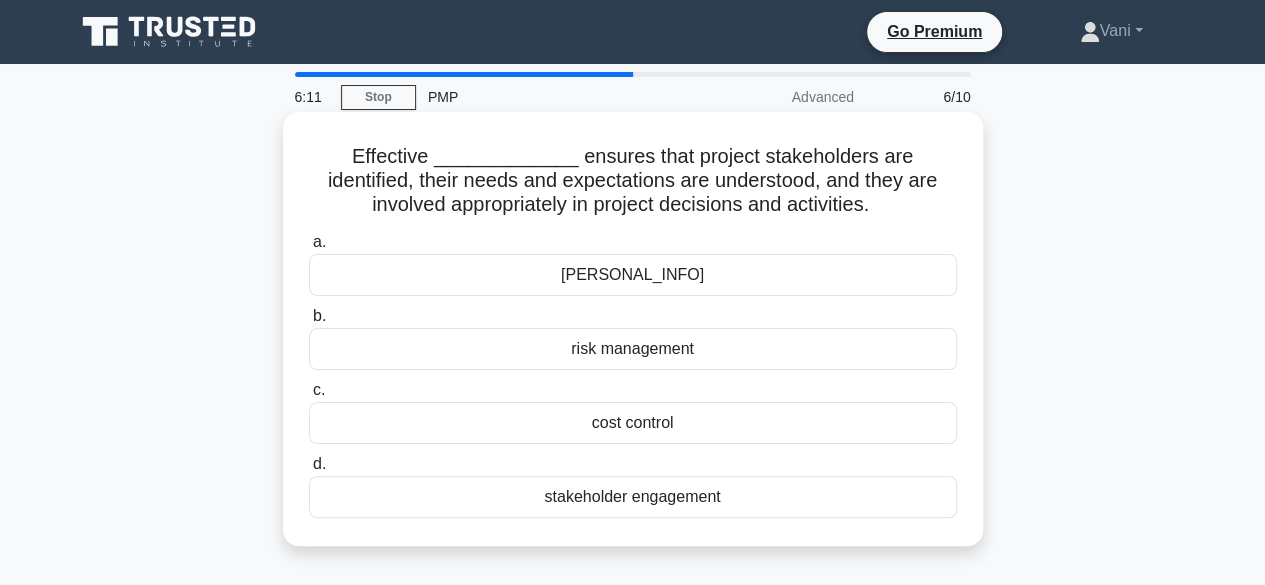 click on "stakeholder engagement" at bounding box center (633, 497) 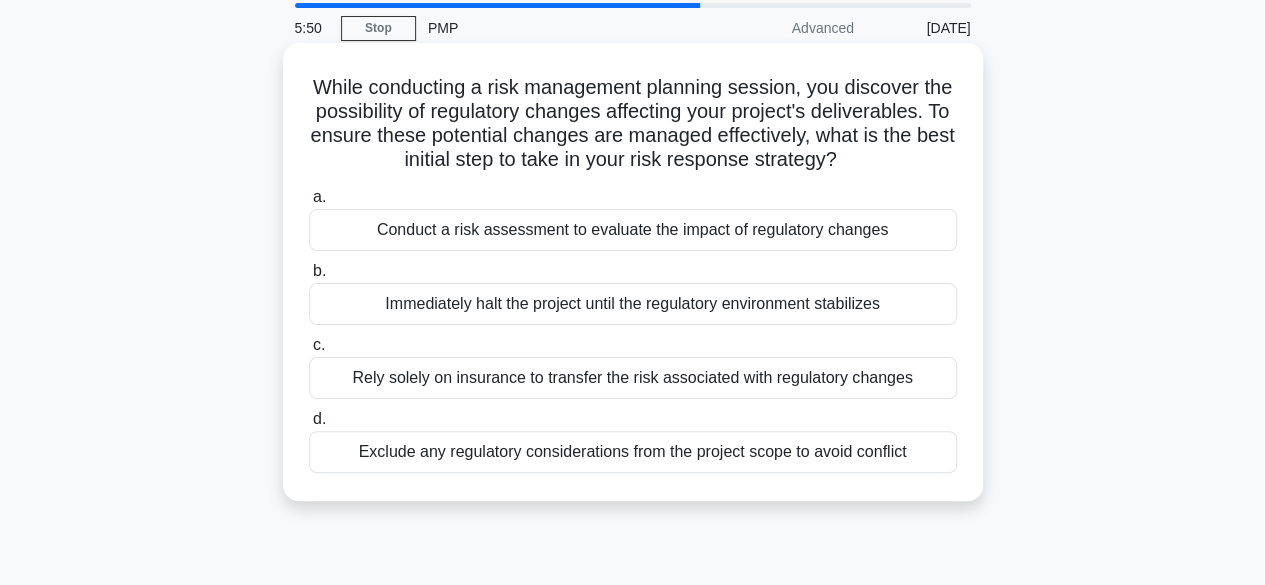scroll, scrollTop: 100, scrollLeft: 0, axis: vertical 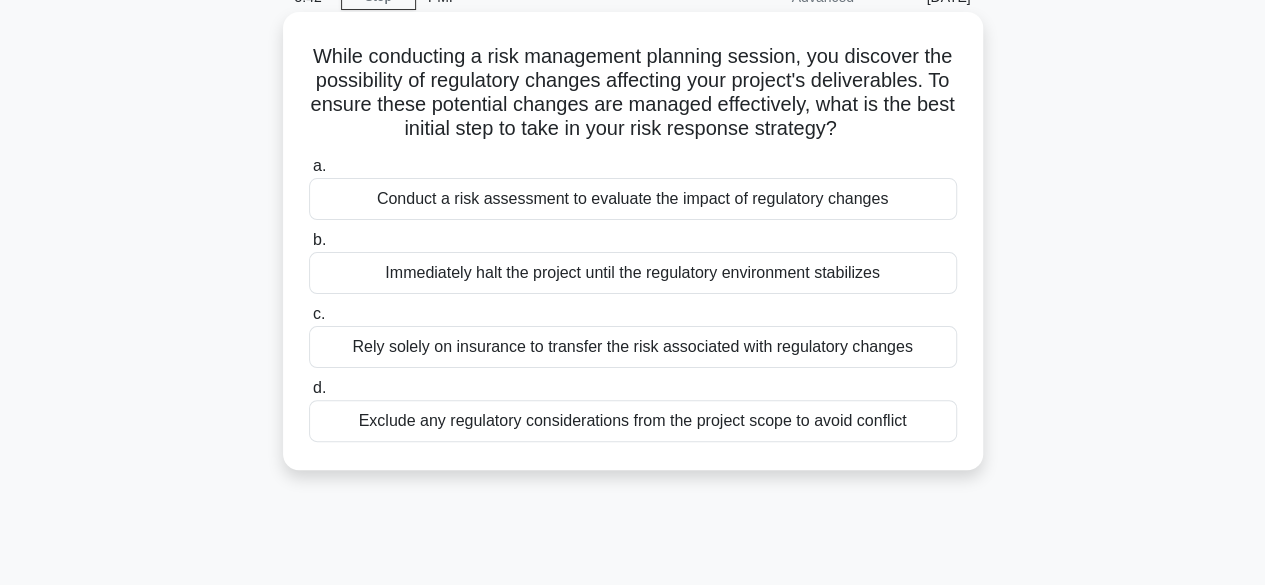 click on "Conduct a risk assessment to evaluate the impact of regulatory changes" at bounding box center (633, 199) 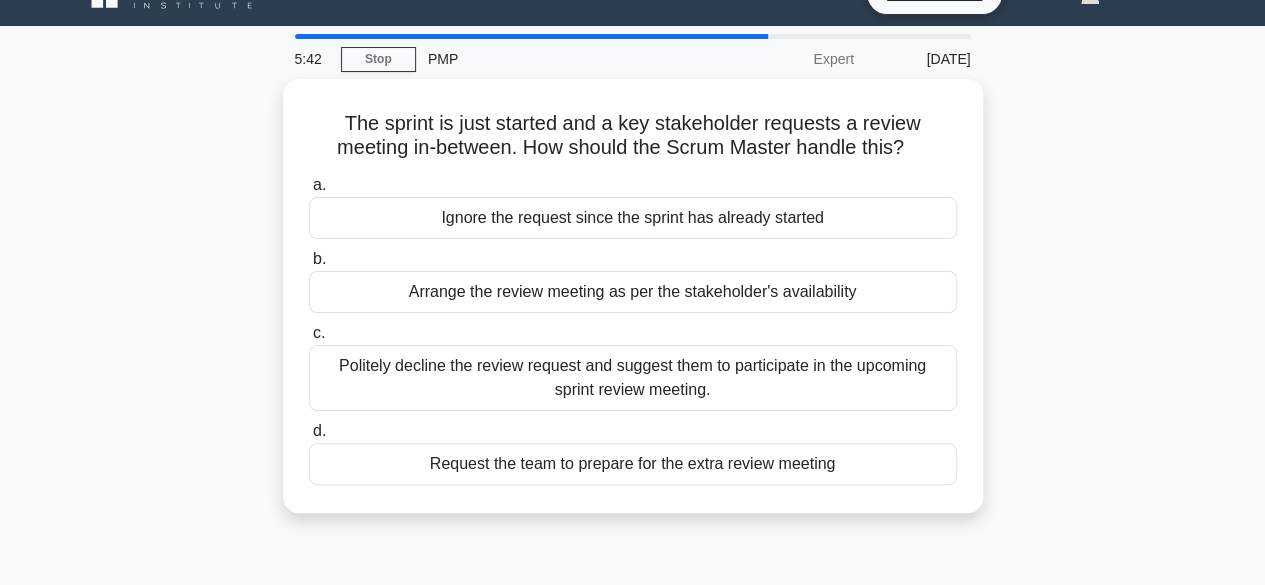 scroll, scrollTop: 0, scrollLeft: 0, axis: both 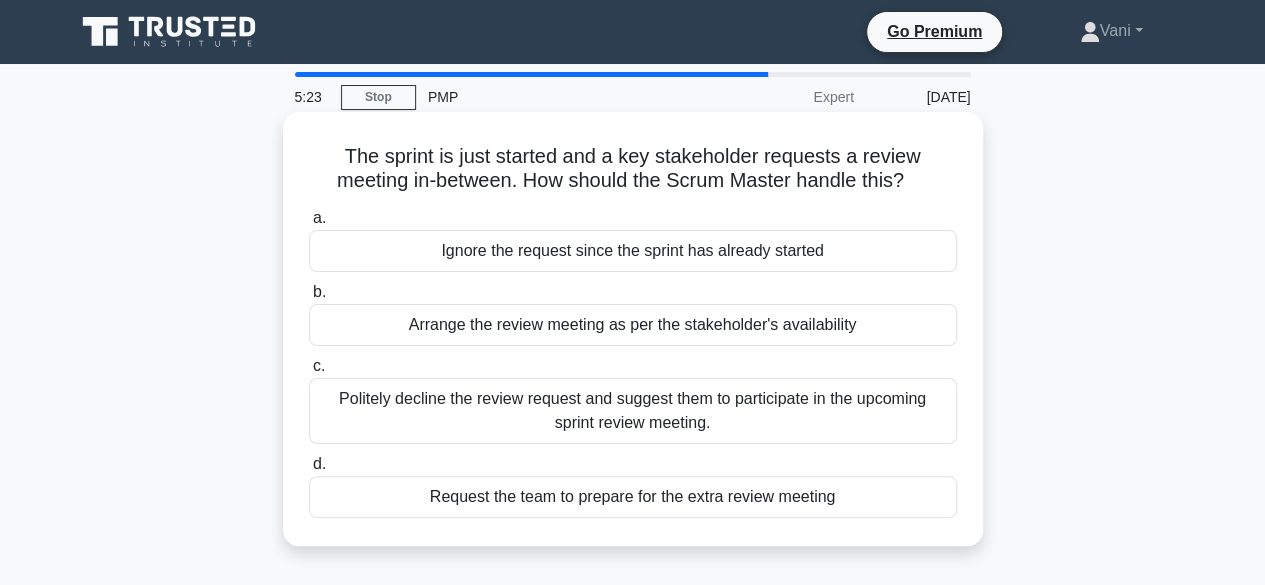 click on "Politely decline the review request and suggest them to participate in the upcoming sprint review meeting." at bounding box center [633, 411] 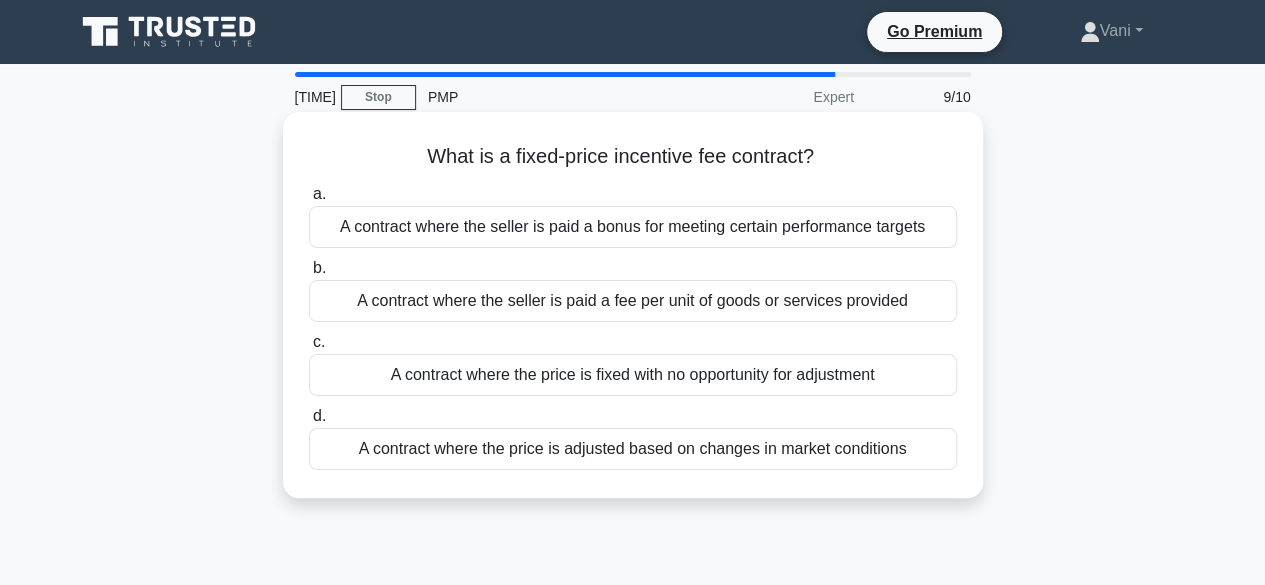 click on "A contract where the price is fixed with no opportunity for adjustment" at bounding box center [633, 375] 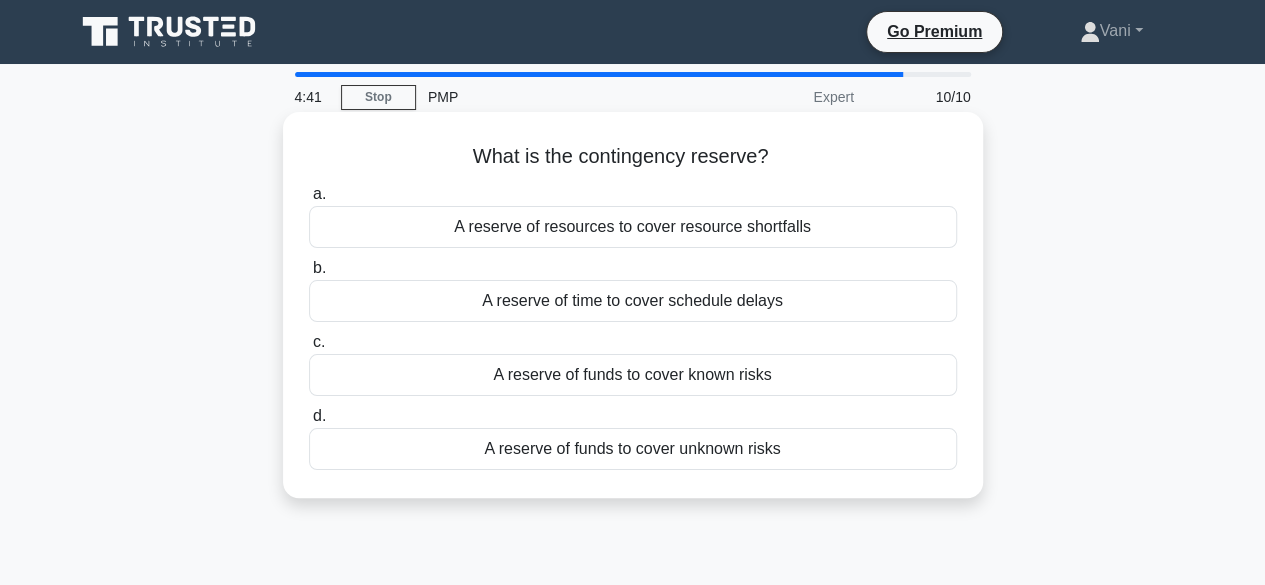 click on "A reserve of funds to cover unknown risks" at bounding box center [633, 449] 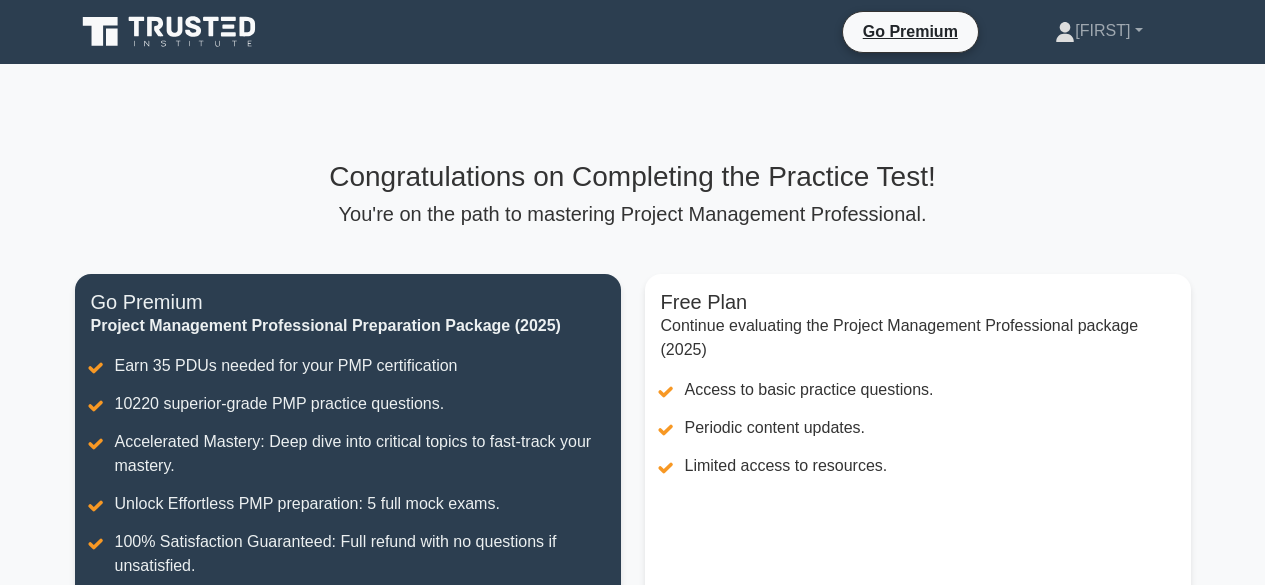 scroll, scrollTop: 0, scrollLeft: 0, axis: both 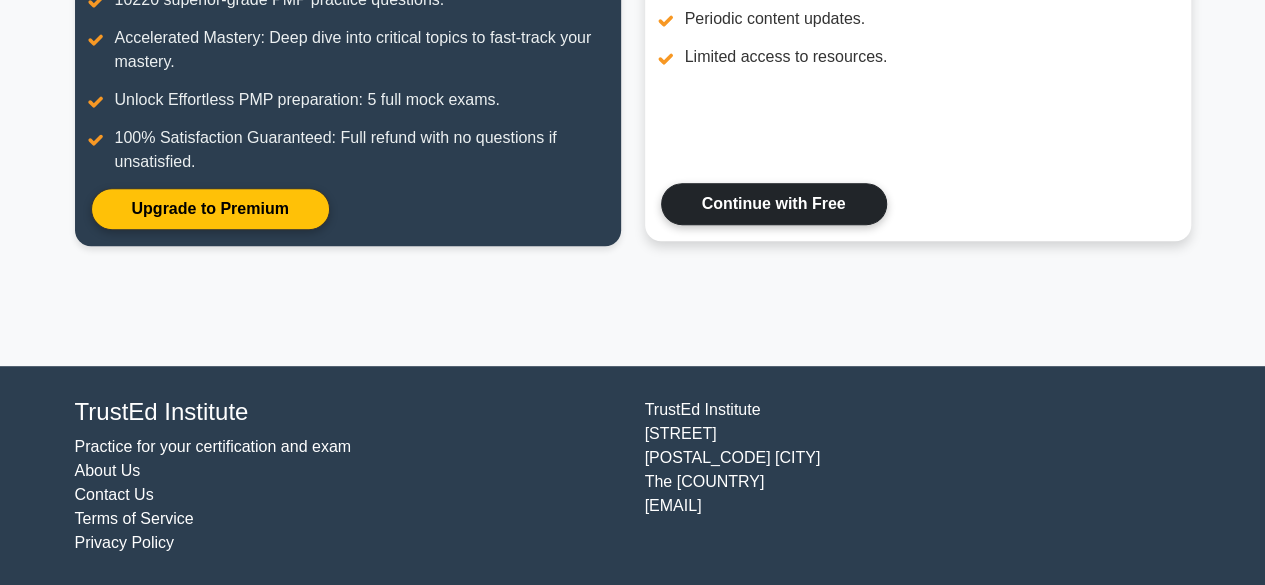 click on "Continue with Free" at bounding box center [774, 204] 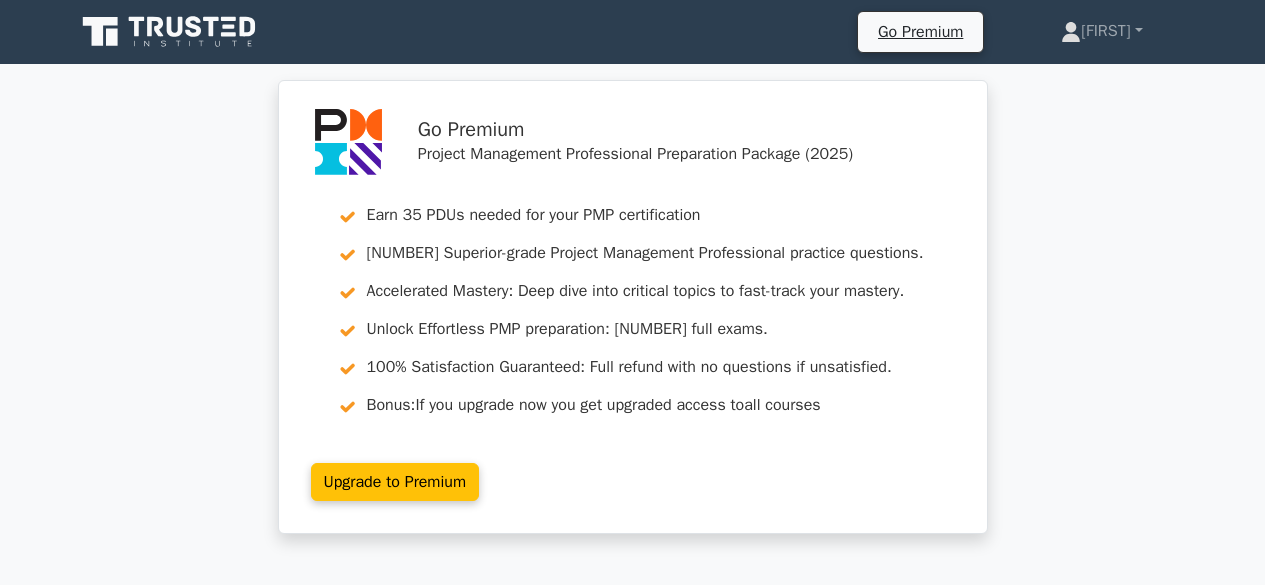 scroll, scrollTop: 0, scrollLeft: 0, axis: both 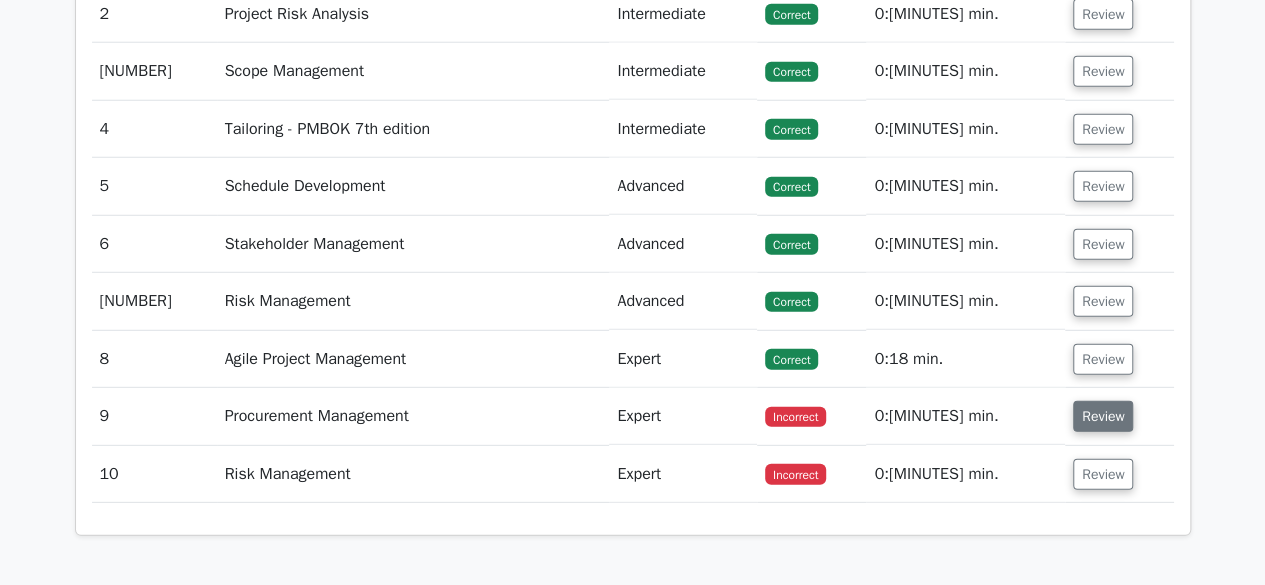 click on "Review" at bounding box center (1103, 416) 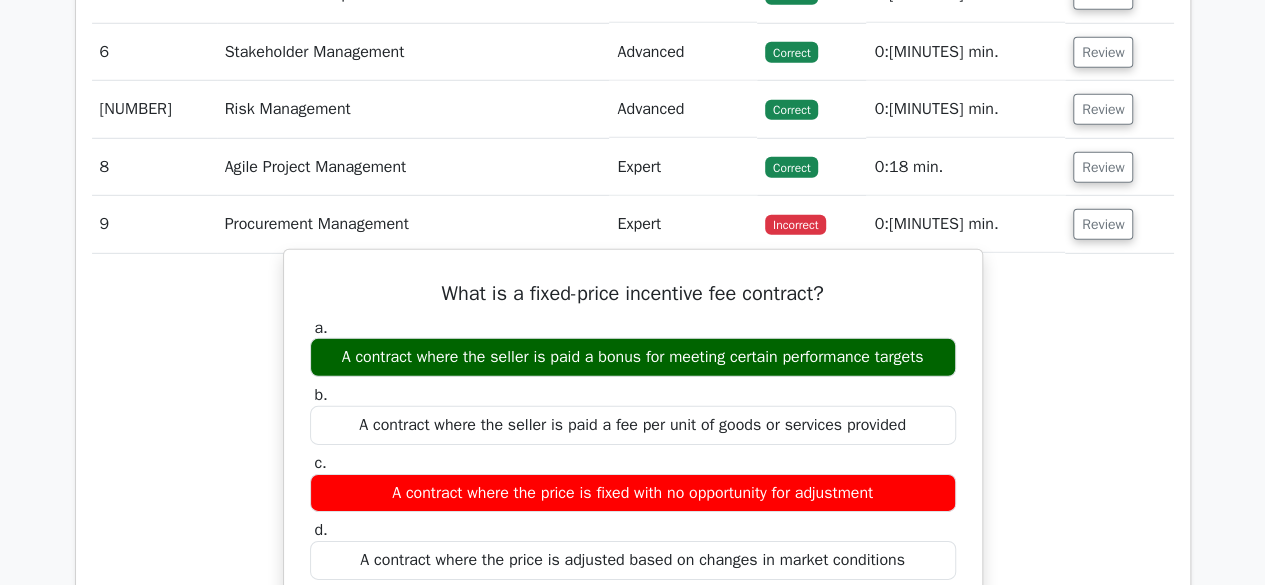 scroll, scrollTop: 2900, scrollLeft: 0, axis: vertical 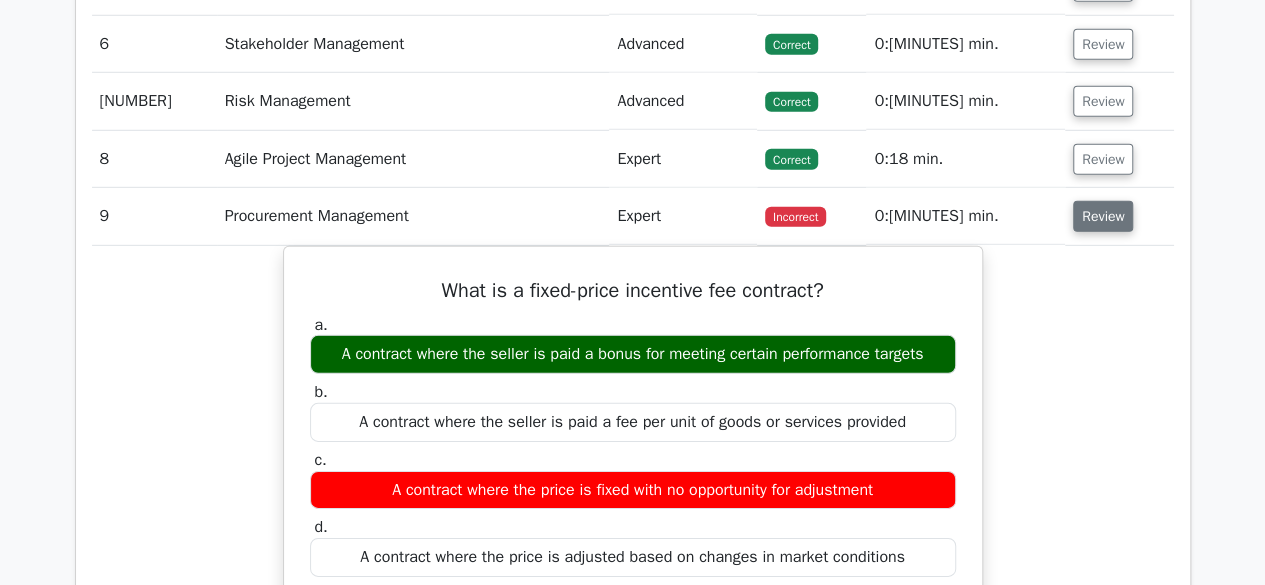 click on "Review" at bounding box center [1103, 216] 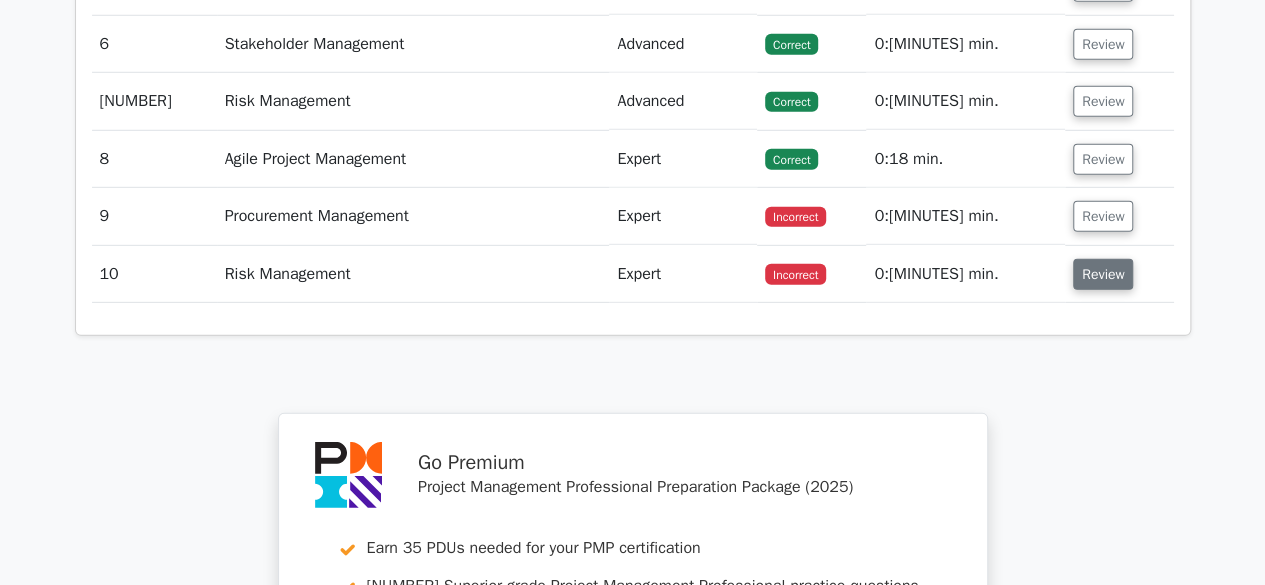 click on "Review" at bounding box center (1103, 274) 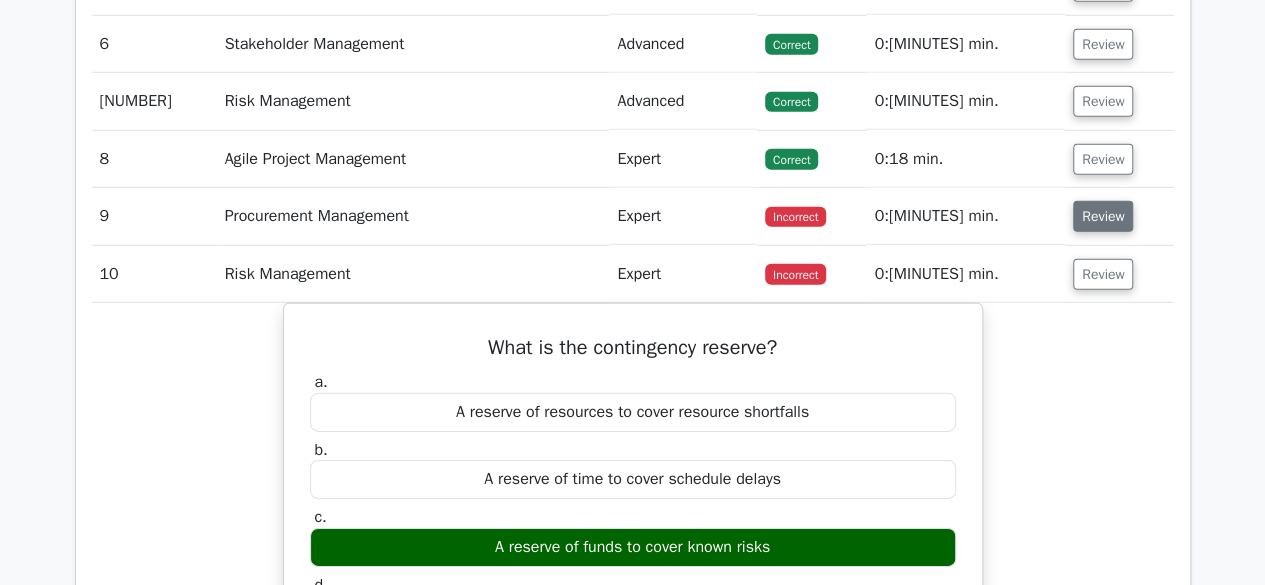 click on "Review" at bounding box center (1103, 216) 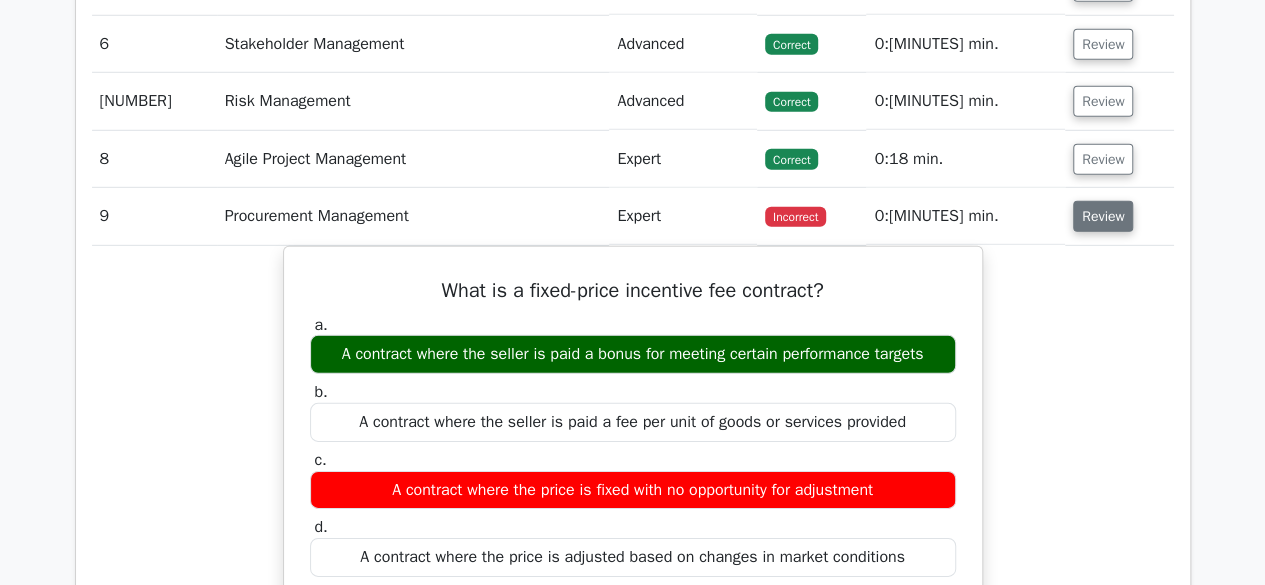 click on "Review" at bounding box center [1103, 216] 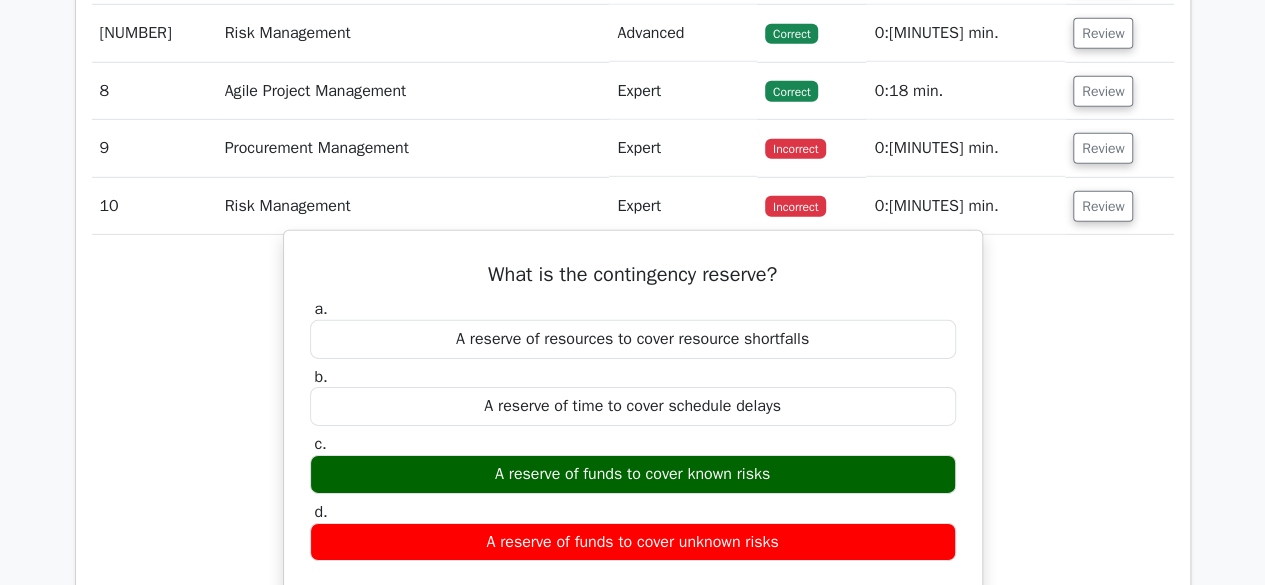scroll, scrollTop: 3000, scrollLeft: 0, axis: vertical 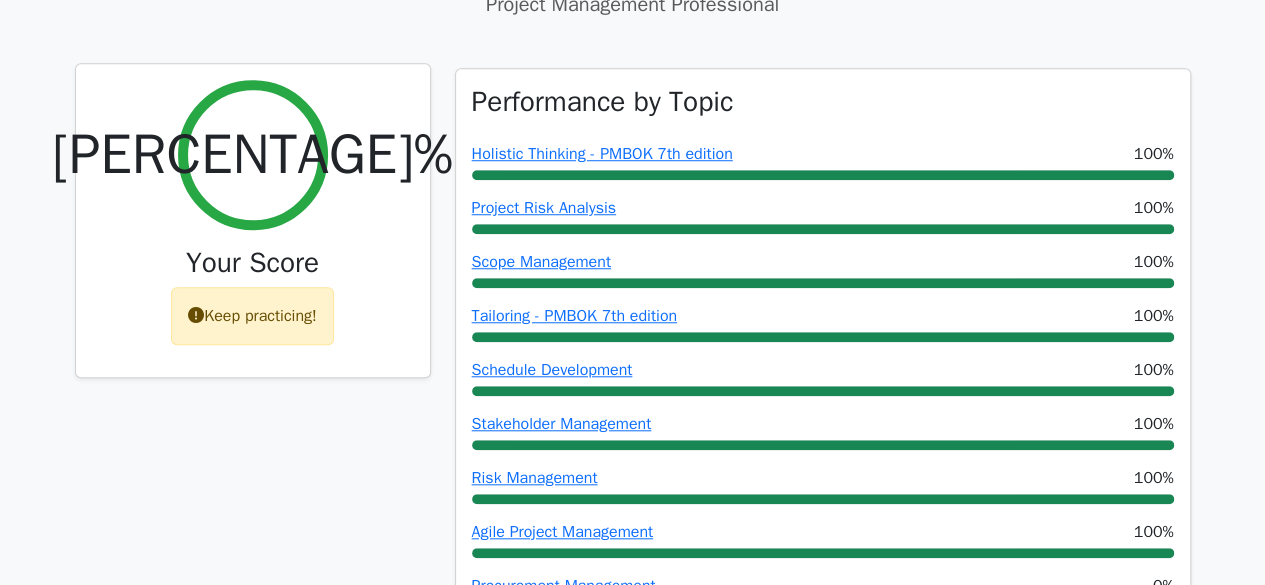 click on "Keep practicing!" at bounding box center [252, 316] 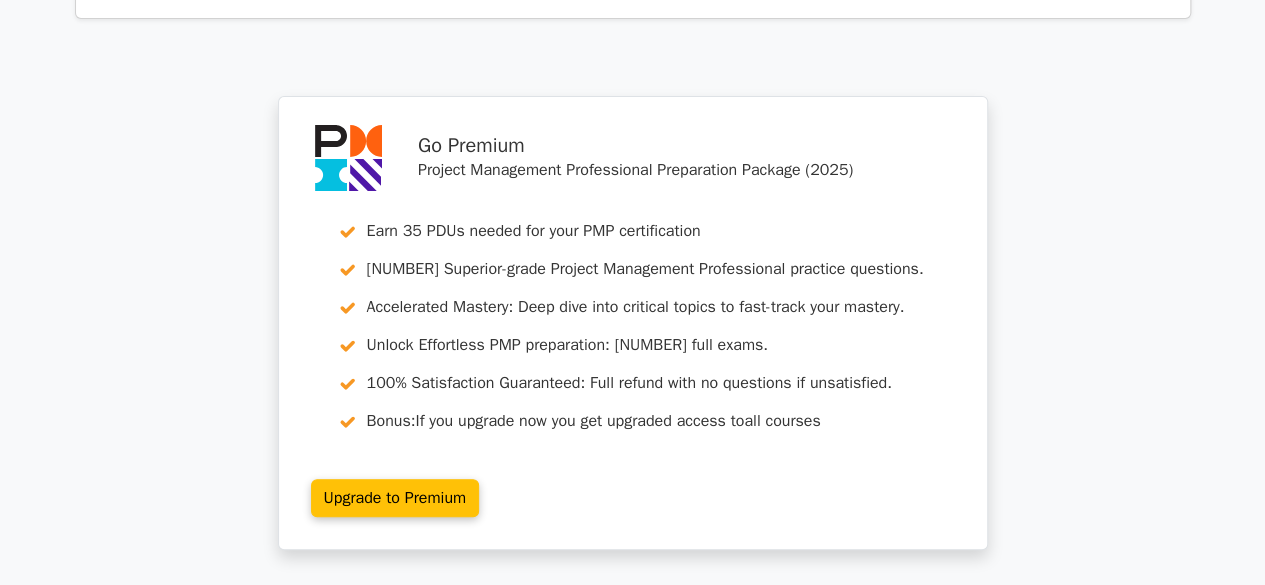 scroll, scrollTop: 4328, scrollLeft: 0, axis: vertical 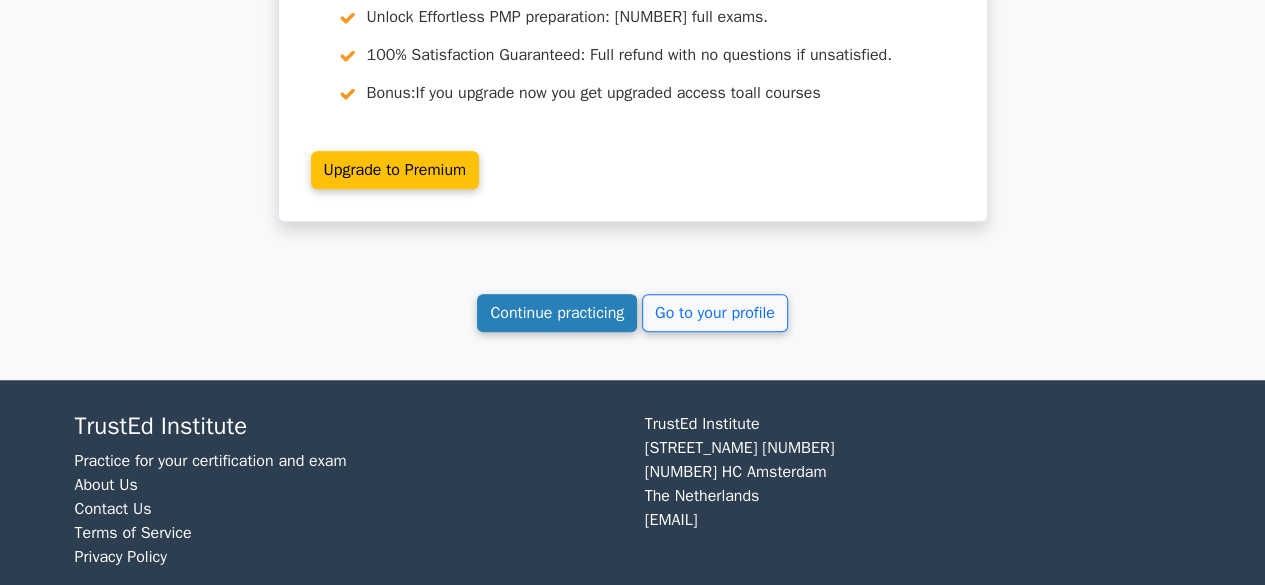 click on "Continue practicing" at bounding box center [557, 313] 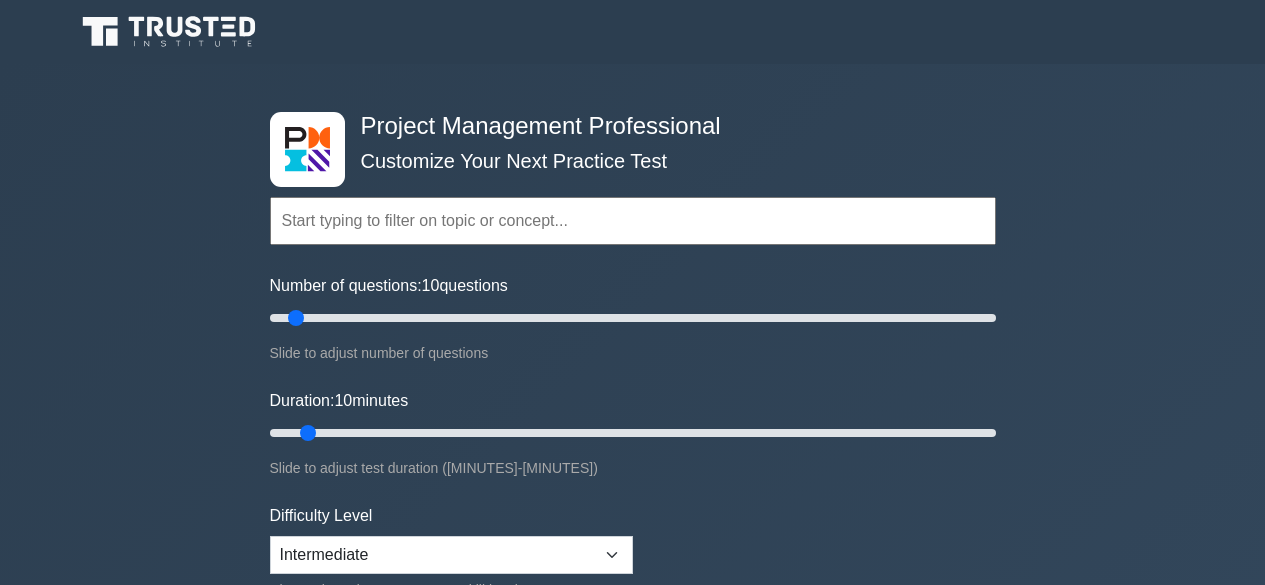 scroll, scrollTop: 0, scrollLeft: 0, axis: both 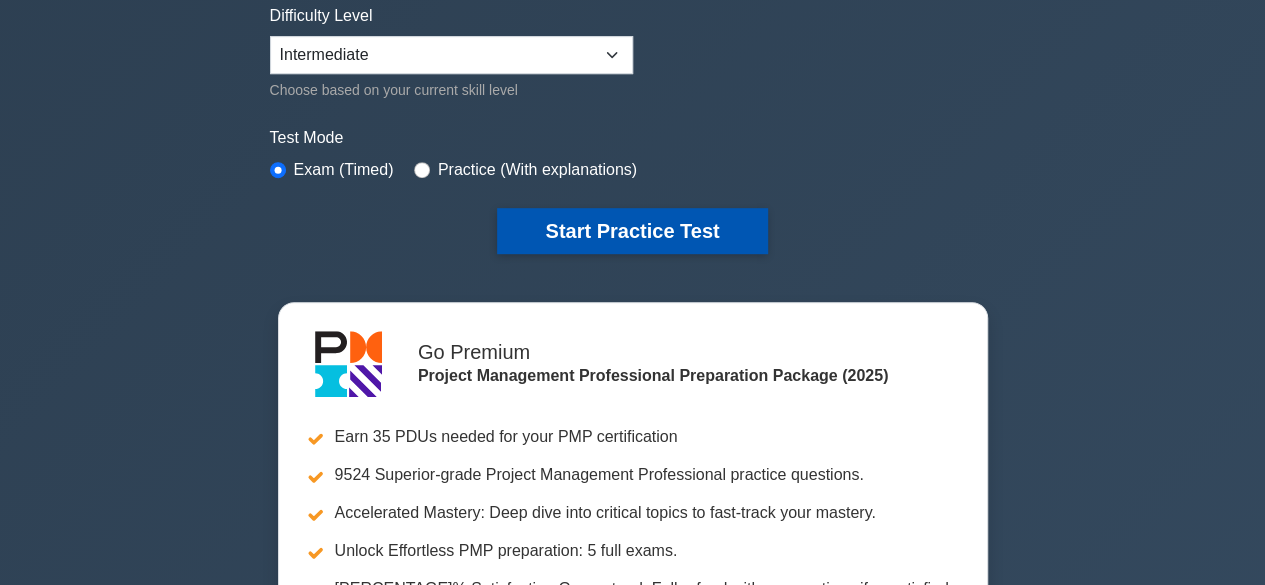 click on "Start Practice Test" at bounding box center [632, 231] 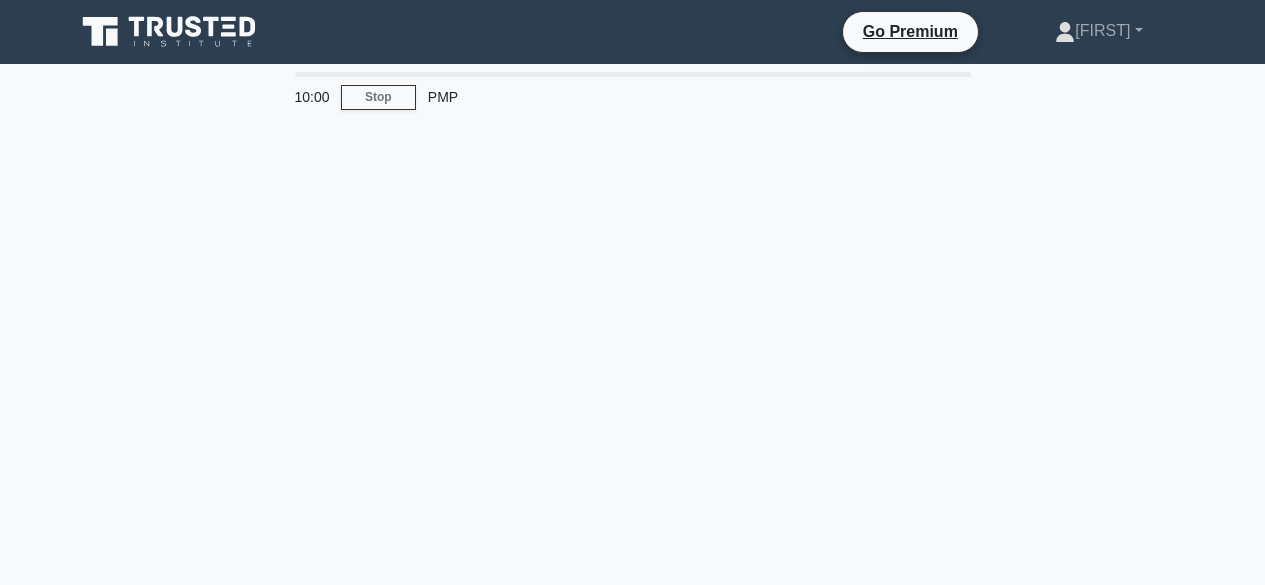 scroll, scrollTop: 0, scrollLeft: 0, axis: both 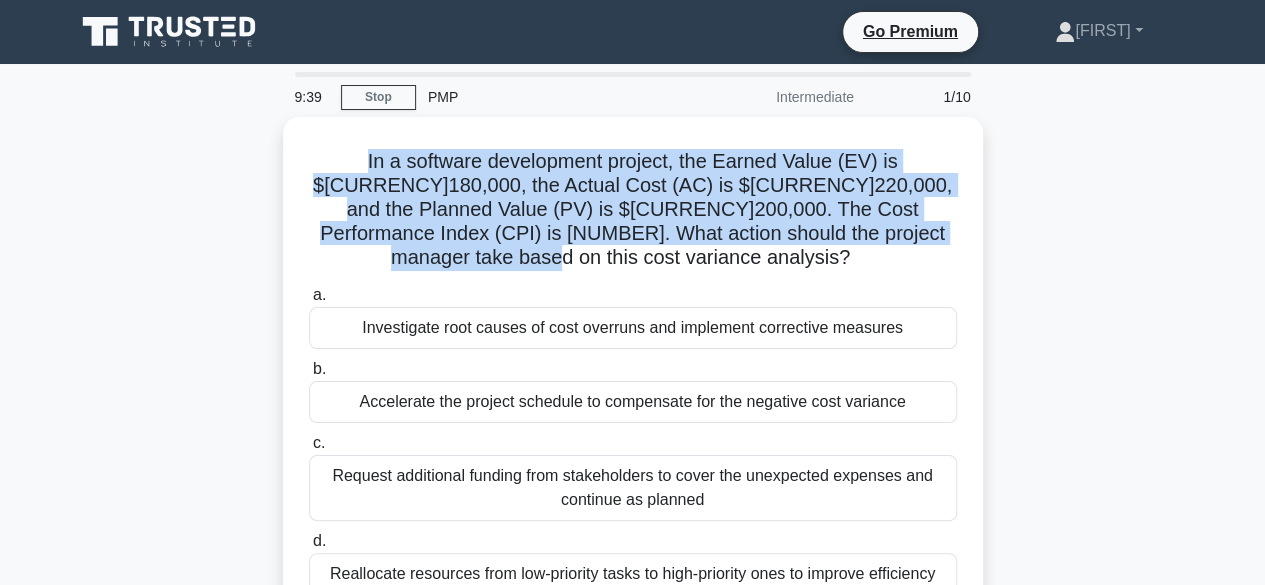 drag, startPoint x: 895, startPoint y: 235, endPoint x: 260, endPoint y: 157, distance: 639.77264 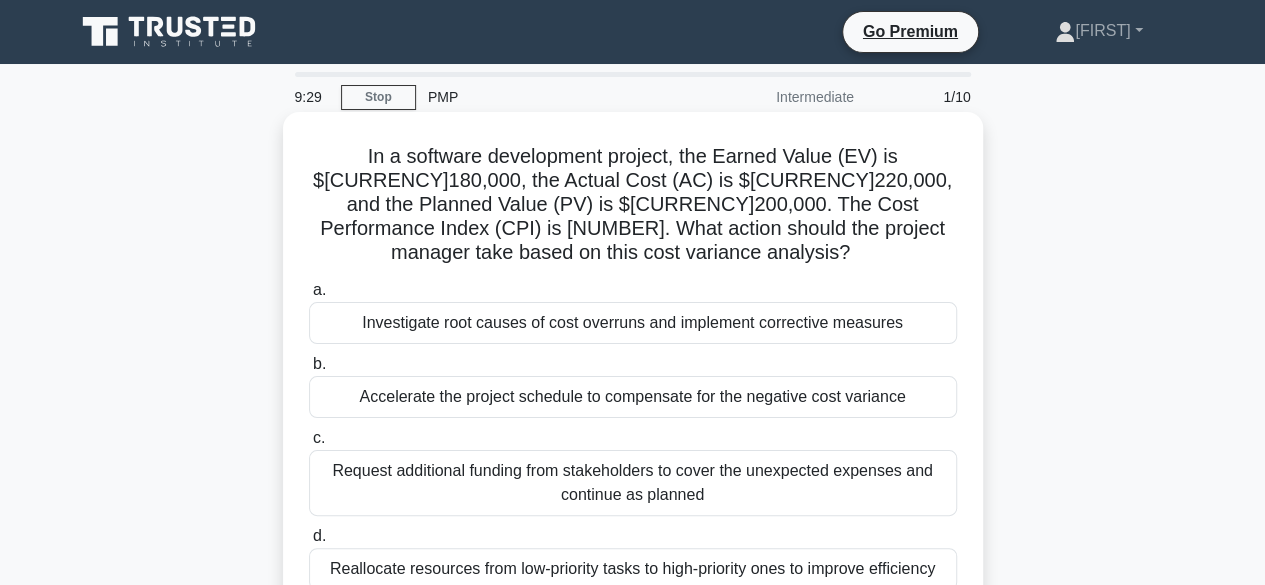 click on "In a software development project, the Earned Value (EV) is $180,000, the Actual Cost (AC) is $220,000, and the Planned Value (PV) is $200,000. The Cost Performance Index (CPI) is 0.82. What action should the project manager take based on this cost variance analysis?
.spinner_0XTQ{transform-origin:center;animation:spinner_y6GP .75s linear infinite}@keyframes spinner_y6GP{100%{transform:rotate(360deg)}}
a.
b. c." at bounding box center (633, 365) 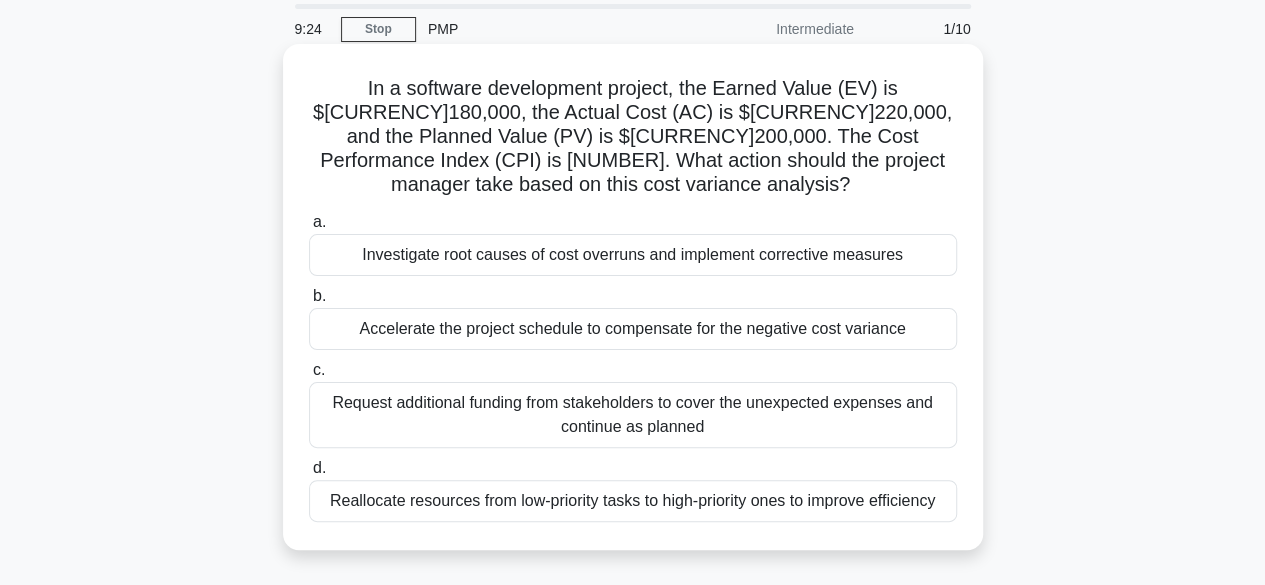 scroll, scrollTop: 100, scrollLeft: 0, axis: vertical 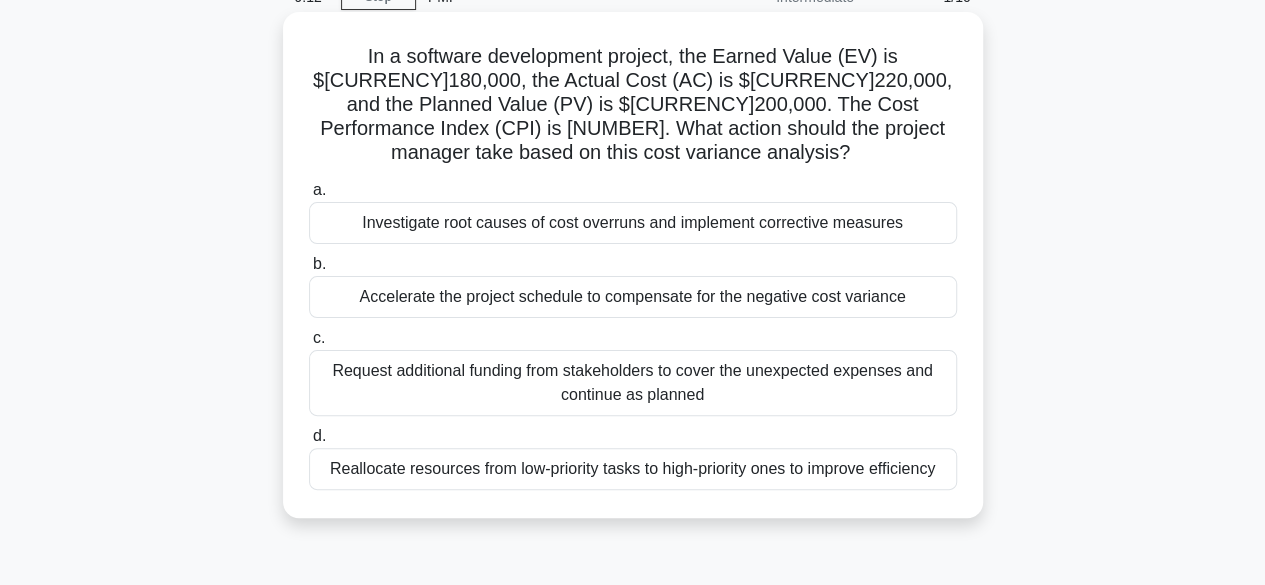 click on "Investigate root causes of cost overruns and implement corrective measures" at bounding box center (633, 223) 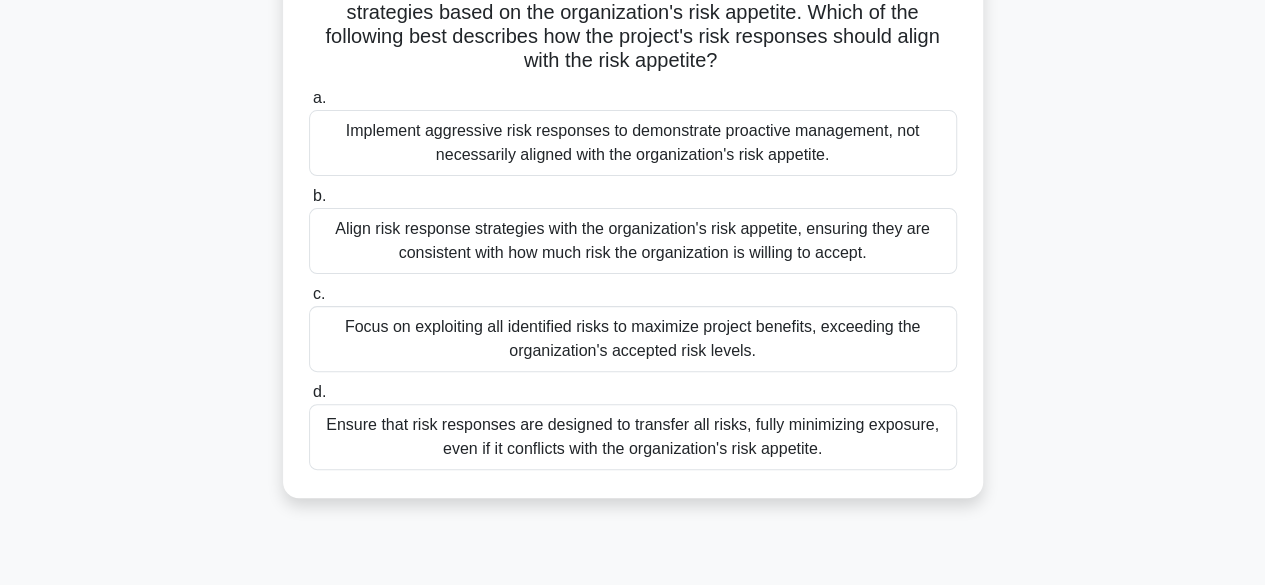 scroll, scrollTop: 200, scrollLeft: 0, axis: vertical 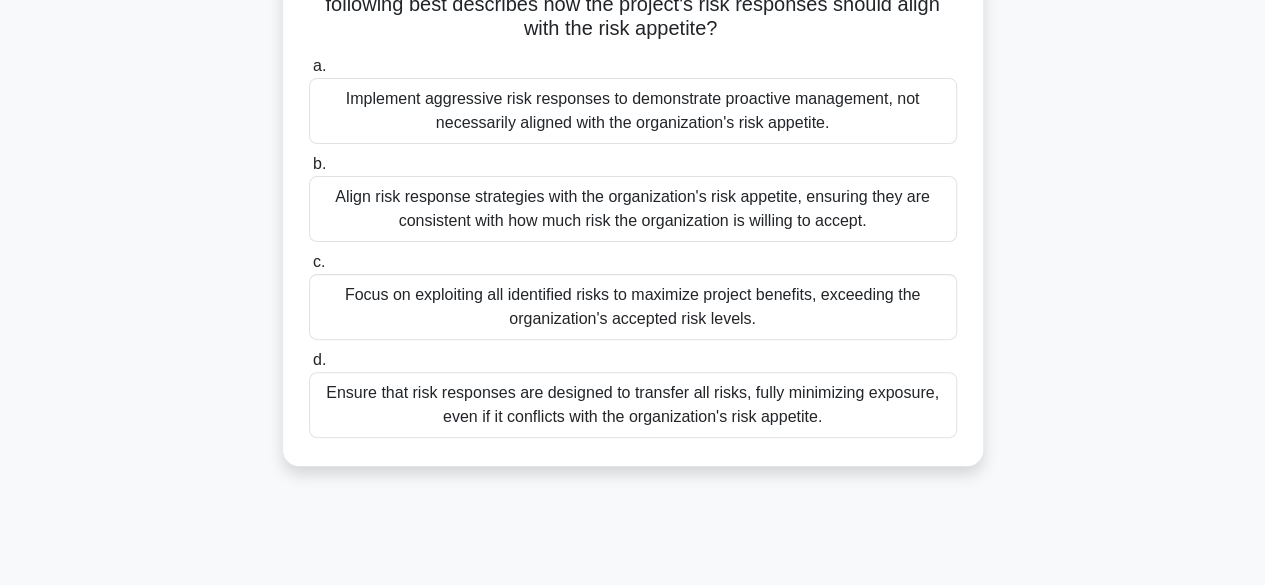click on "Align risk response strategies with the organization's risk appetite, ensuring they are consistent with how much risk the organization is willing to accept." at bounding box center [633, 209] 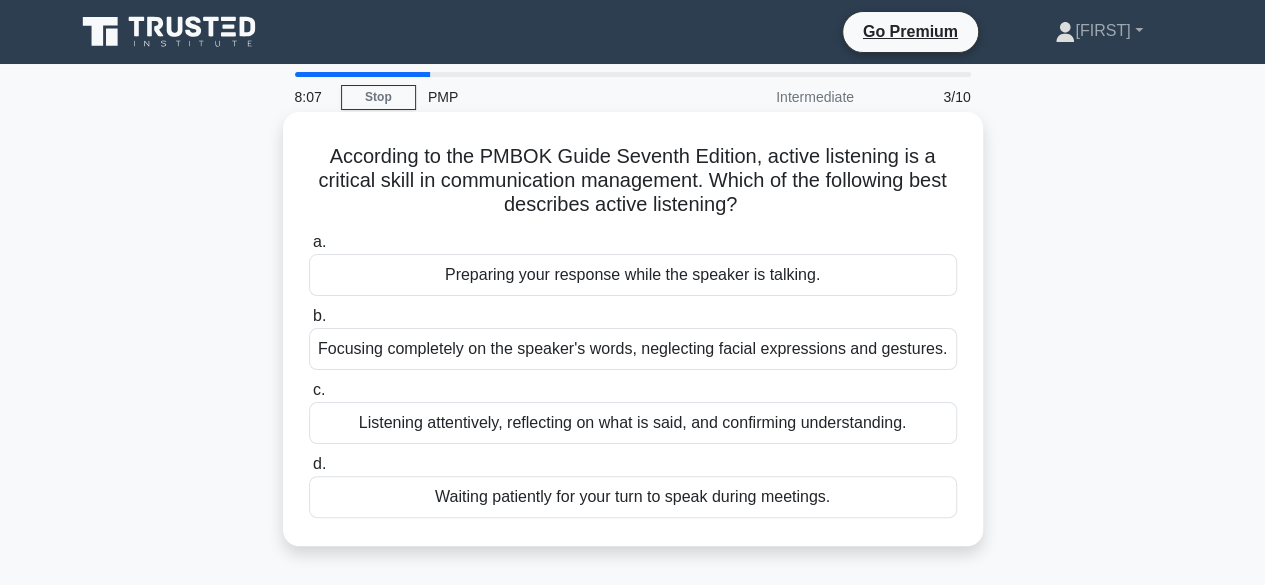 scroll, scrollTop: 100, scrollLeft: 0, axis: vertical 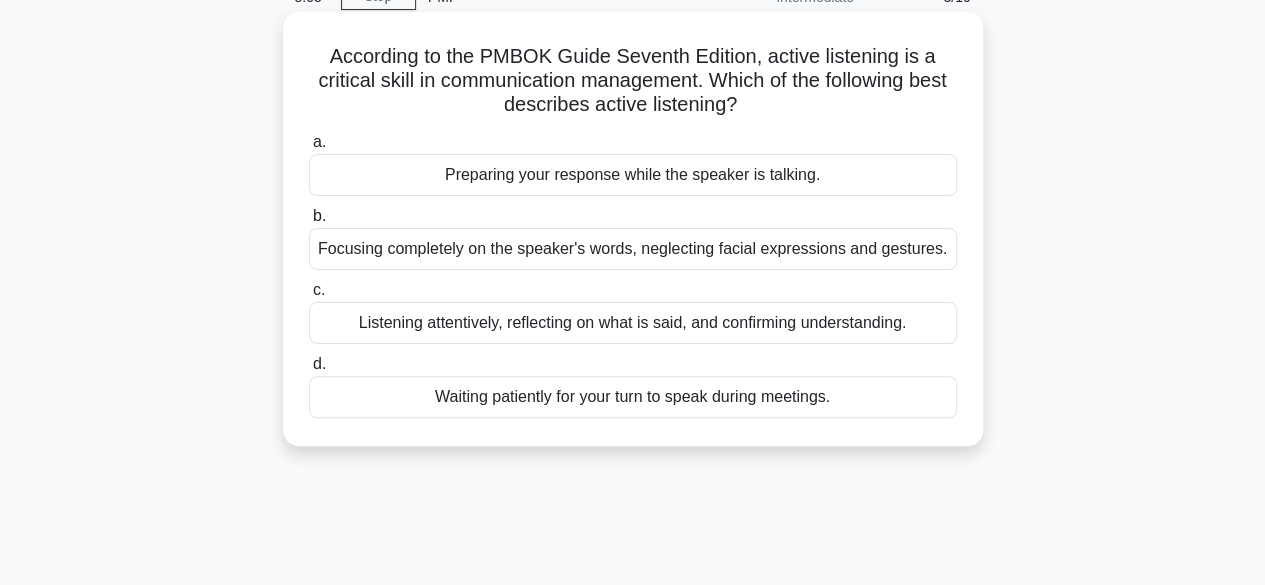 click on "Listening attentively, reflecting on what is said, and confirming understanding." at bounding box center [633, 323] 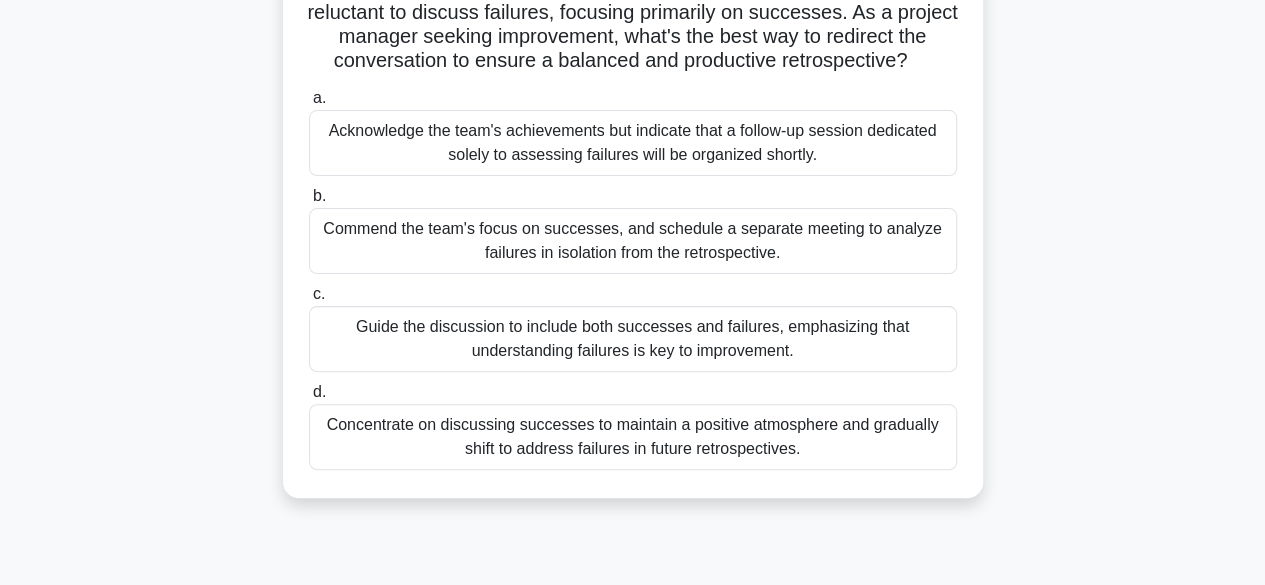 scroll, scrollTop: 200, scrollLeft: 0, axis: vertical 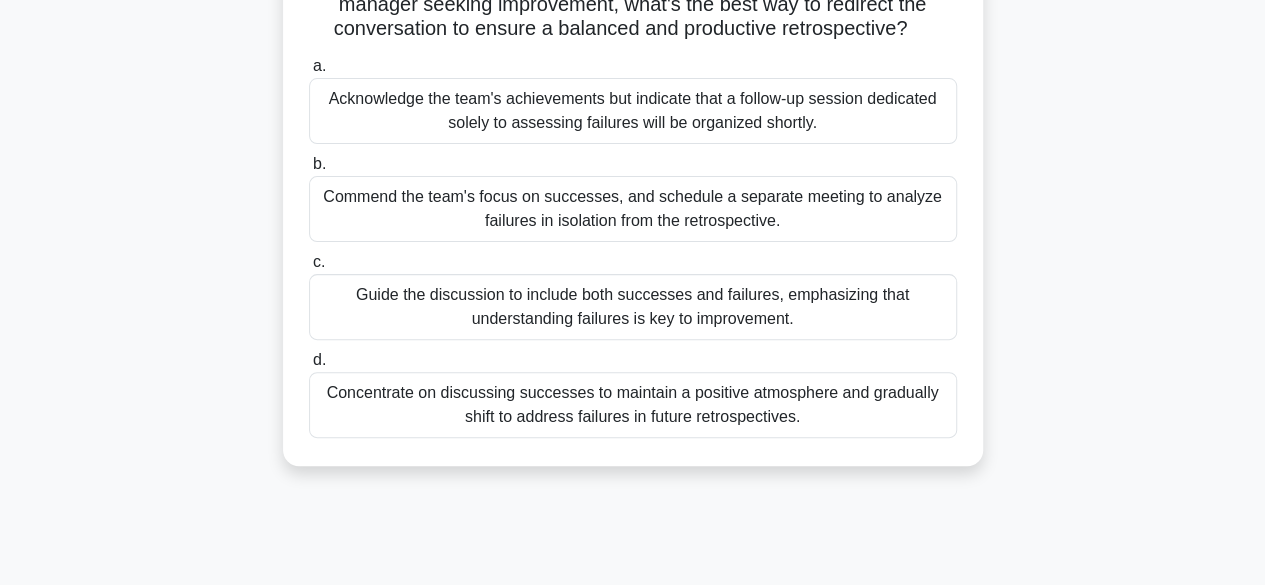 click on "Guide the discussion to include both successes and failures, emphasizing that understanding failures is key to improvement." at bounding box center [633, 307] 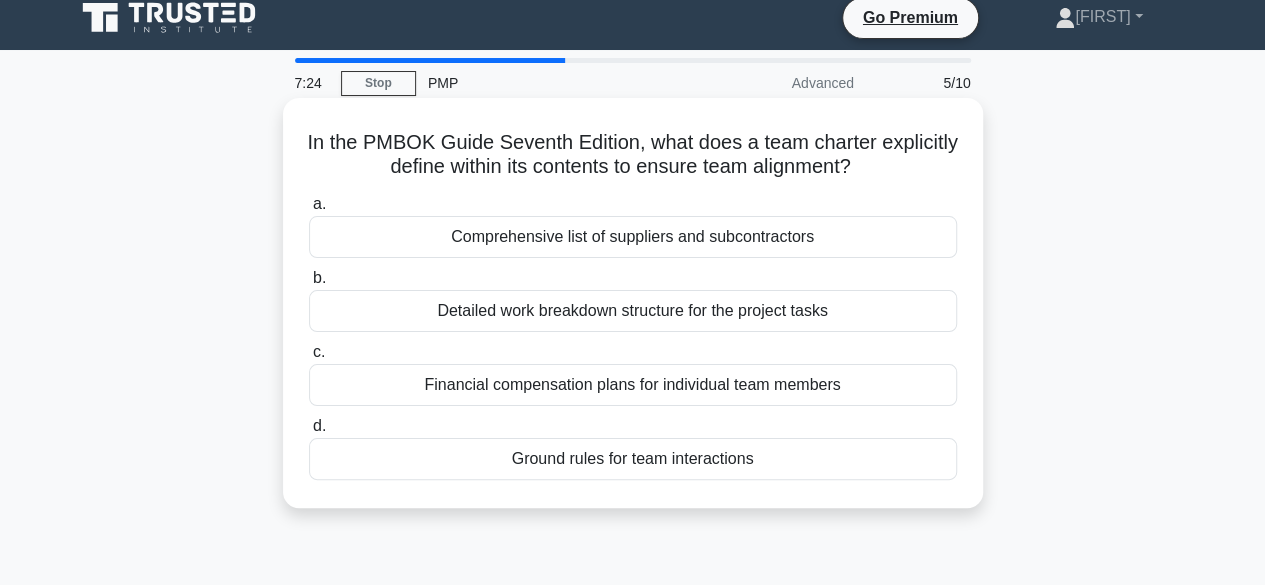 scroll, scrollTop: 0, scrollLeft: 0, axis: both 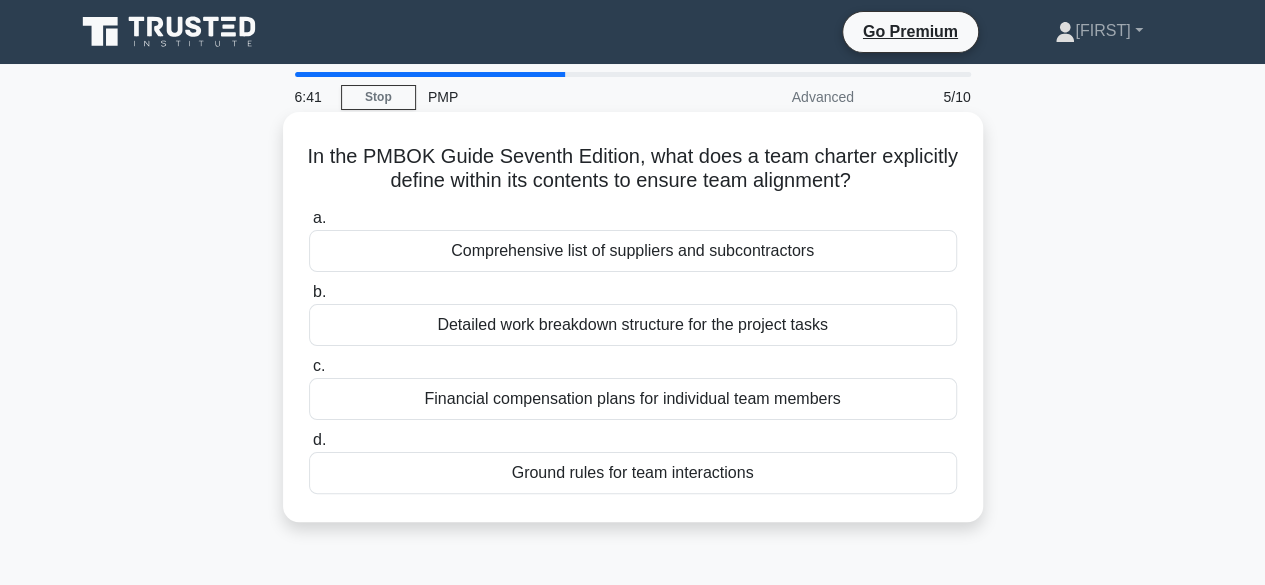 click on "Ground rules for team interactions" at bounding box center [633, 473] 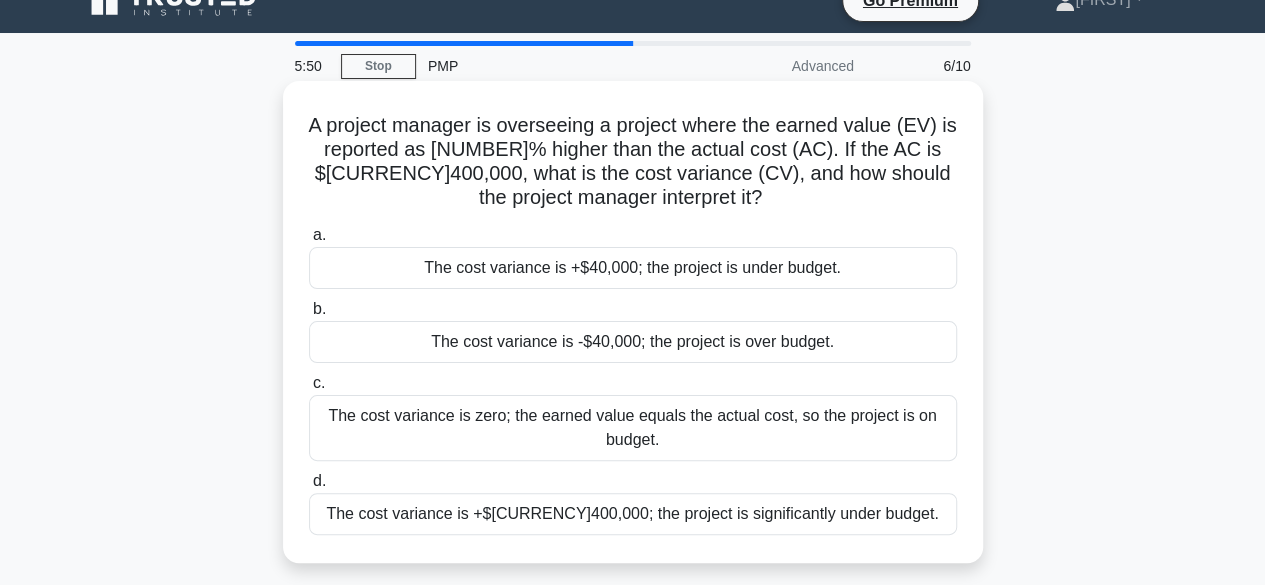 scroll, scrollTop: 0, scrollLeft: 0, axis: both 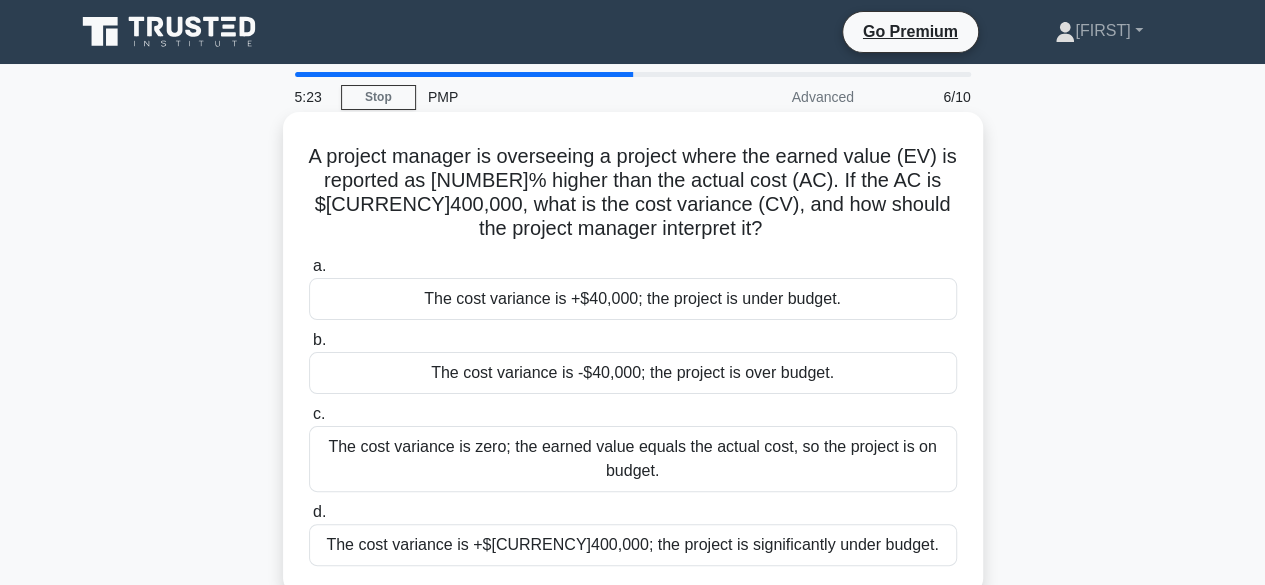 click on "The cost variance is +$40,000; the project is under budget." at bounding box center [633, 299] 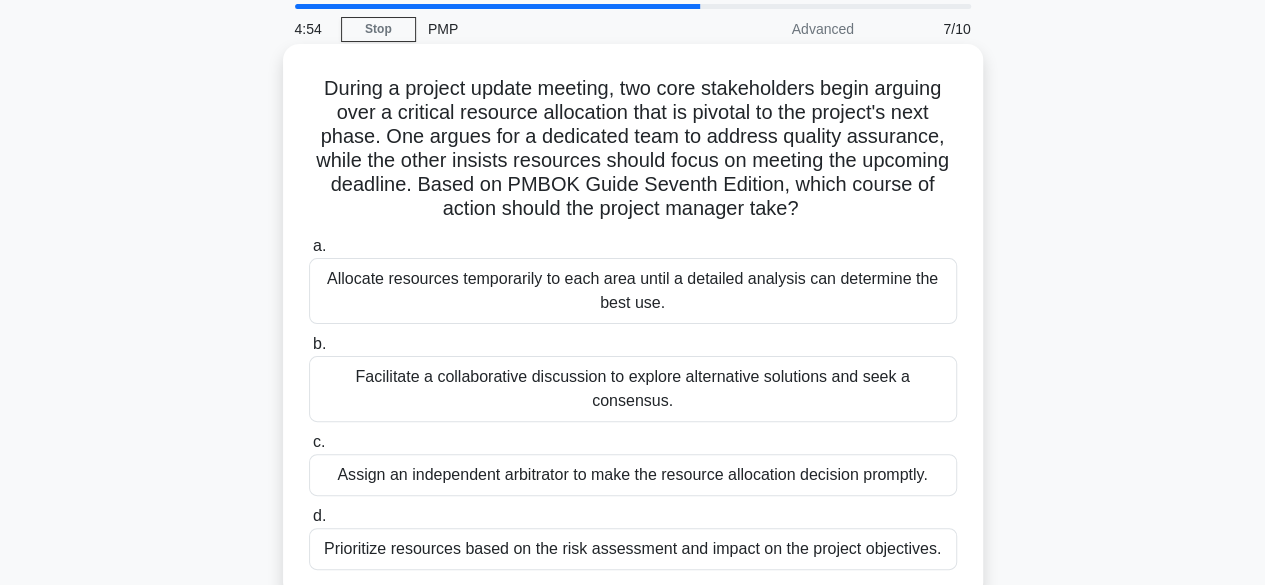 scroll, scrollTop: 100, scrollLeft: 0, axis: vertical 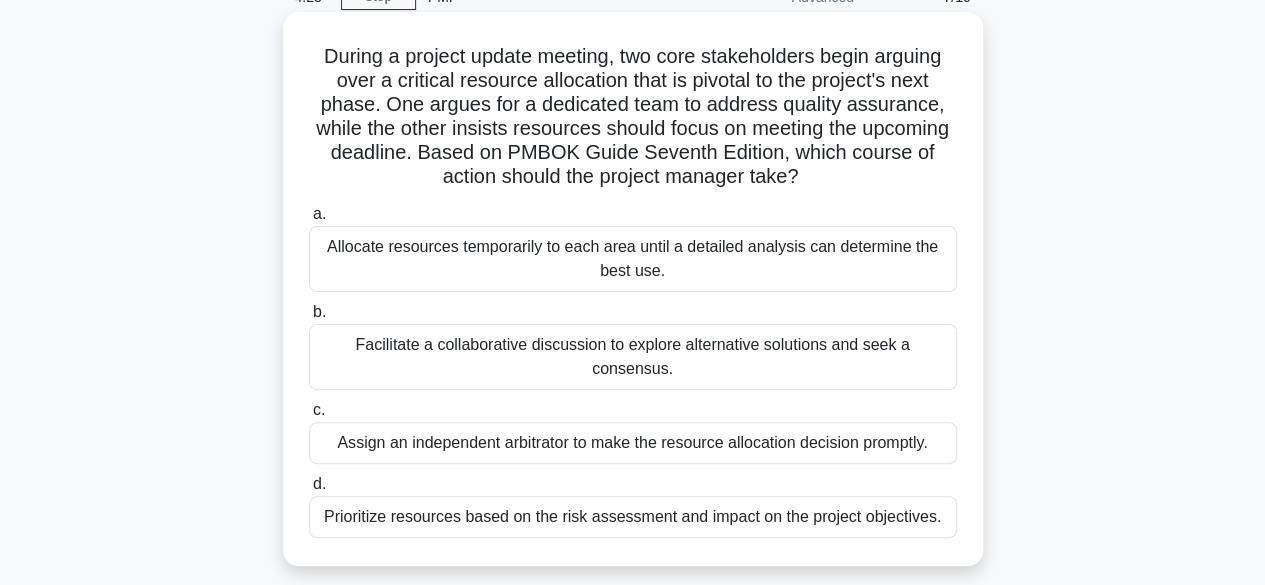 click on "Facilitate a collaborative discussion to explore alternative solutions and seek a consensus." at bounding box center (633, 357) 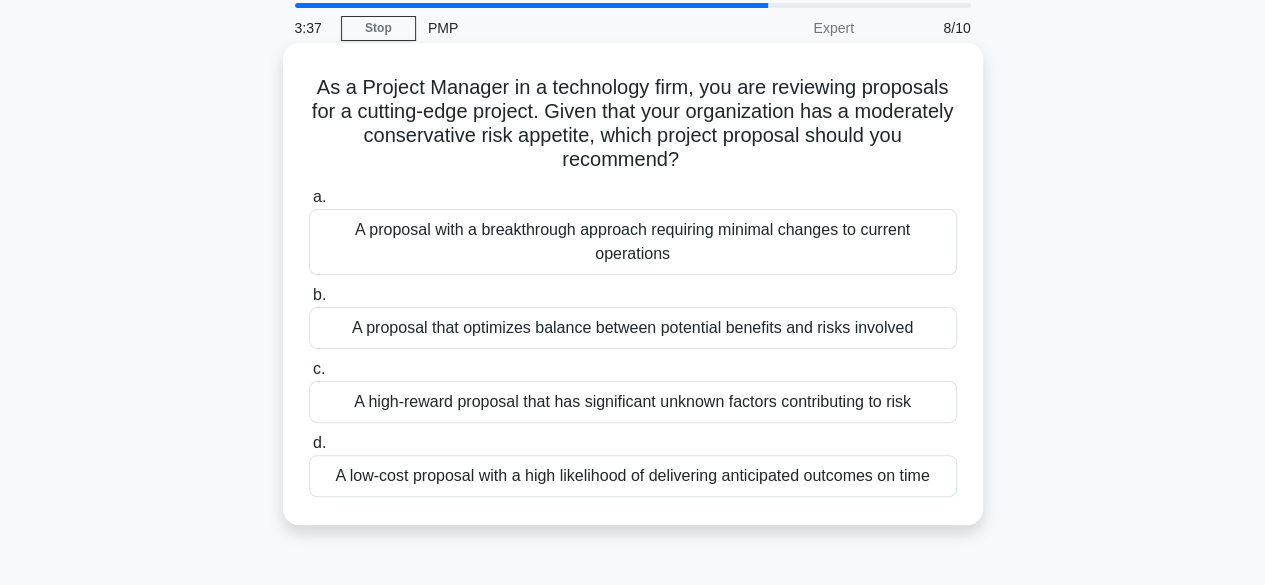 scroll, scrollTop: 100, scrollLeft: 0, axis: vertical 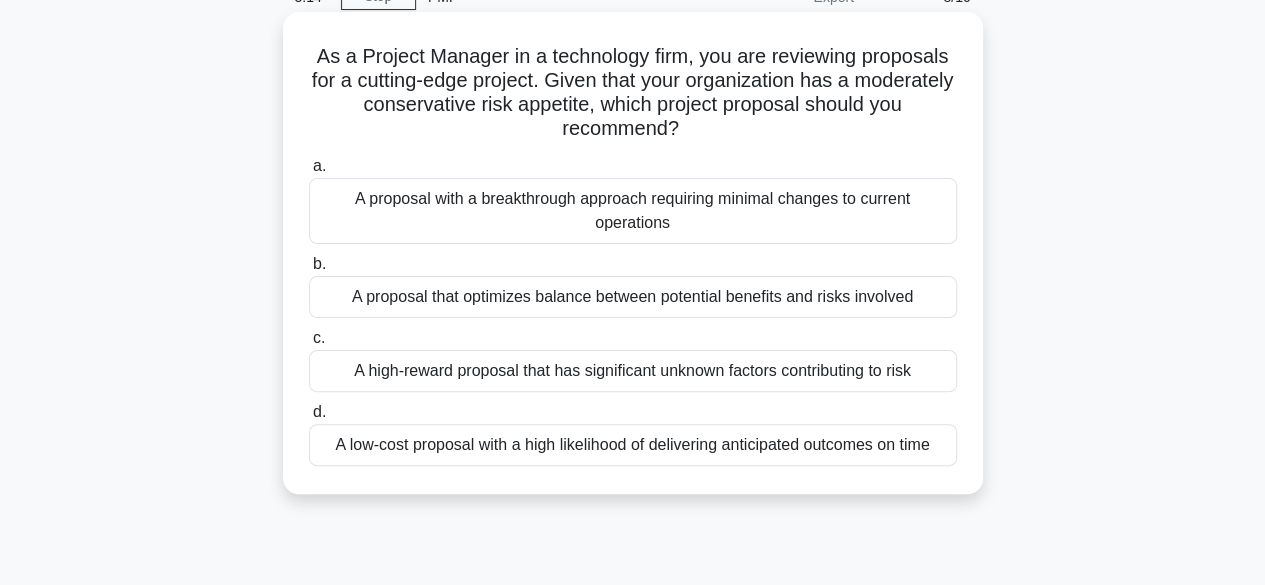 click on "A proposal that optimizes balance between potential benefits and risks involved" at bounding box center (633, 297) 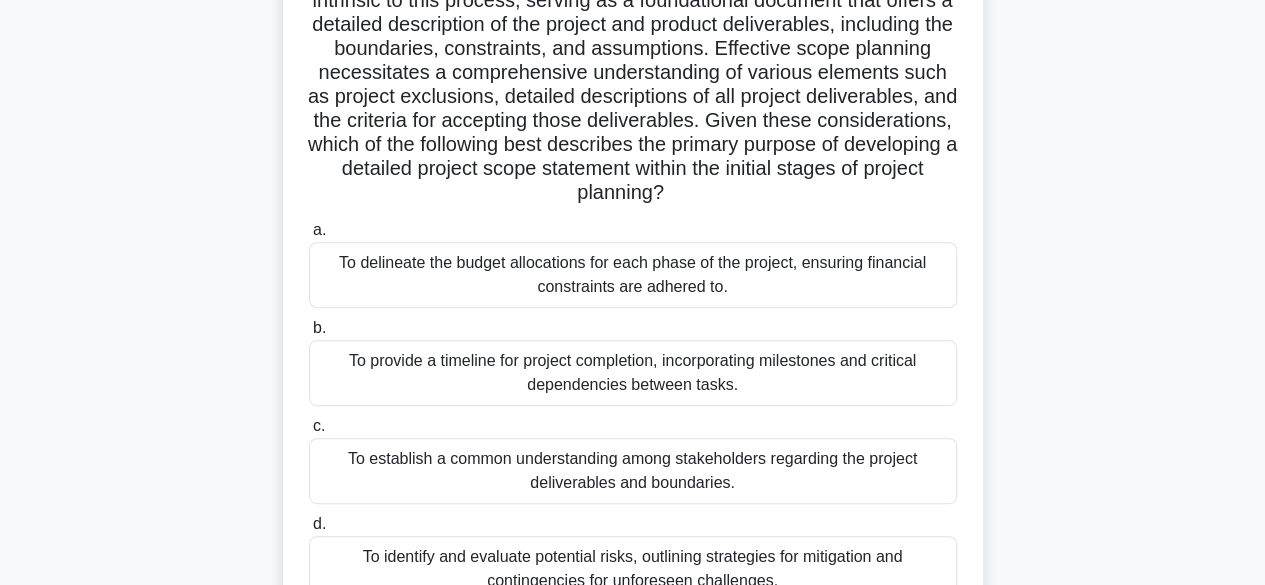 scroll, scrollTop: 400, scrollLeft: 0, axis: vertical 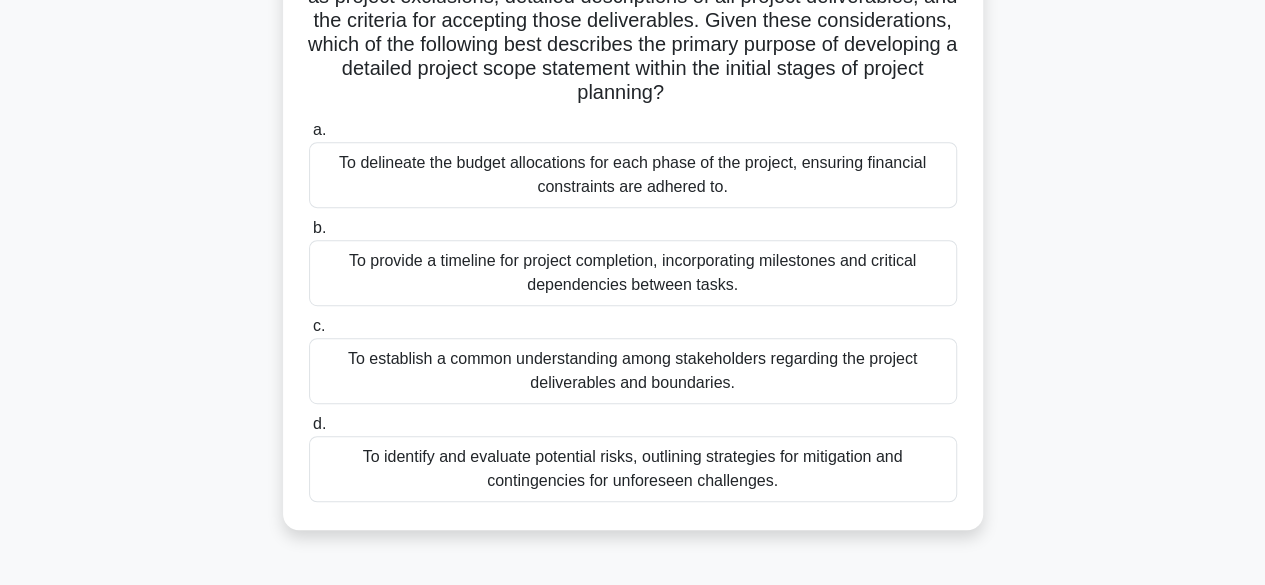 click on "To establish a common understanding among stakeholders regarding the project deliverables and boundaries." at bounding box center [633, 371] 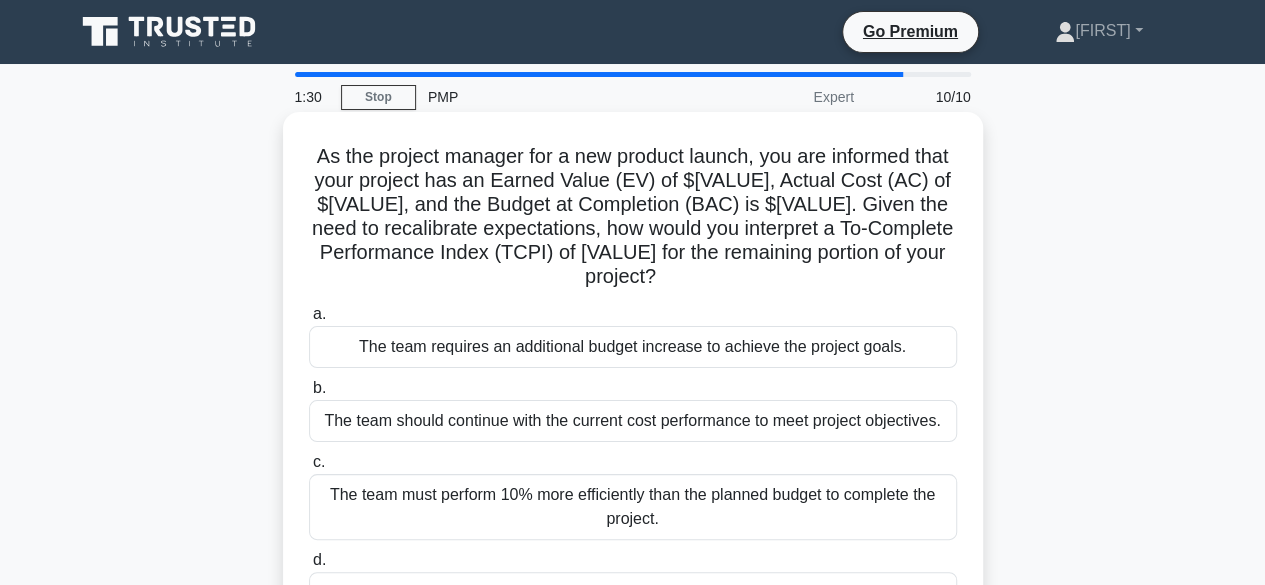 scroll, scrollTop: 100, scrollLeft: 0, axis: vertical 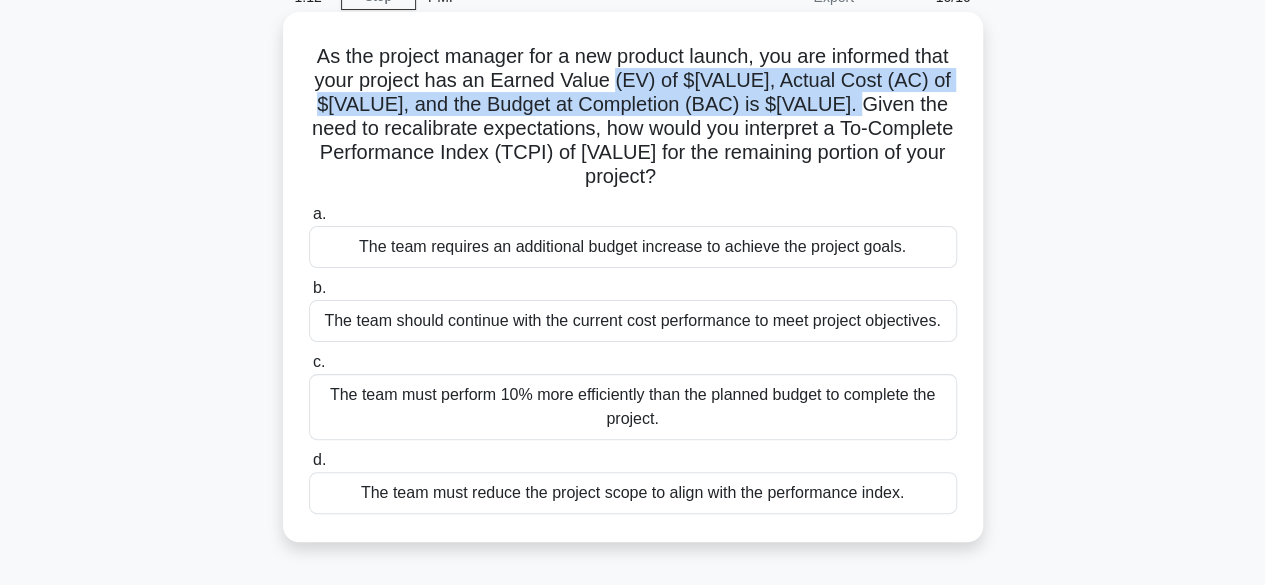 drag, startPoint x: 652, startPoint y: 74, endPoint x: 892, endPoint y: 107, distance: 242.25813 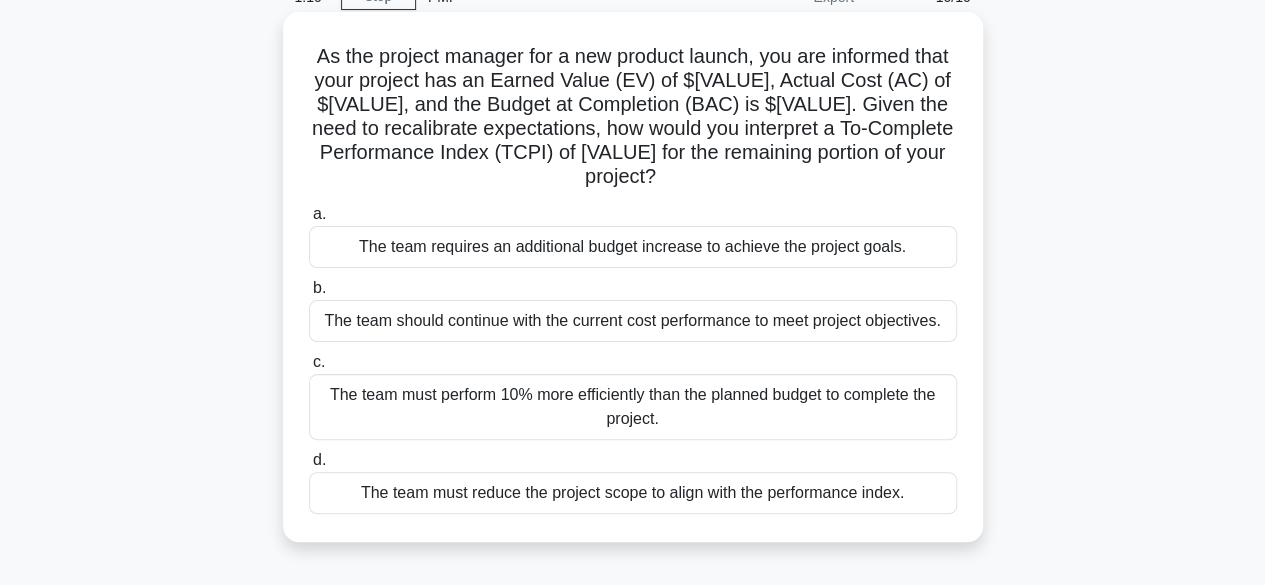 click on "As the project manager for a new product launch, you are informed that your project has an Earned Value (EV) of $230,000, Actual Cost (AC) of $250,000, and the Budget at Completion (BAC) is $600,000. Given the need to recalibrate expectations, how would you interpret a To-Complete Performance Index (TCPI) of 1.1 for the remaining portion of your project?
.spinner_0XTQ{transform-origin:center;animation:spinner_y6GP .75s linear infinite}@keyframes spinner_y6GP{100%{transform:rotate(360deg)}}" at bounding box center [633, 117] 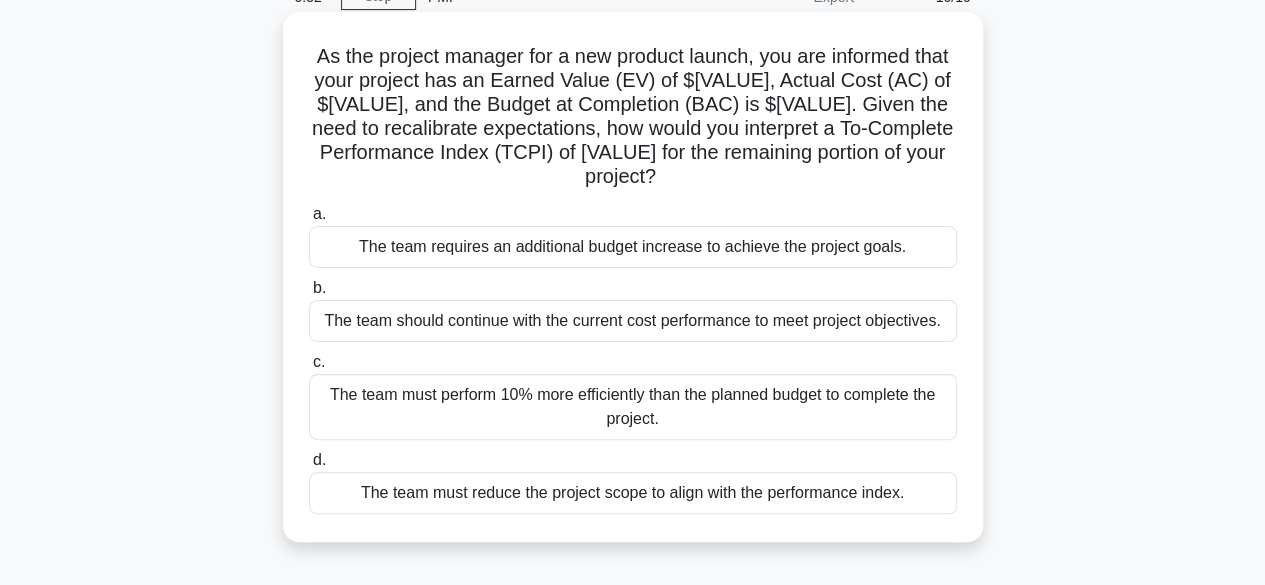 click on "The team requires an additional budget increase to achieve the project goals." at bounding box center (633, 247) 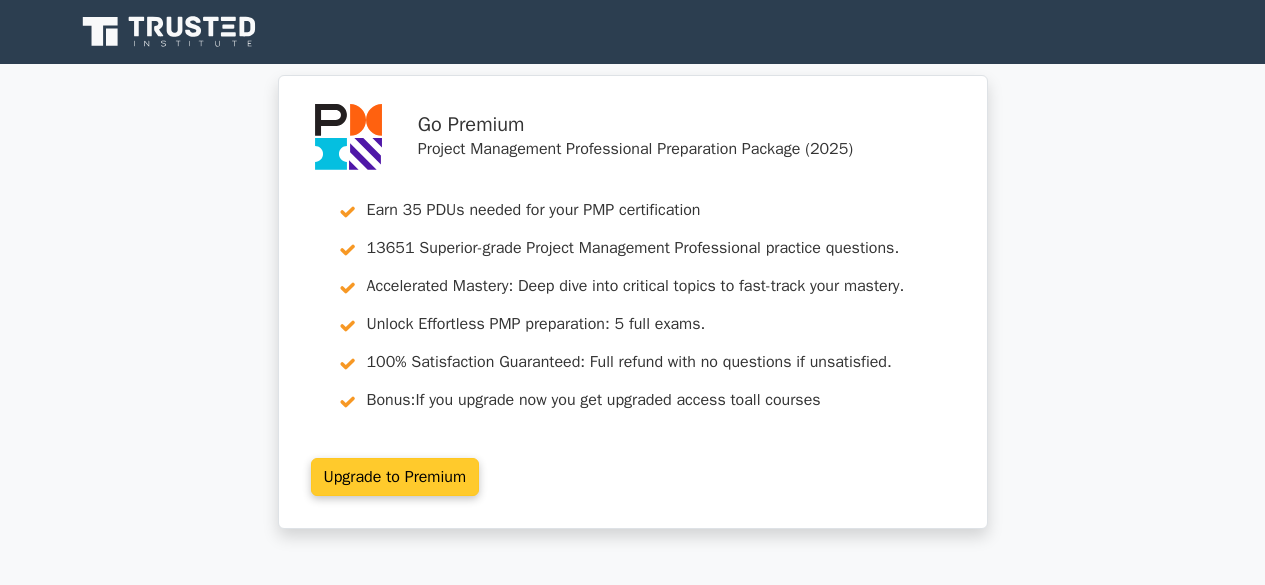 scroll, scrollTop: 0, scrollLeft: 0, axis: both 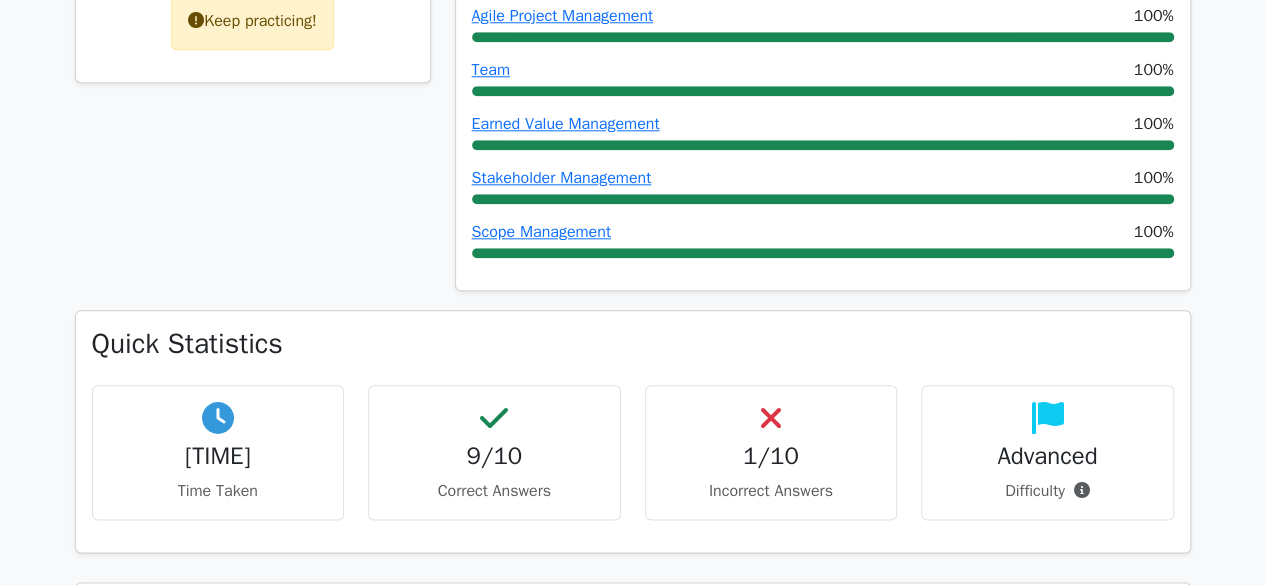 click at bounding box center [771, 418] 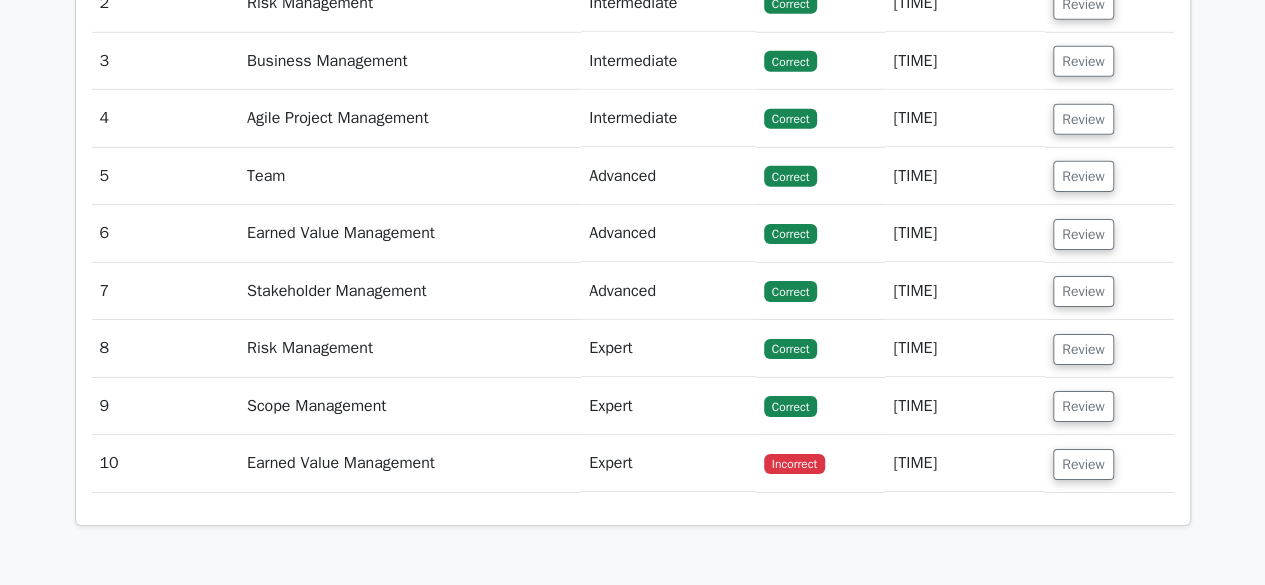 scroll, scrollTop: 3100, scrollLeft: 0, axis: vertical 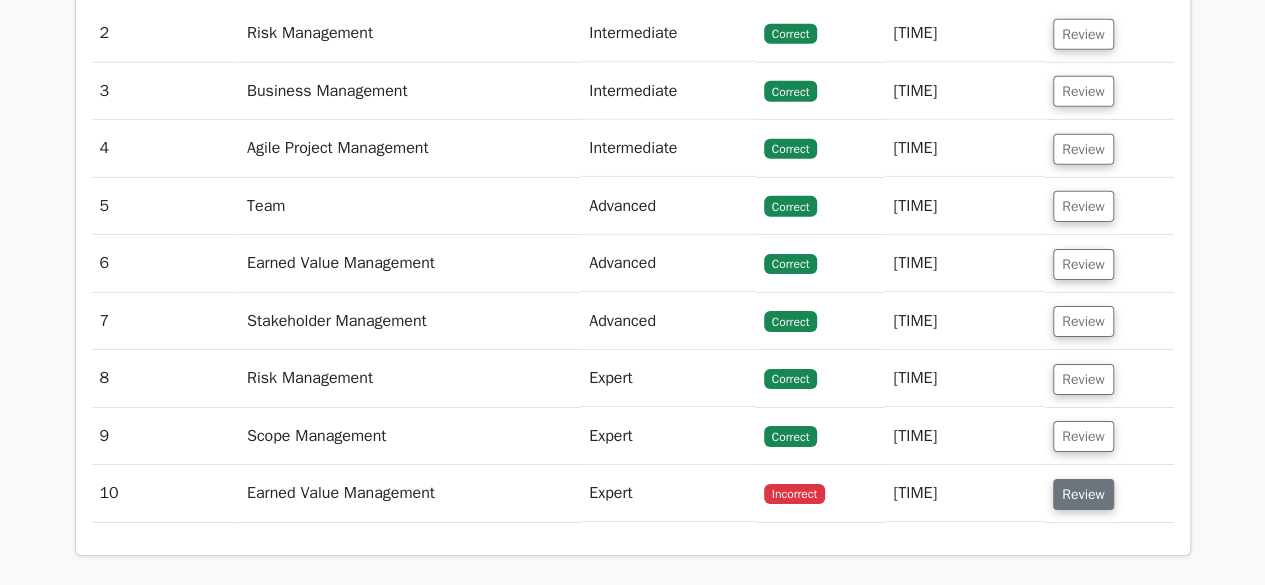 click on "Review" at bounding box center [1083, 494] 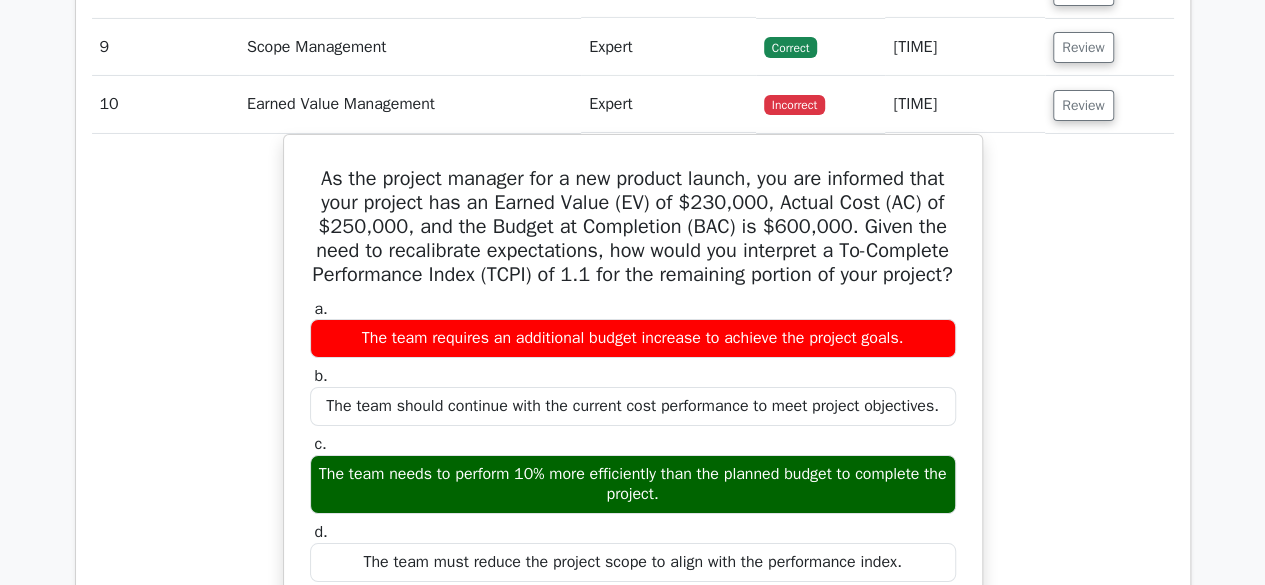 scroll, scrollTop: 3600, scrollLeft: 0, axis: vertical 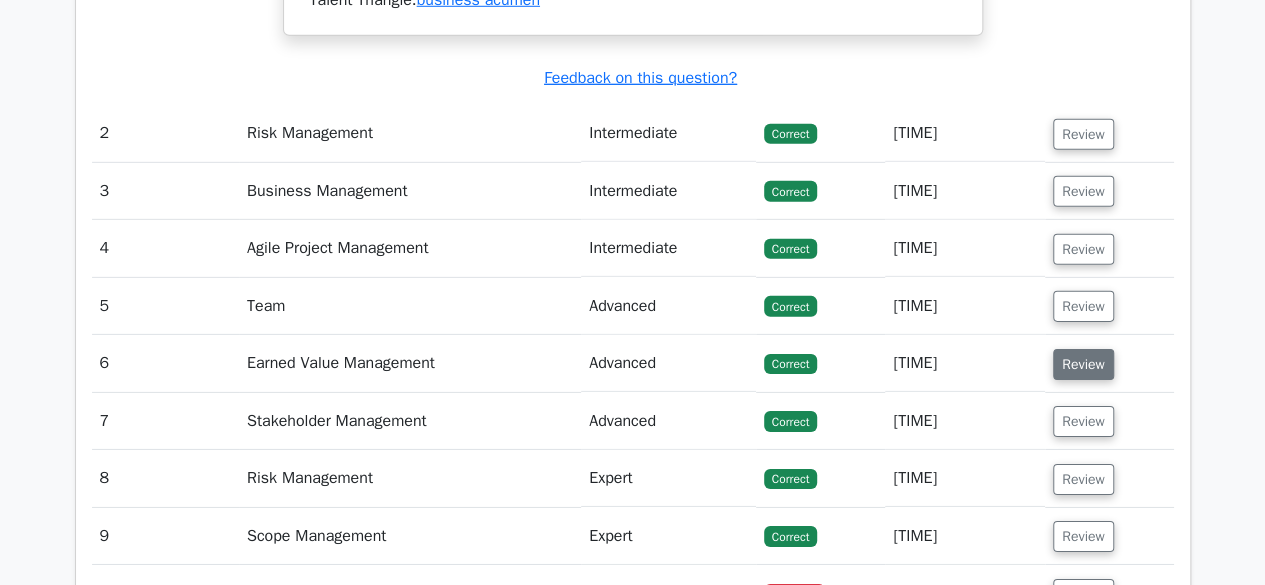 click on "Review" at bounding box center (1083, 364) 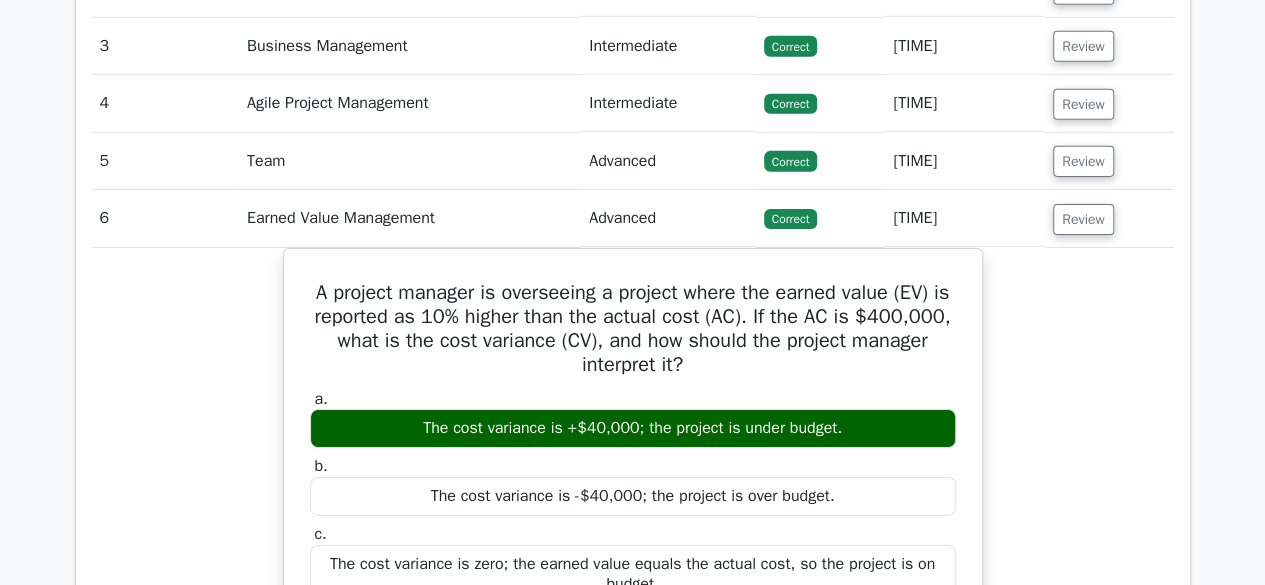 scroll, scrollTop: 3200, scrollLeft: 0, axis: vertical 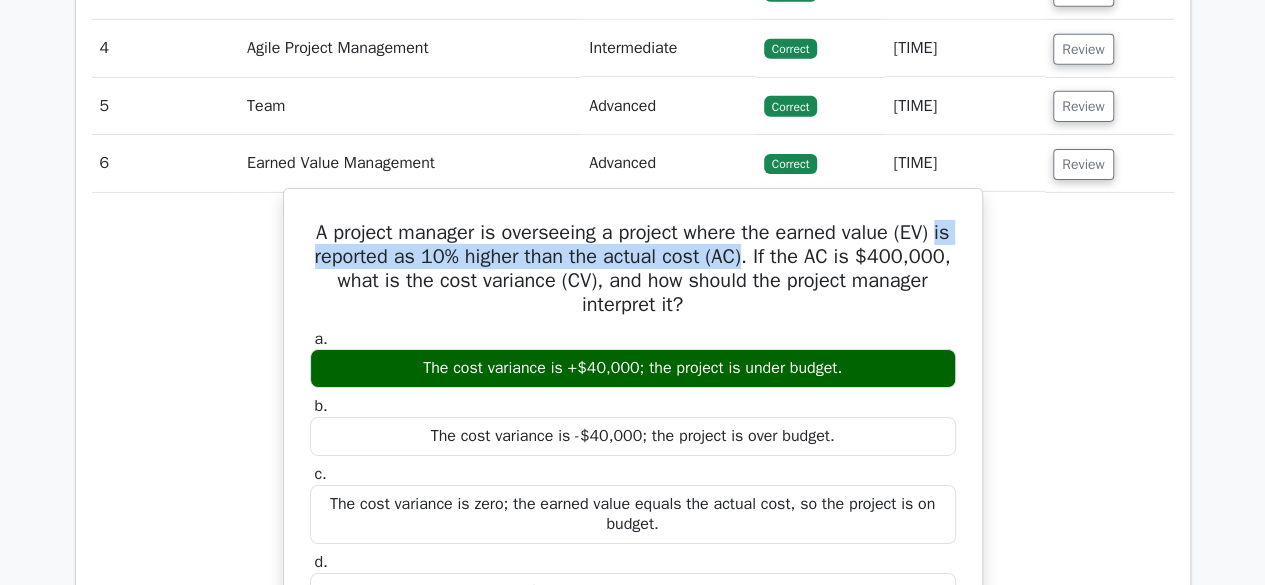drag, startPoint x: 342, startPoint y: 249, endPoint x: 805, endPoint y: 244, distance: 463.027 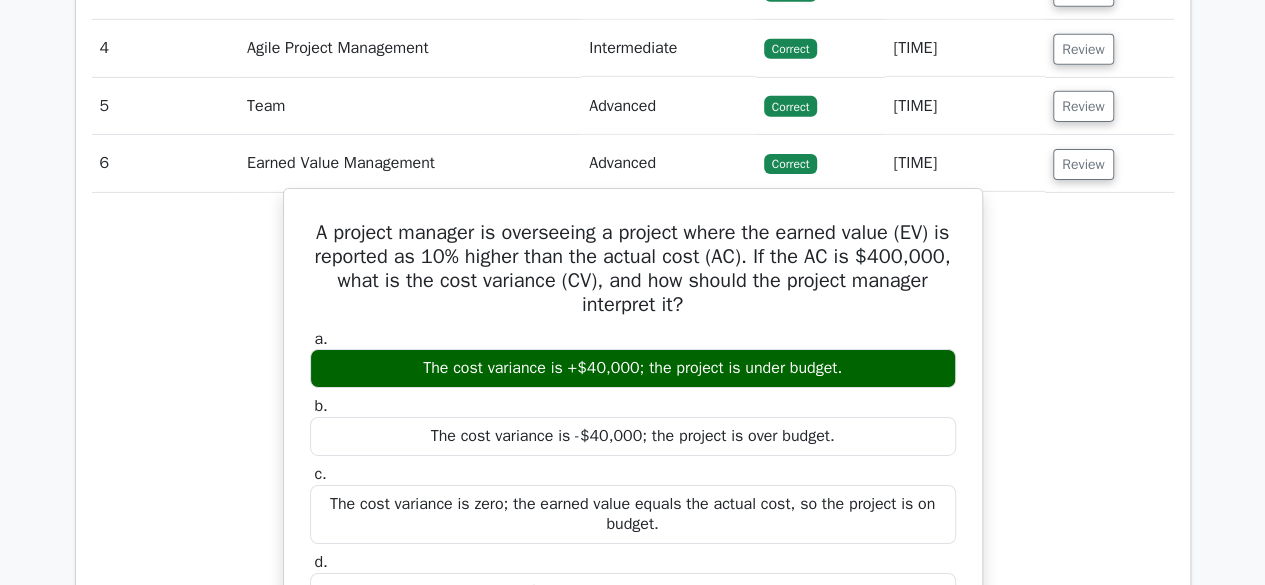 click on "A project manager is overseeing a project where the earned value (EV) is reported as 10% higher than the actual cost (AC). If the AC is $400,000, what is the cost variance (CV), and how should the project manager interpret it?" at bounding box center (633, 269) 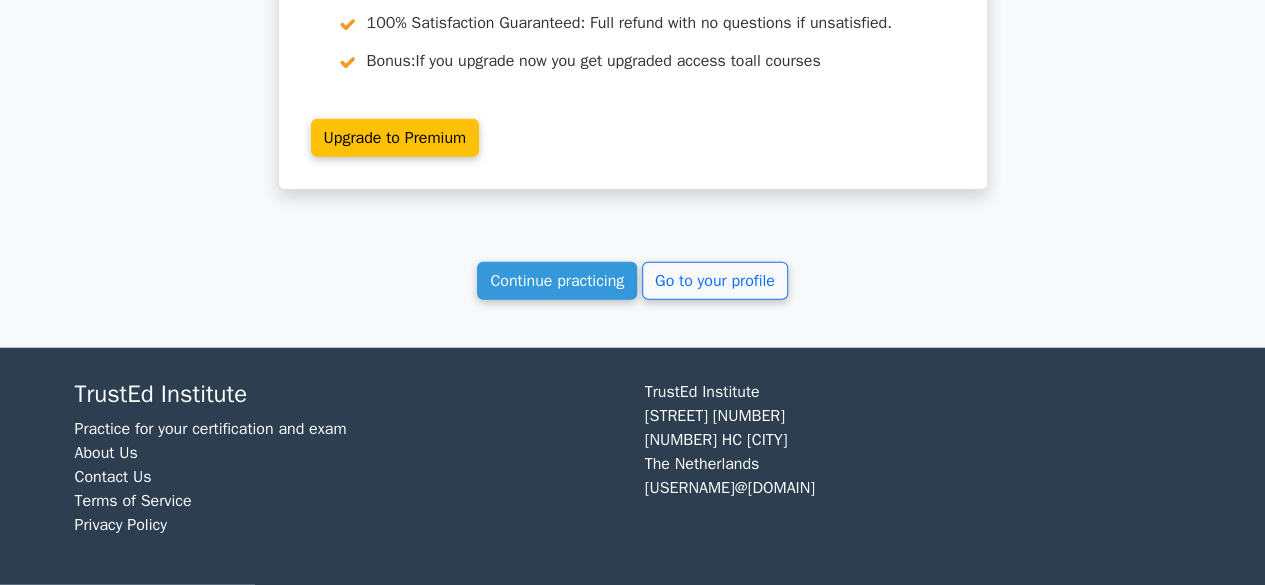 scroll, scrollTop: 6114, scrollLeft: 0, axis: vertical 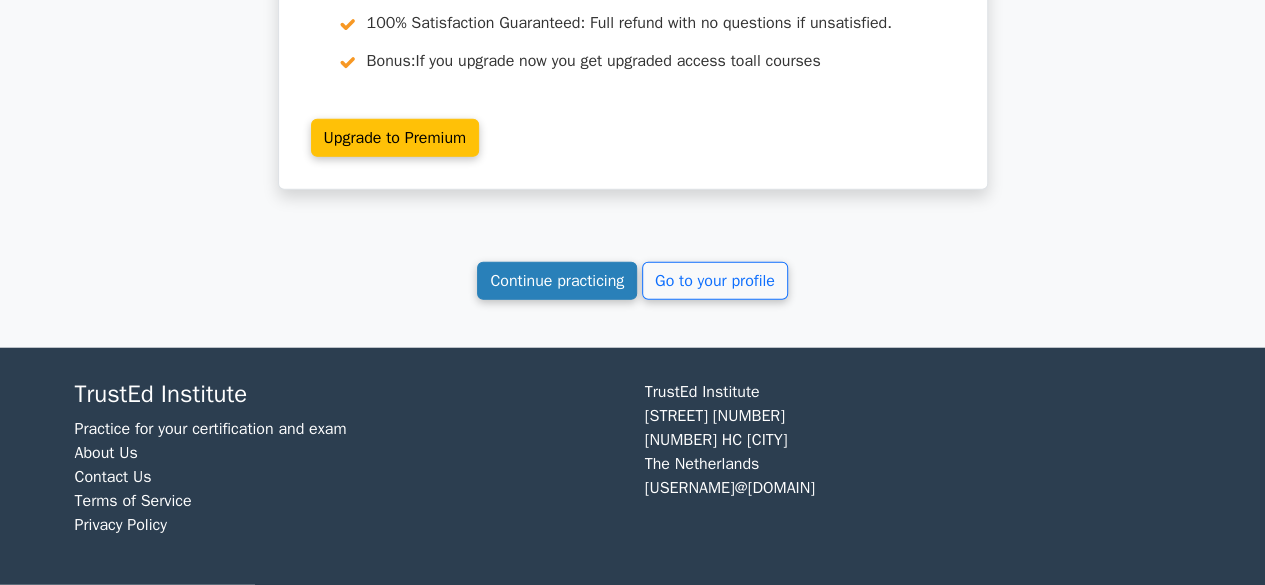 click on "Continue practicing" at bounding box center (557, 281) 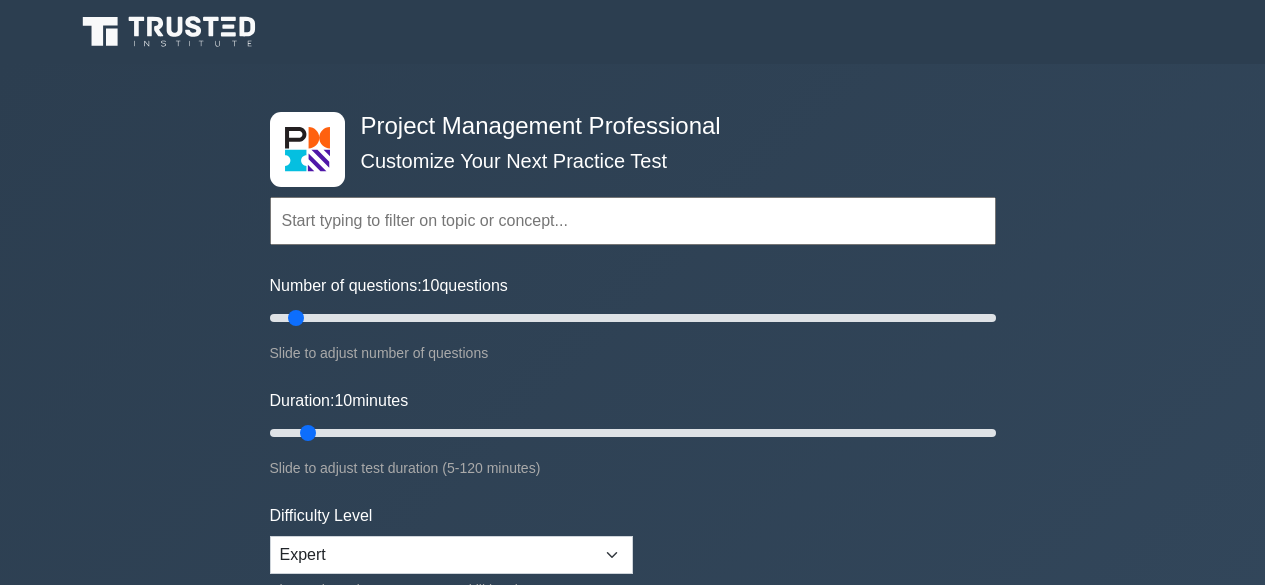 scroll, scrollTop: 0, scrollLeft: 0, axis: both 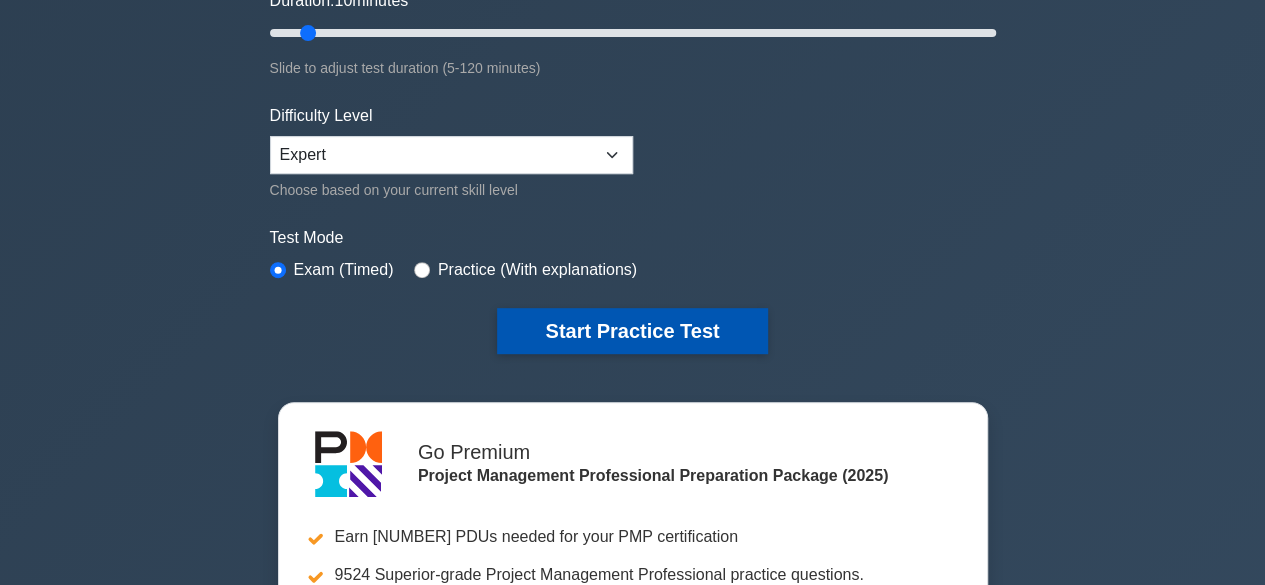 click on "Start Practice Test" at bounding box center (632, 331) 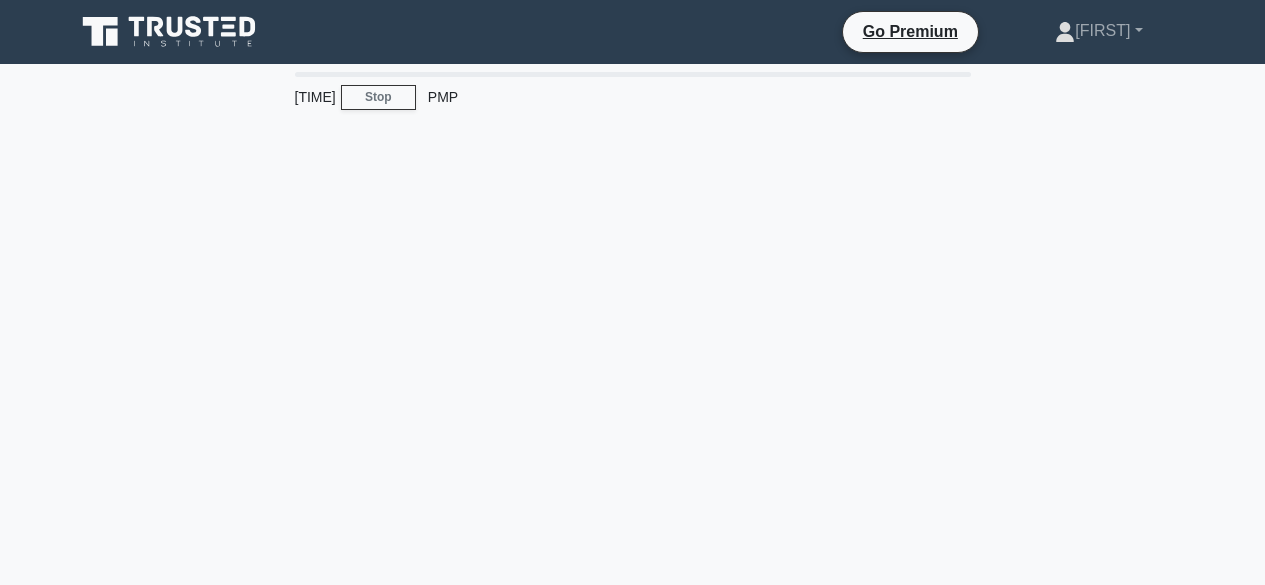 scroll, scrollTop: 0, scrollLeft: 0, axis: both 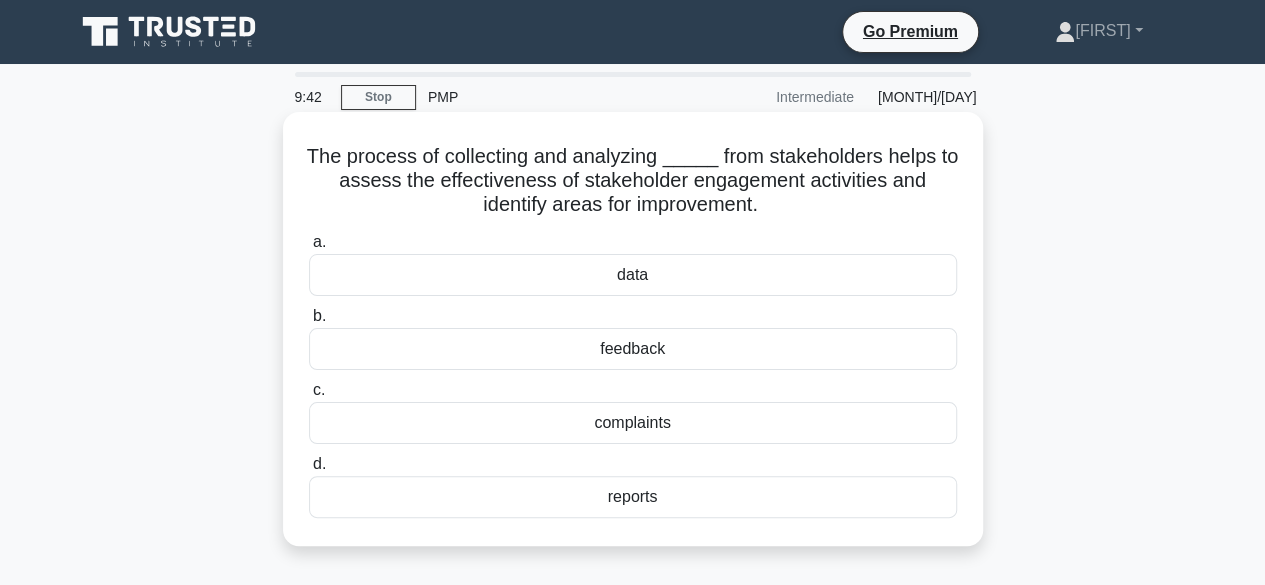 click on "feedback" at bounding box center (633, 349) 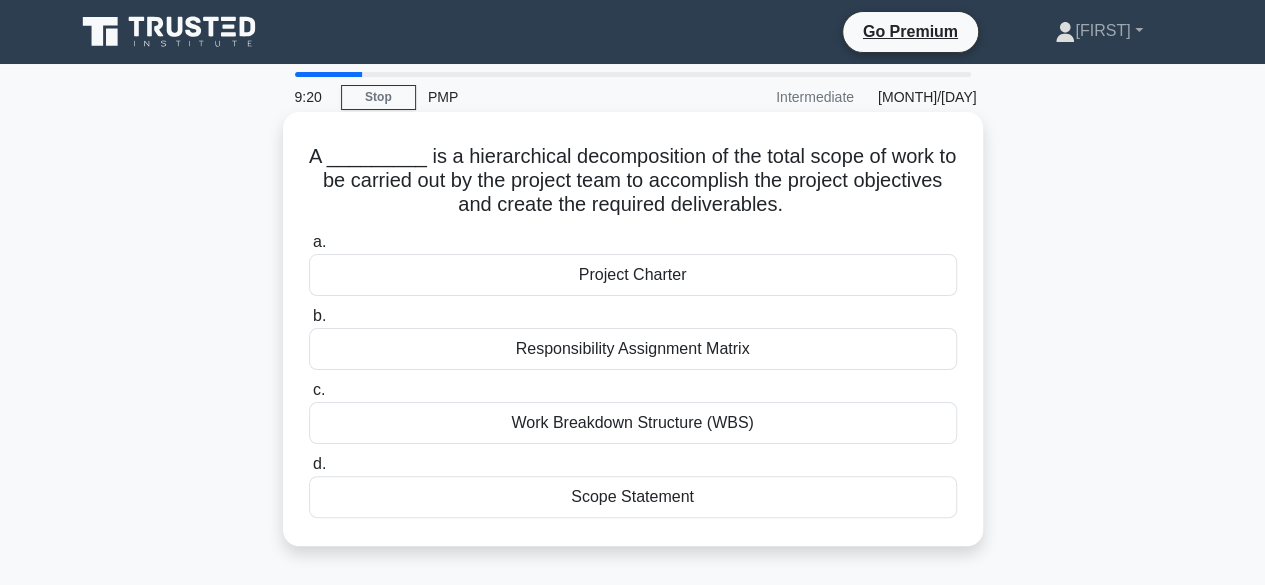 click on "Work Breakdown Structure (WBS)" at bounding box center [633, 423] 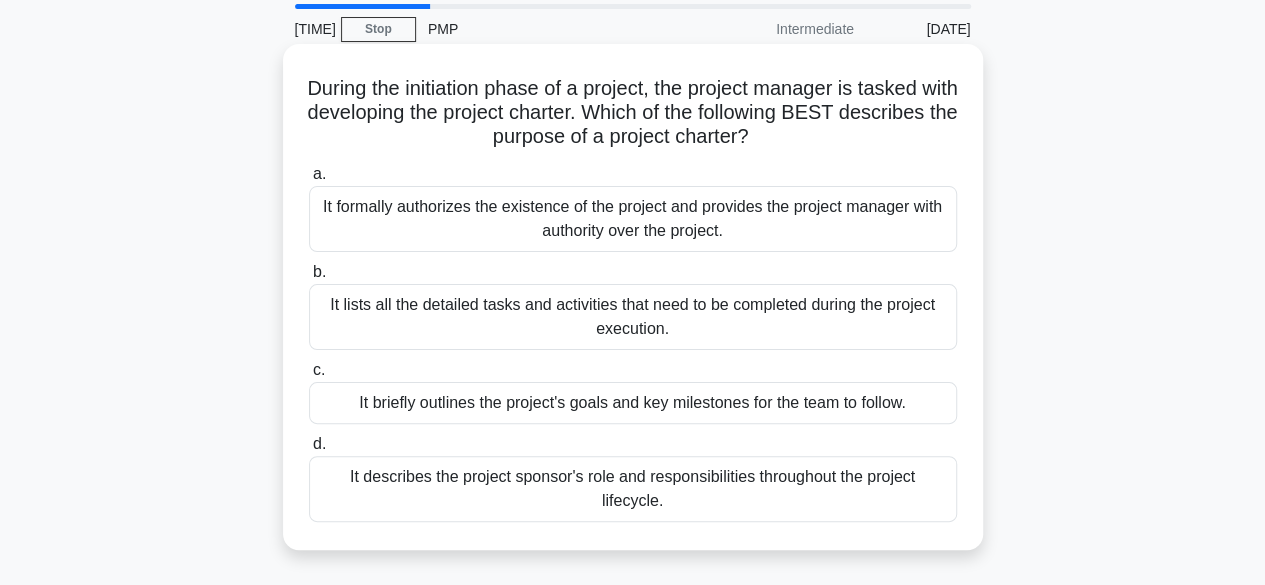 scroll, scrollTop: 100, scrollLeft: 0, axis: vertical 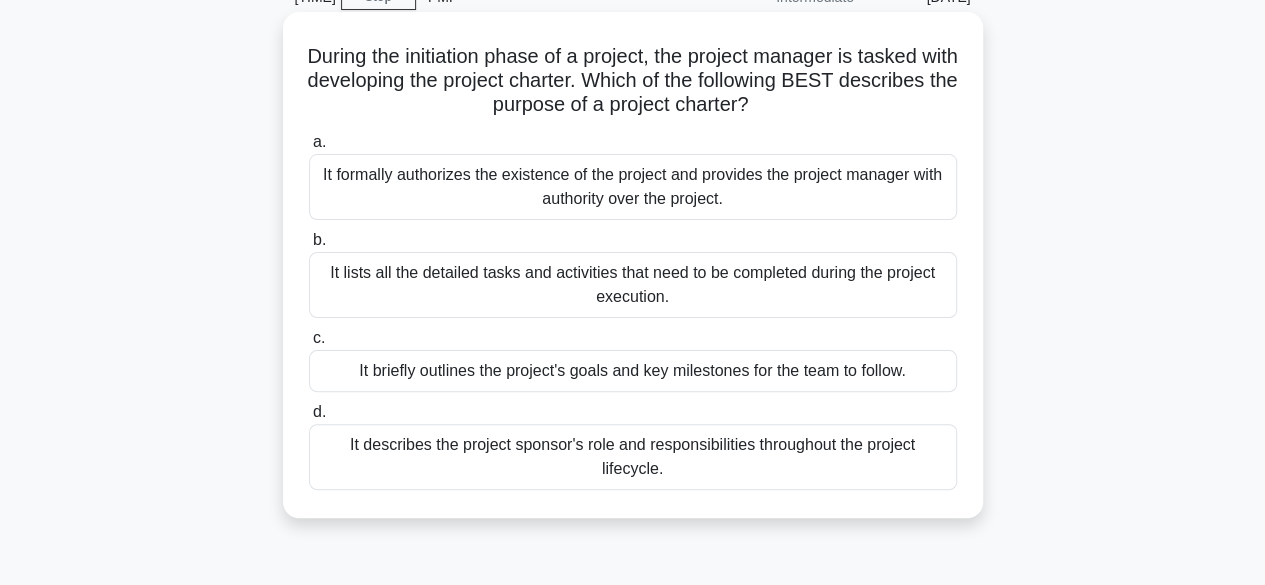 click on "It formally authorizes the existence of the project and provides the project manager with authority over the project." at bounding box center [633, 187] 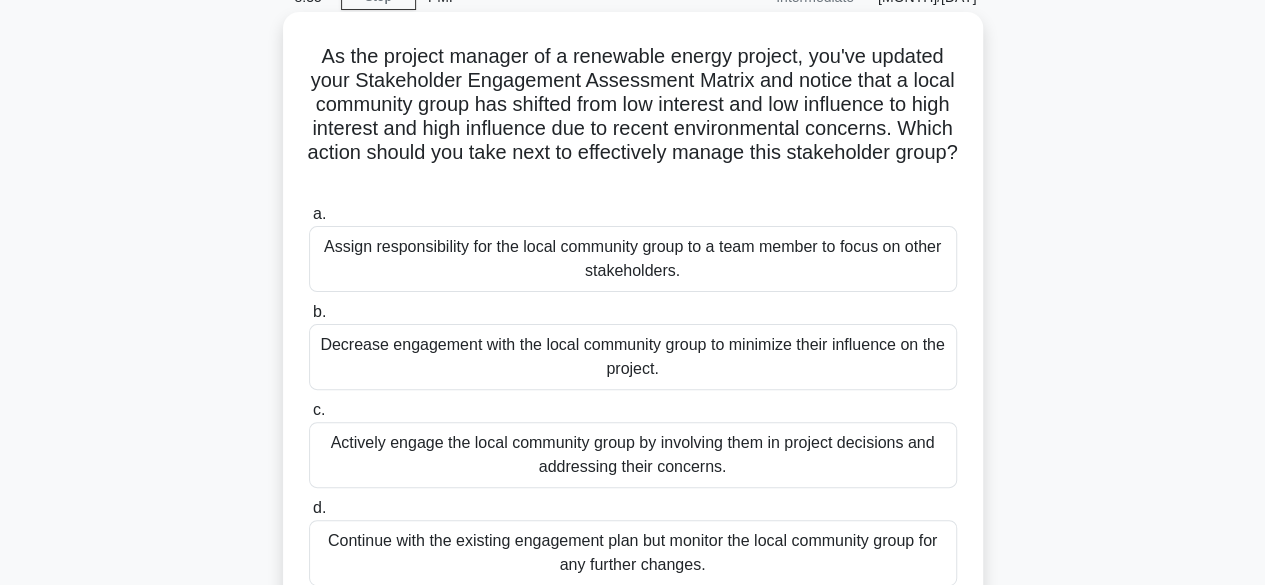 scroll, scrollTop: 200, scrollLeft: 0, axis: vertical 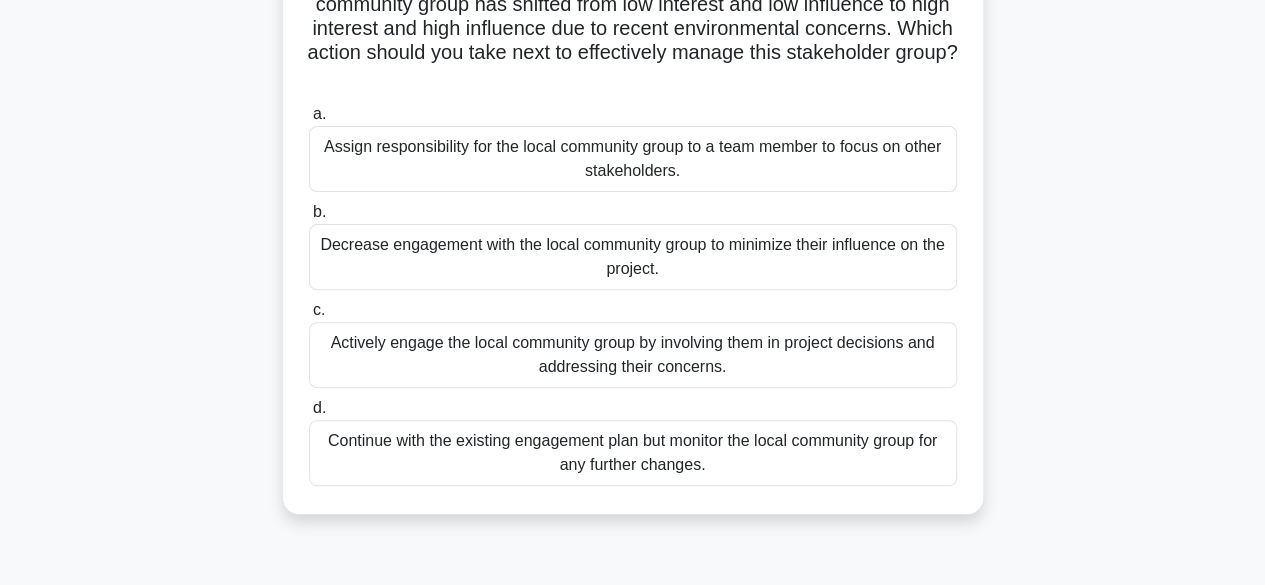 click on "Actively engage the local community group by involving them in project decisions and addressing their concerns." at bounding box center [633, 355] 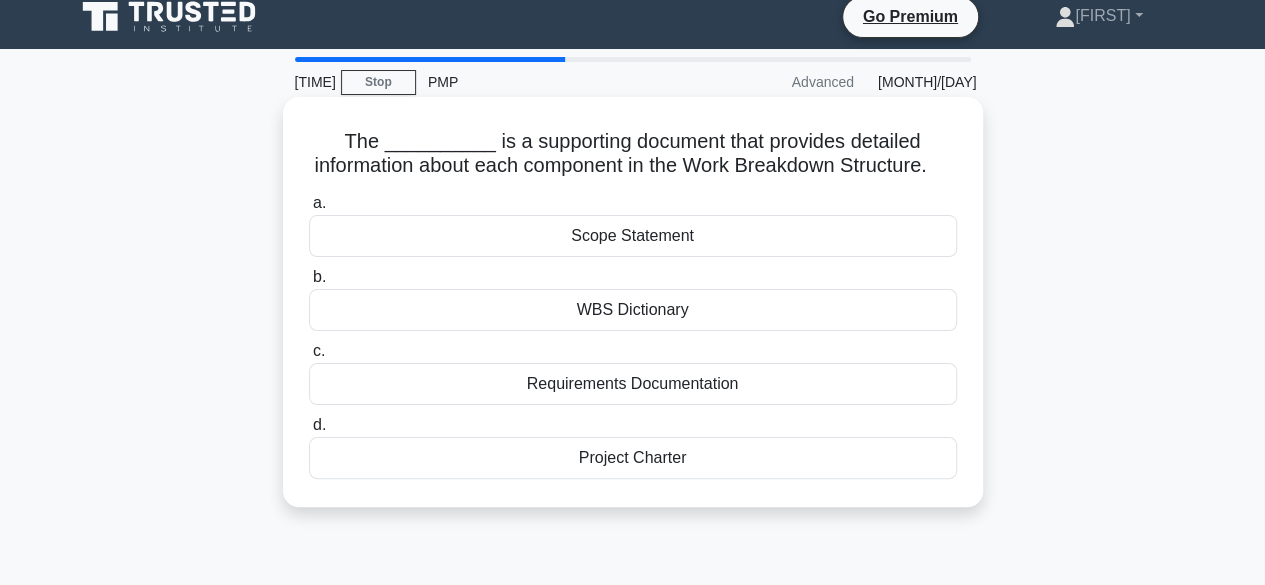 scroll, scrollTop: 0, scrollLeft: 0, axis: both 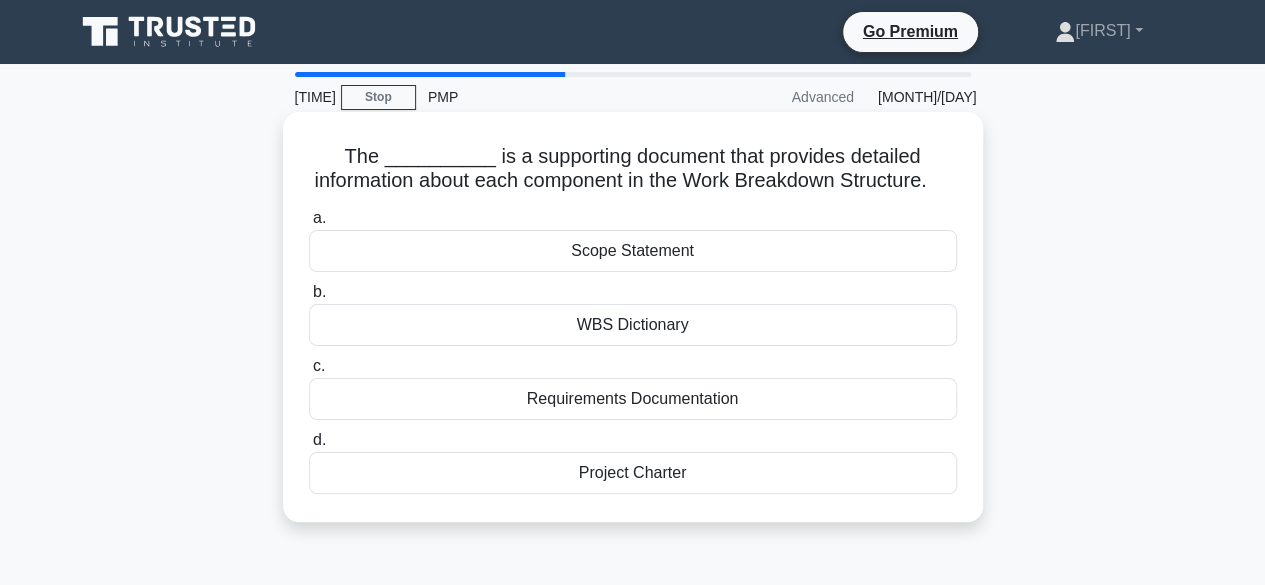 click on "WBS Dictionary" at bounding box center [633, 325] 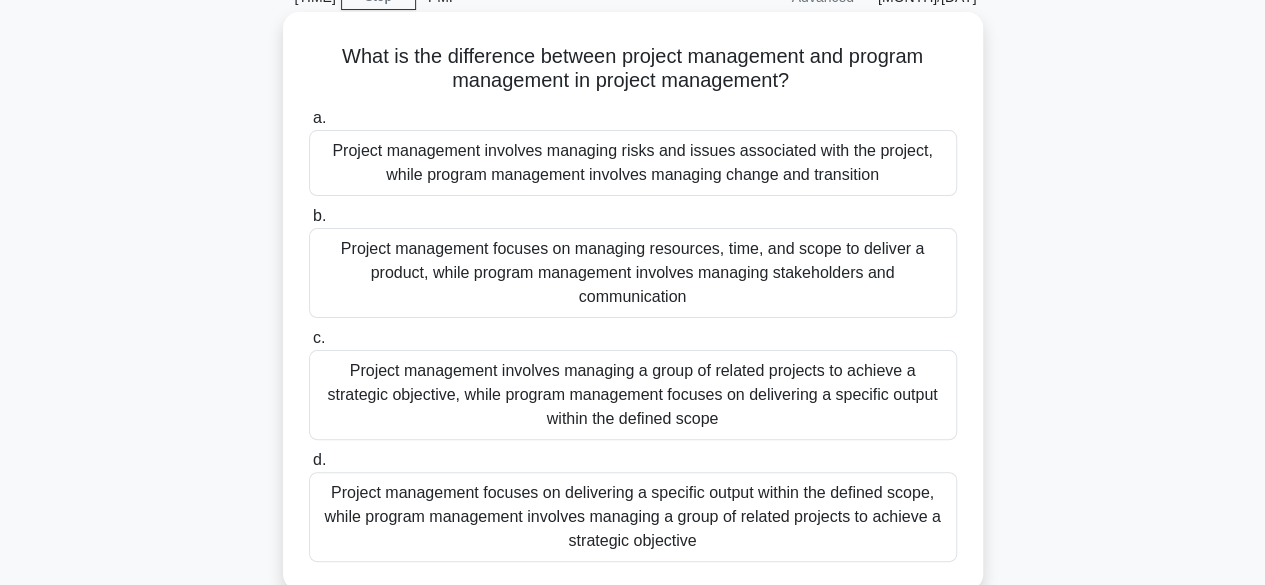 scroll, scrollTop: 200, scrollLeft: 0, axis: vertical 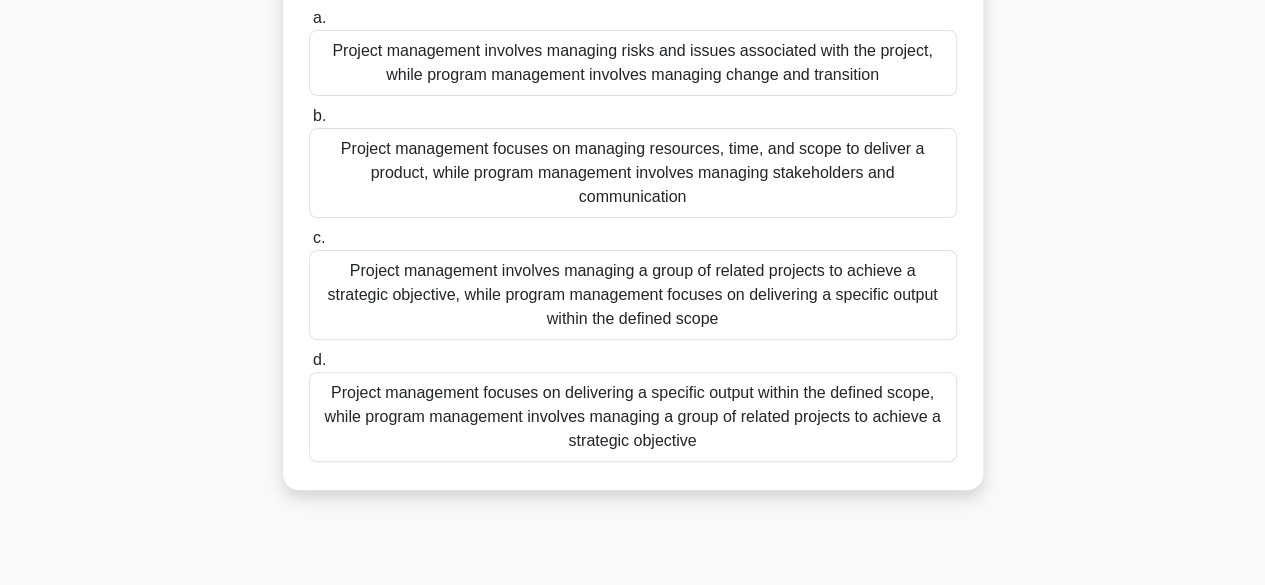 click on "Project management focuses on delivering a specific output within the defined scope, while program management involves managing a group of related projects to achieve a strategic objective" at bounding box center (633, 417) 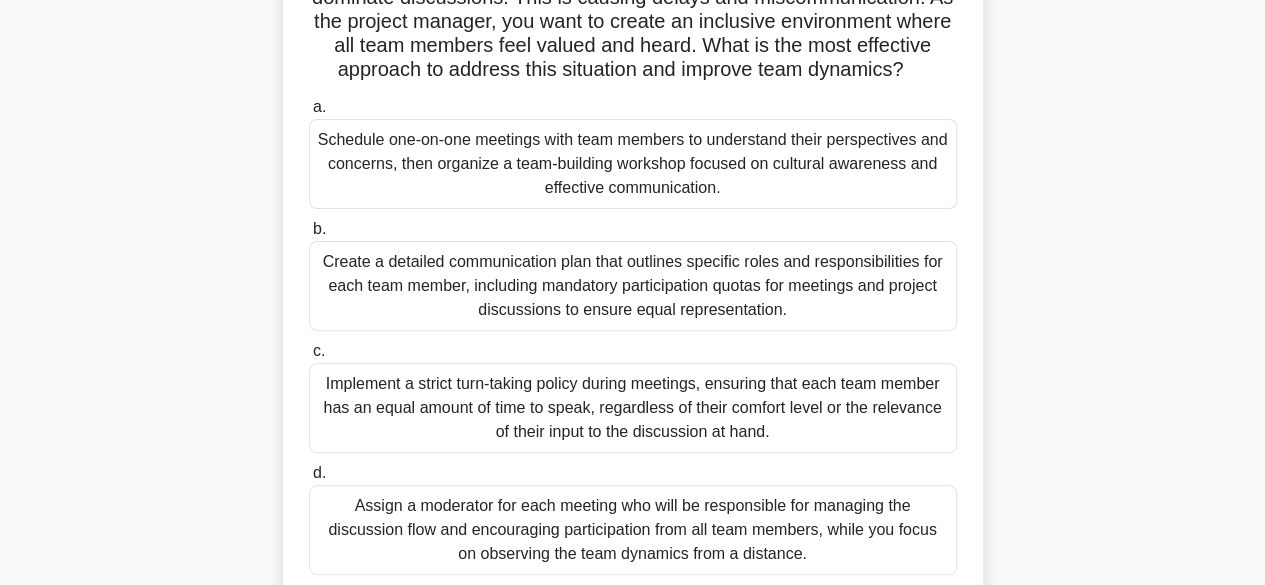 scroll, scrollTop: 200, scrollLeft: 0, axis: vertical 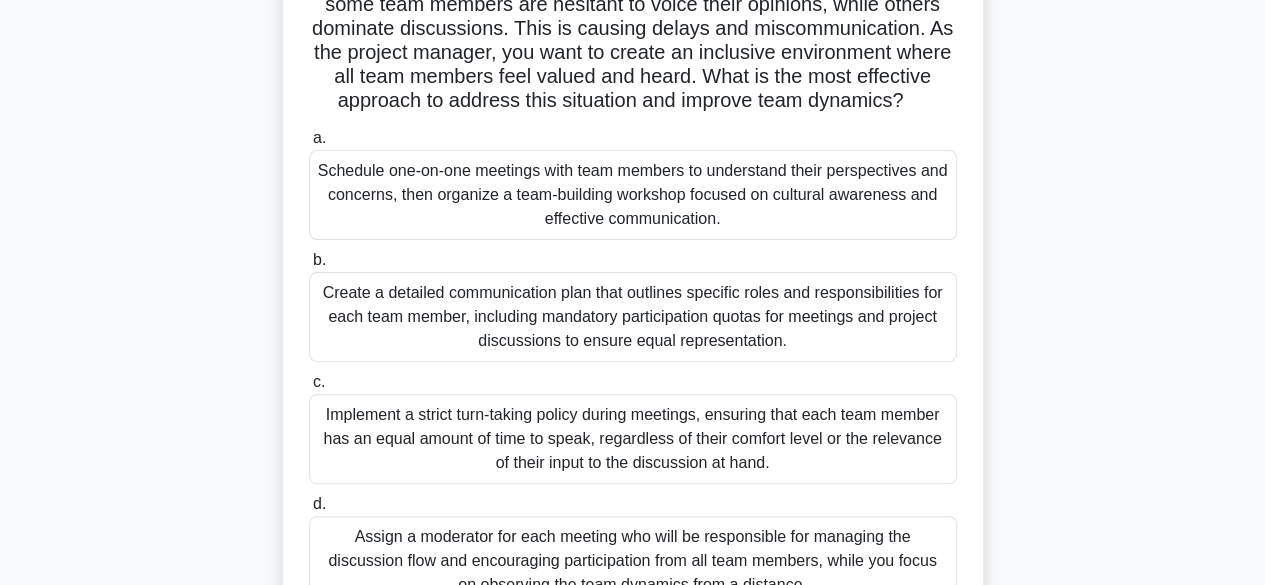 click on "Schedule one-on-one meetings with team members to understand their perspectives and concerns, then organize a team-building workshop focused on cultural awareness and effective communication." at bounding box center (633, 195) 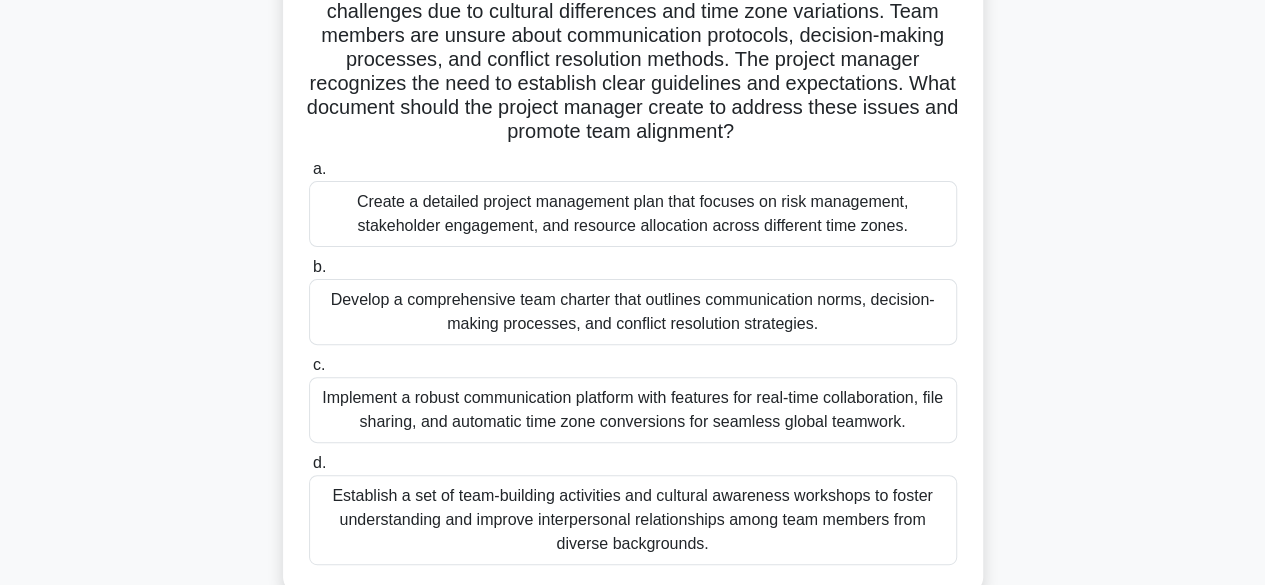 scroll, scrollTop: 200, scrollLeft: 0, axis: vertical 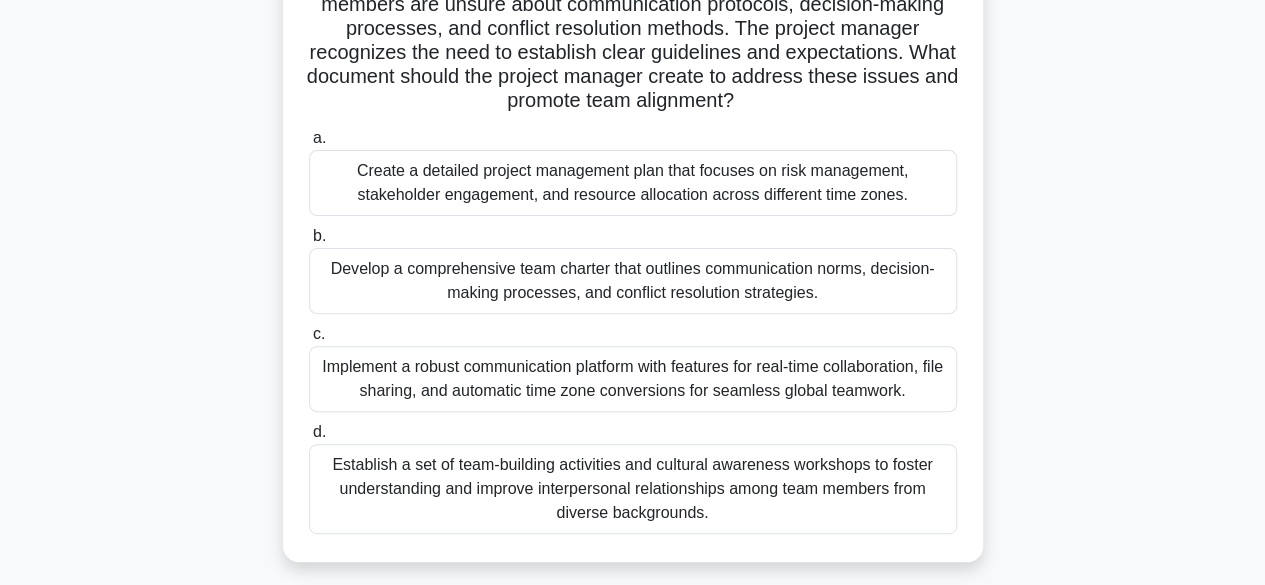 click on "Develop a comprehensive team charter that outlines communication norms, decision-making processes, and conflict resolution strategies." at bounding box center (633, 281) 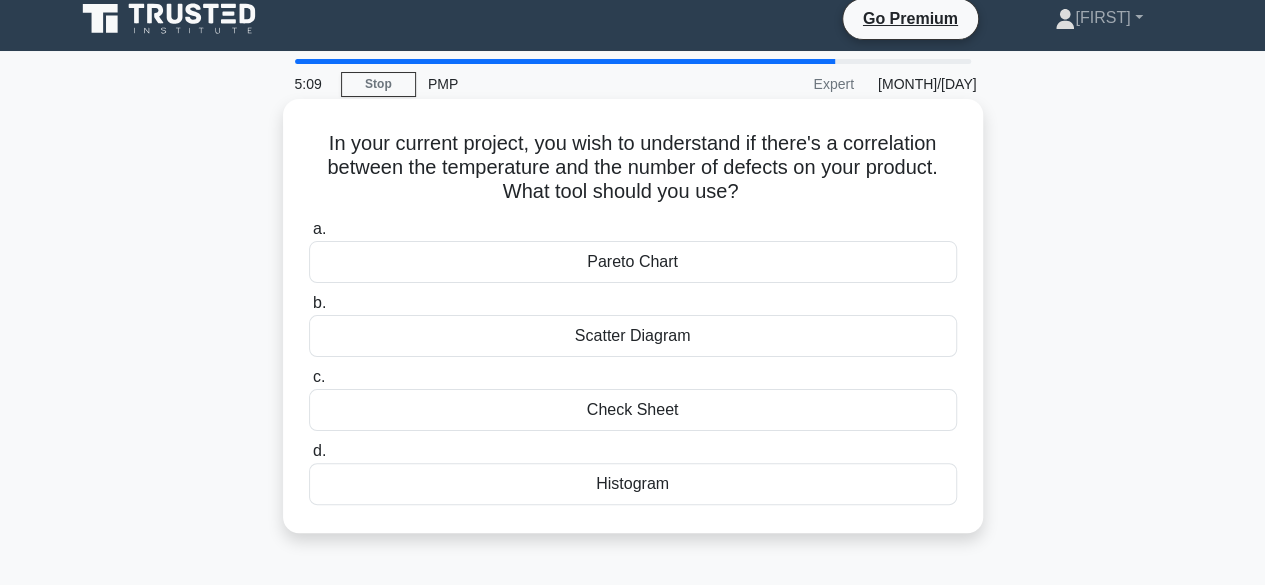 scroll, scrollTop: 0, scrollLeft: 0, axis: both 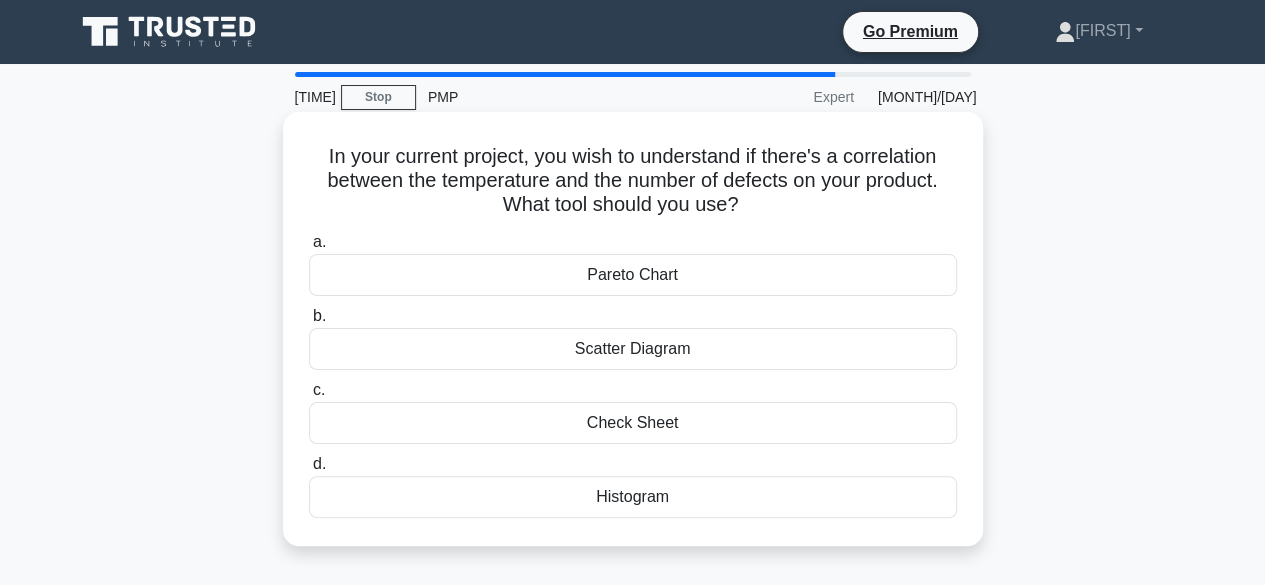 click on "Histogram" at bounding box center [633, 497] 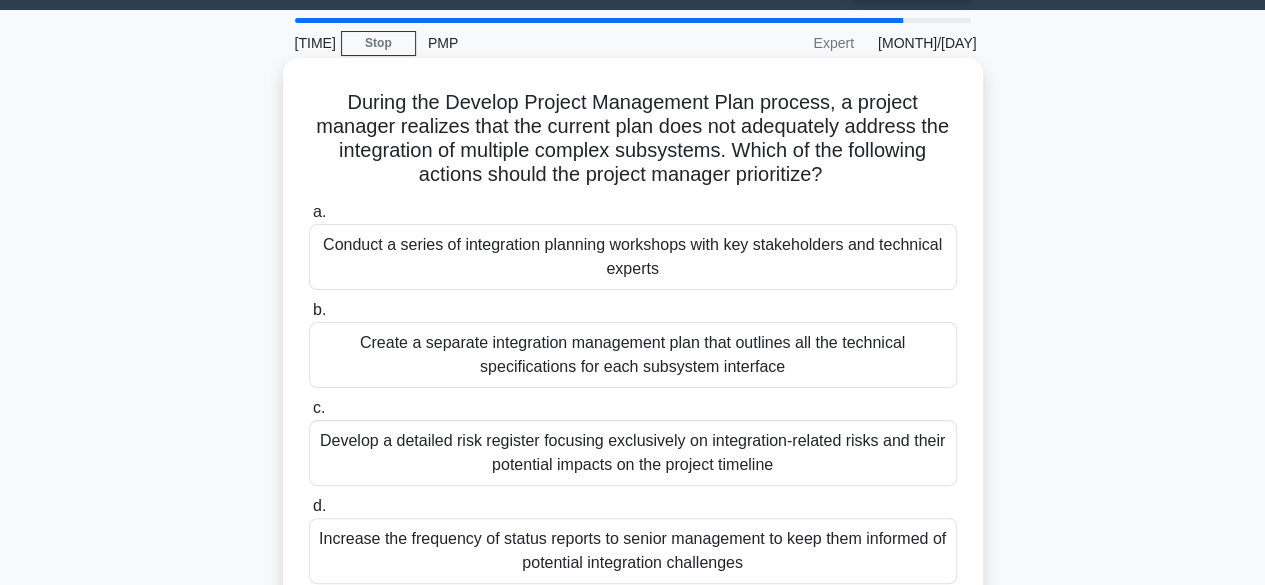 scroll, scrollTop: 100, scrollLeft: 0, axis: vertical 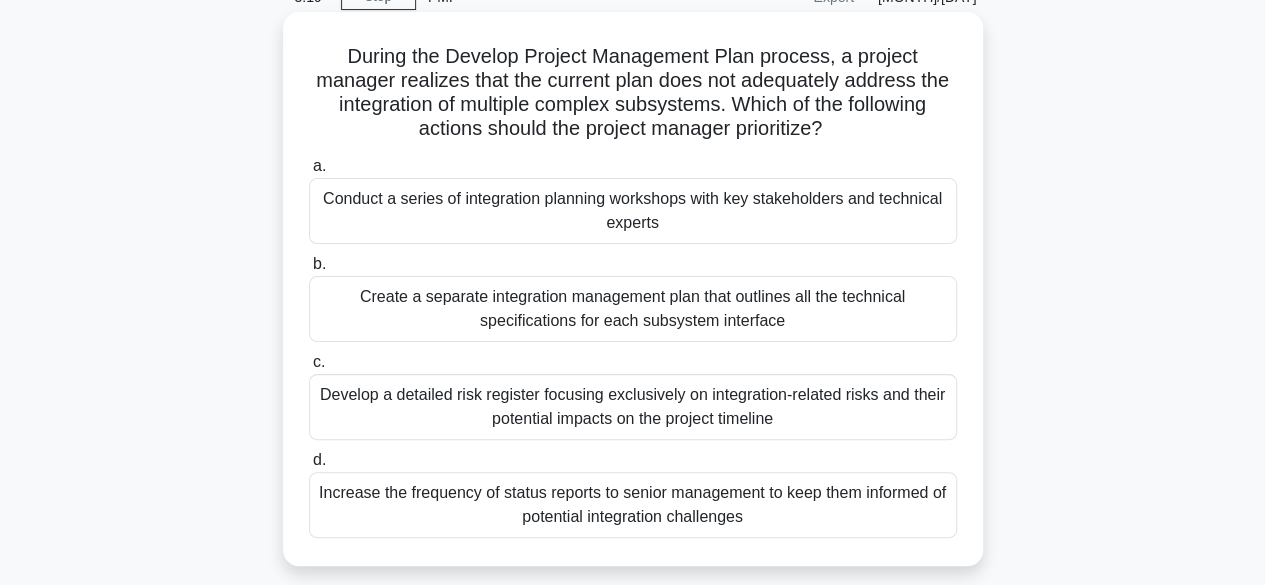 click on "Create a separate integration management plan that outlines all the technical specifications for each subsystem interface" at bounding box center (633, 309) 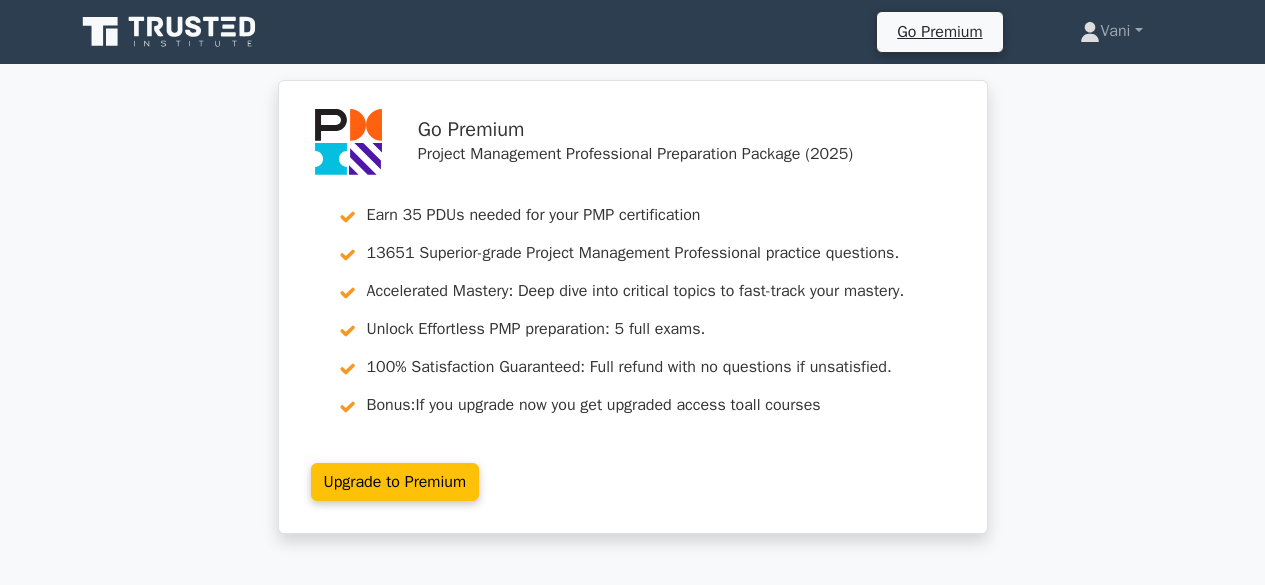 scroll, scrollTop: 0, scrollLeft: 0, axis: both 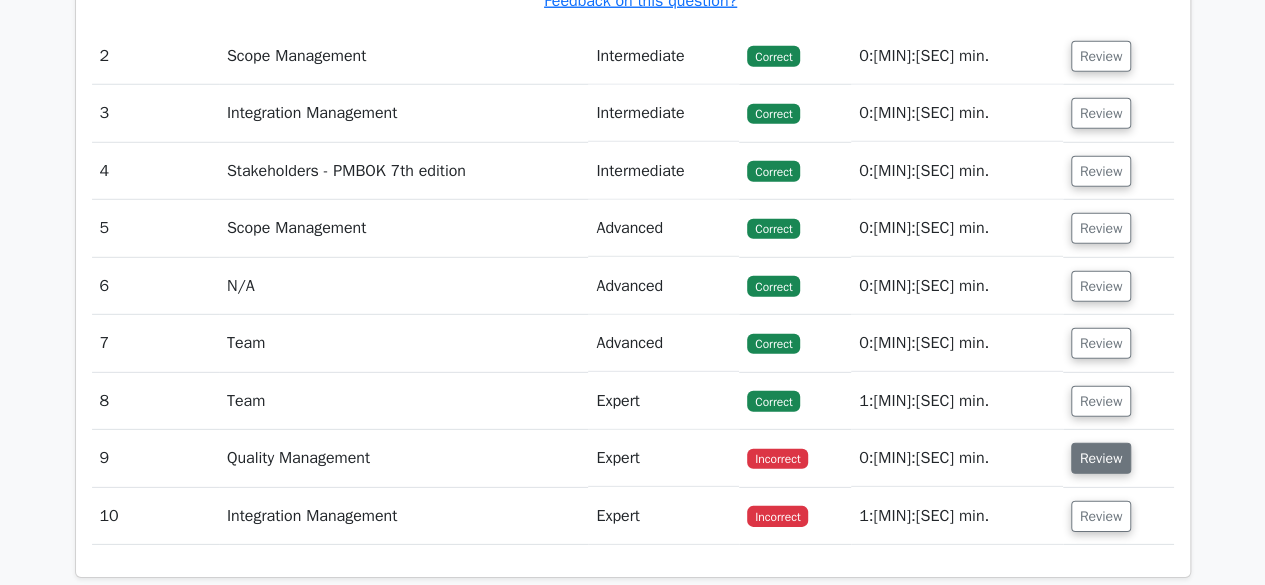 click on "Review" at bounding box center [1101, 458] 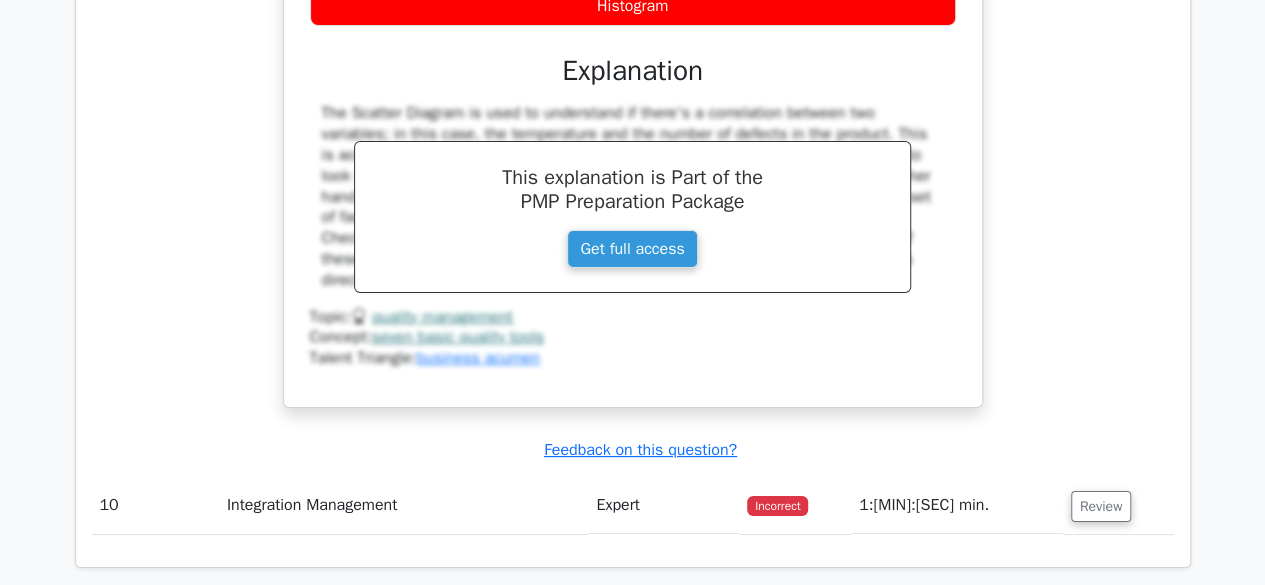 scroll, scrollTop: 3946, scrollLeft: 0, axis: vertical 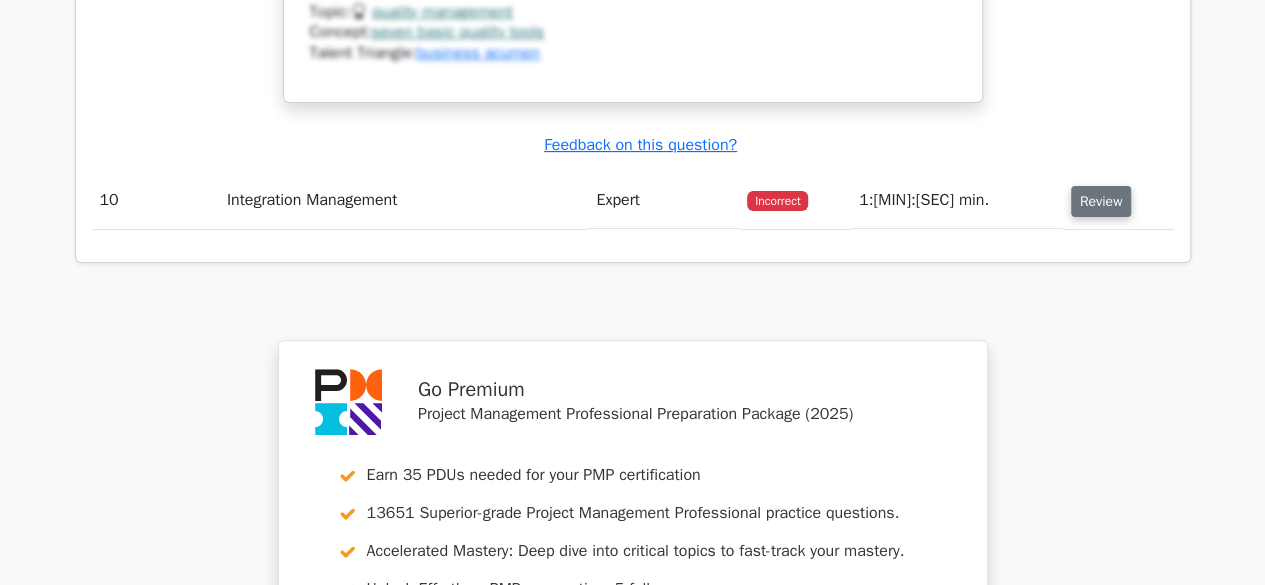 click on "Review" at bounding box center [1101, 201] 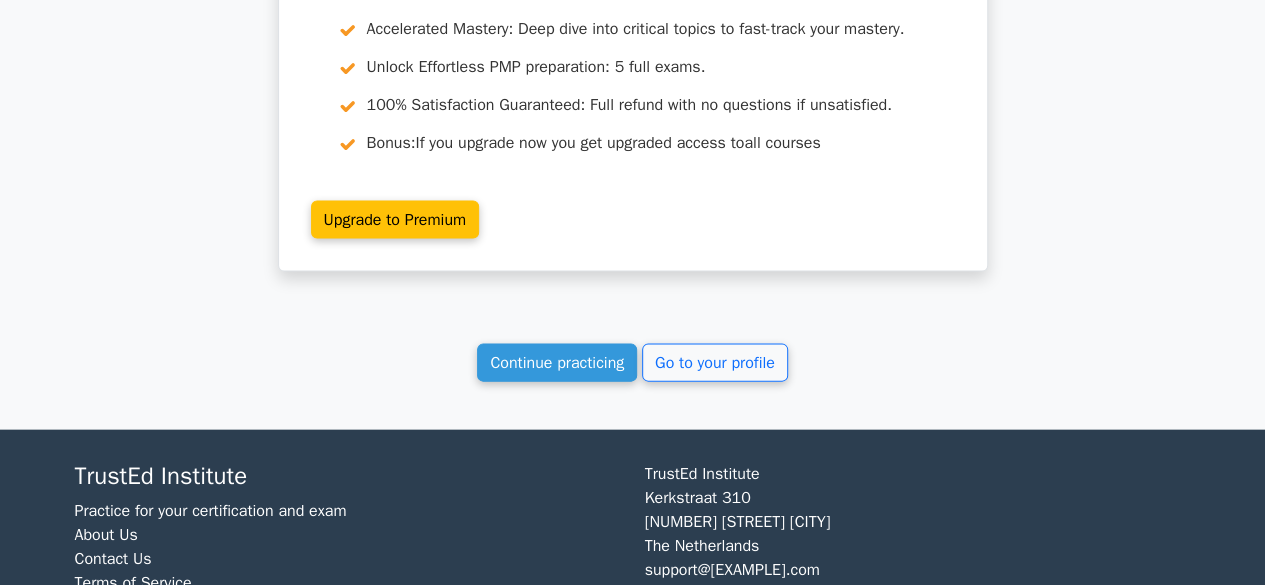scroll, scrollTop: 5883, scrollLeft: 0, axis: vertical 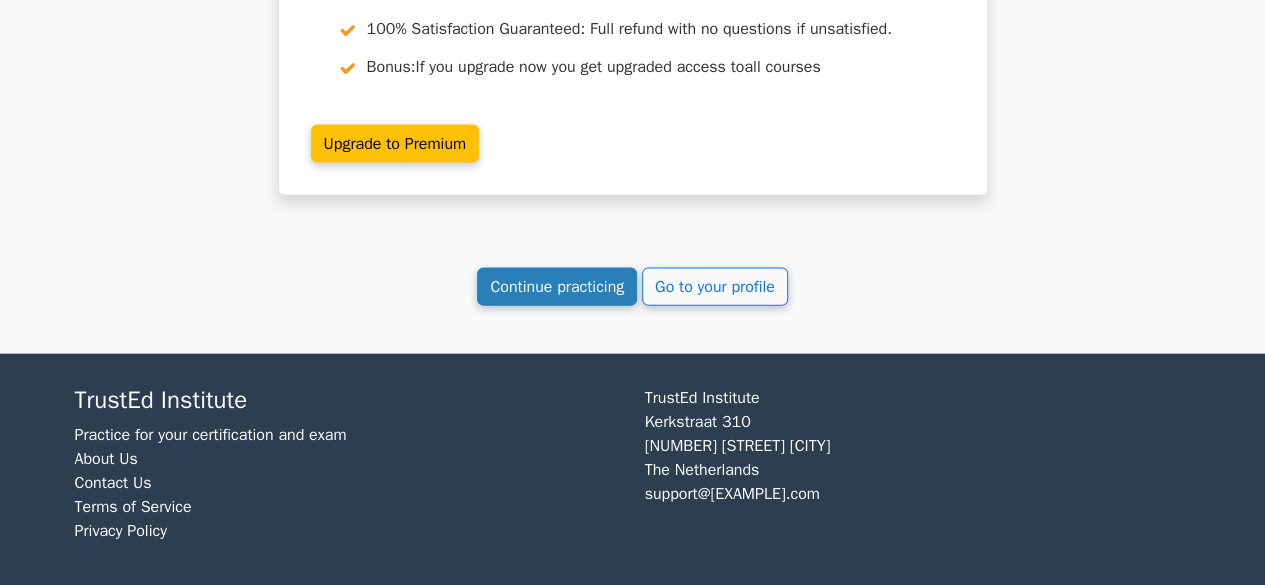 click on "Continue practicing" at bounding box center [557, 287] 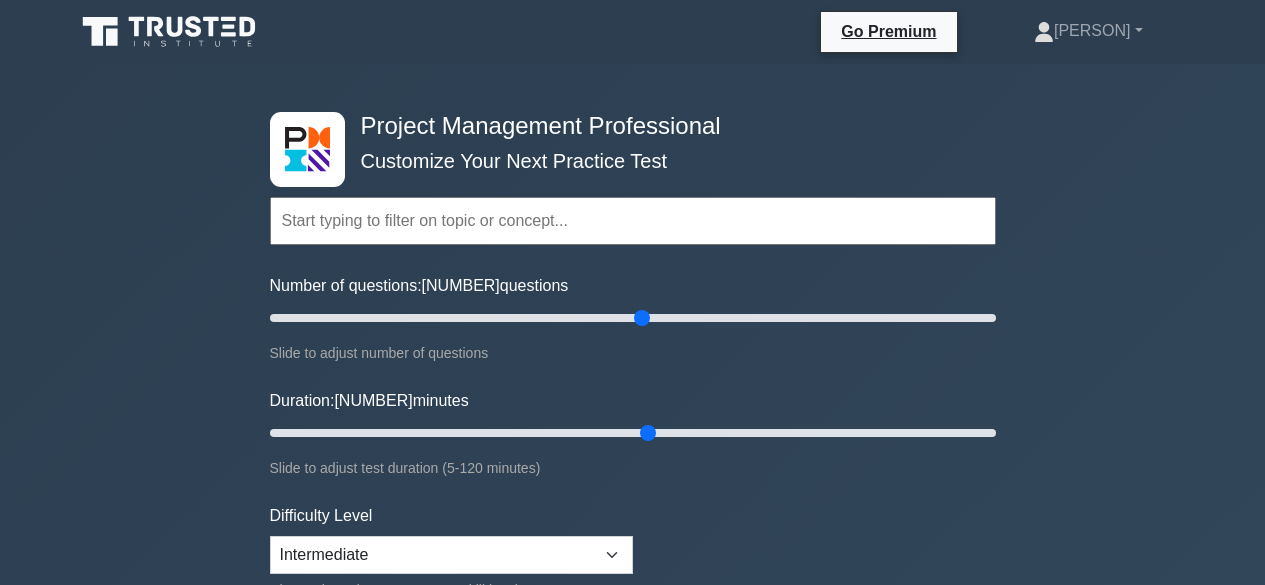 scroll, scrollTop: 0, scrollLeft: 0, axis: both 